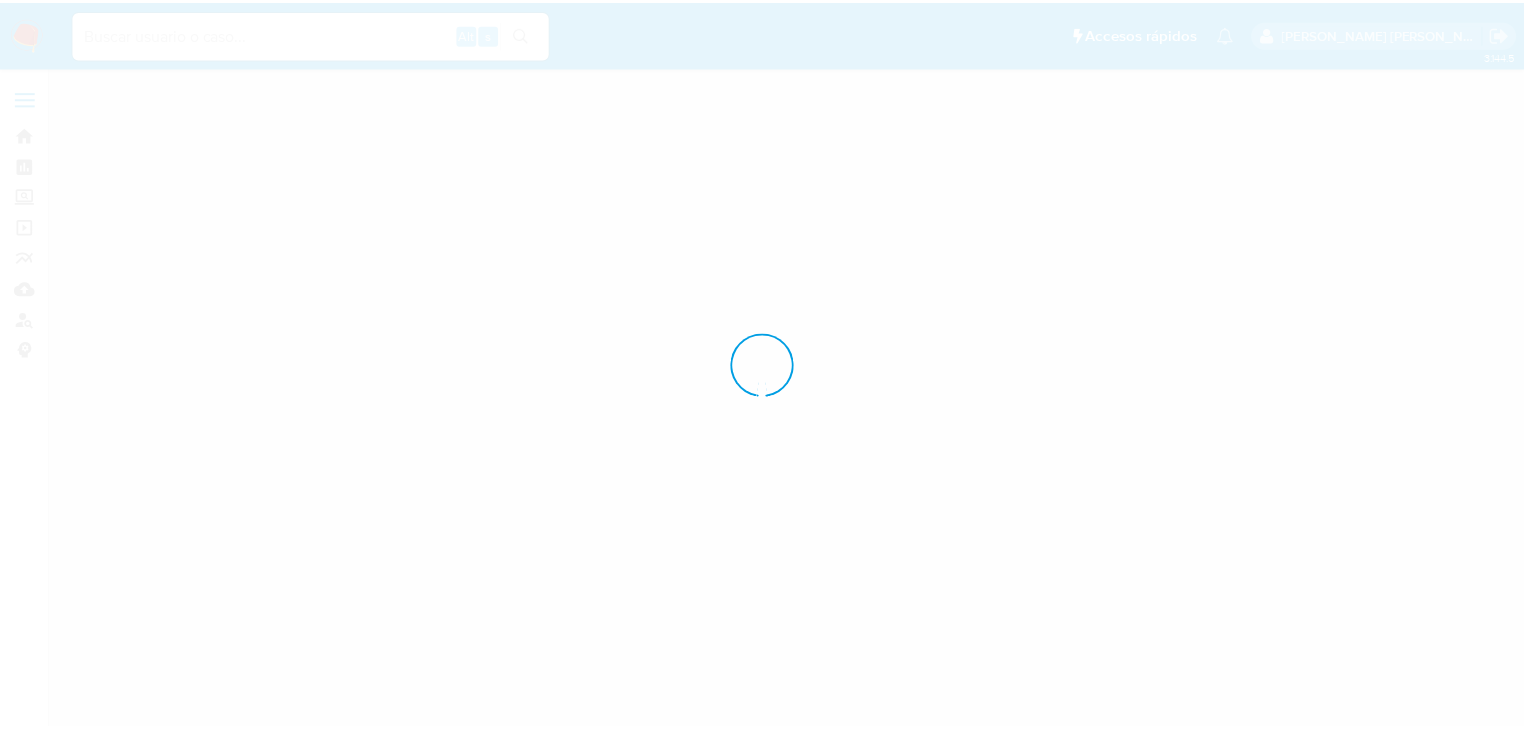 scroll, scrollTop: 0, scrollLeft: 0, axis: both 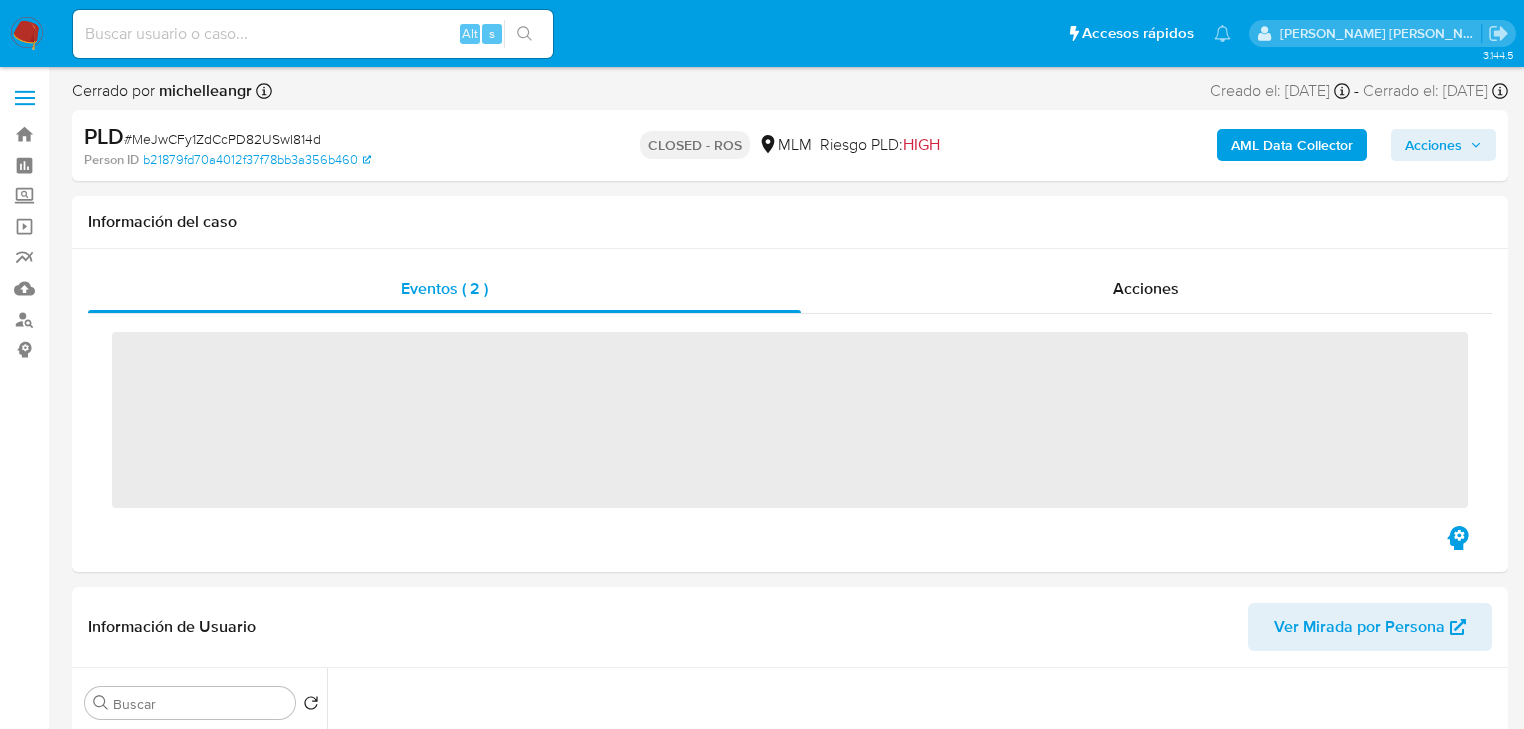 click on "Alt s" at bounding box center [313, 34] 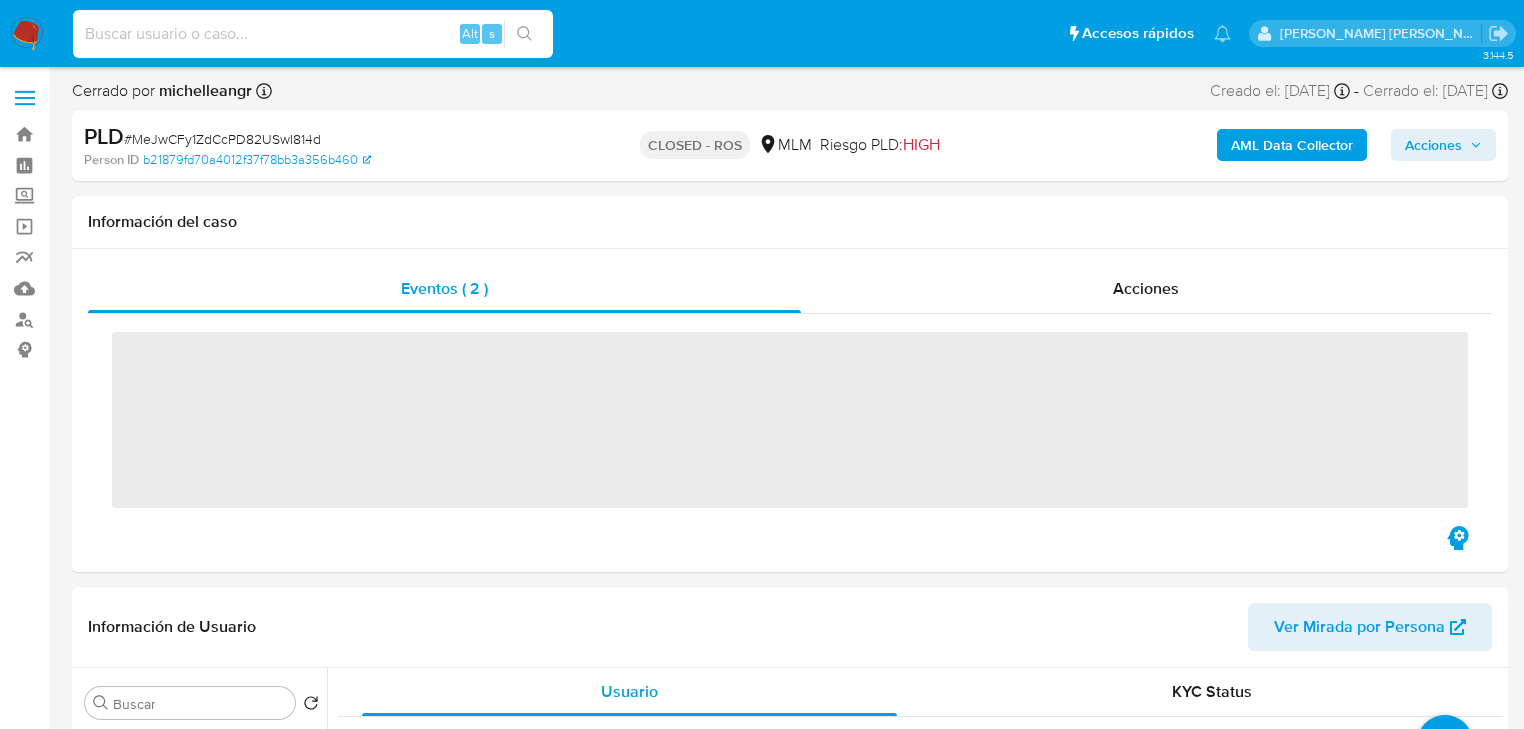 click at bounding box center [313, 34] 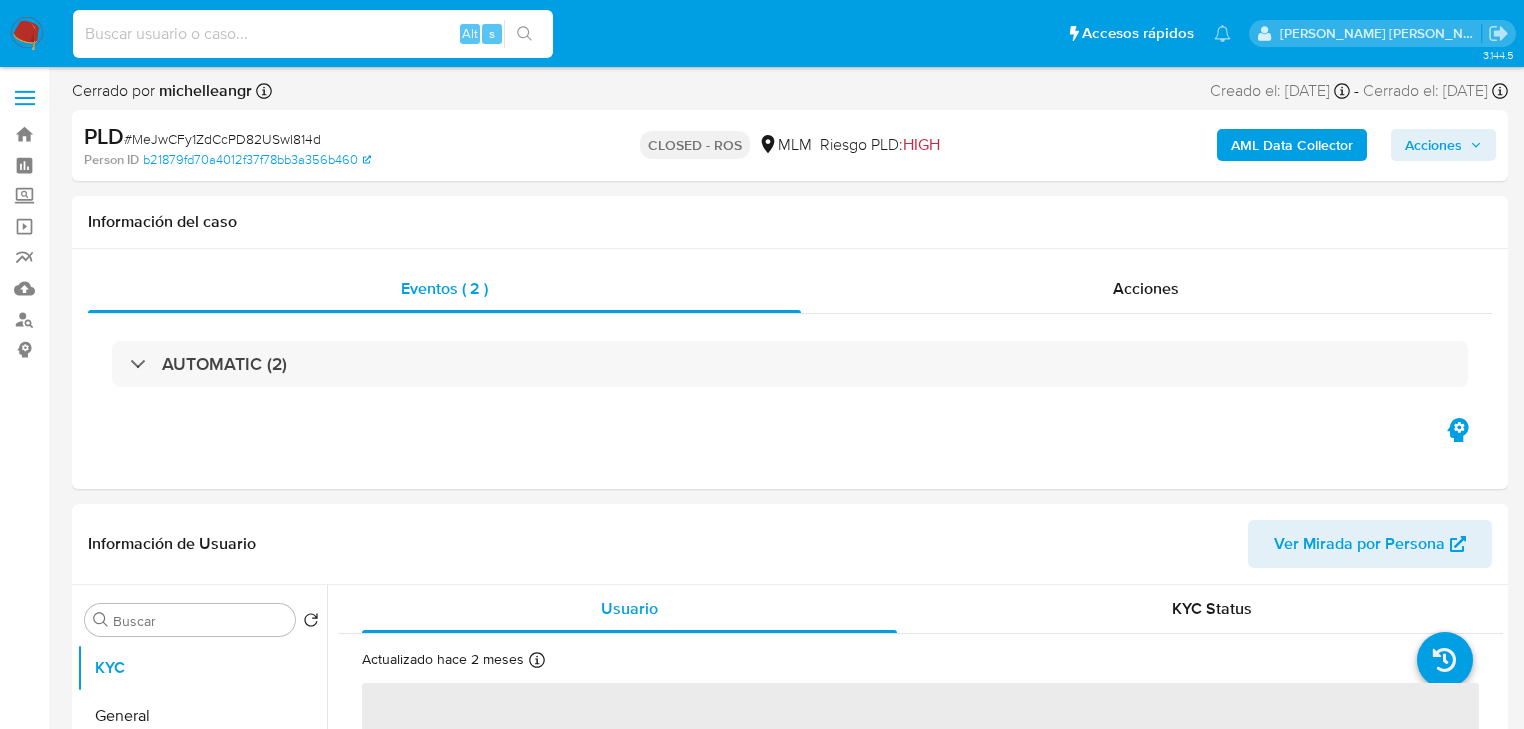 paste on "tN67tpxmrEYikNr7durz7KZb RESTO A FAVOR DE 43 BENEFICI" 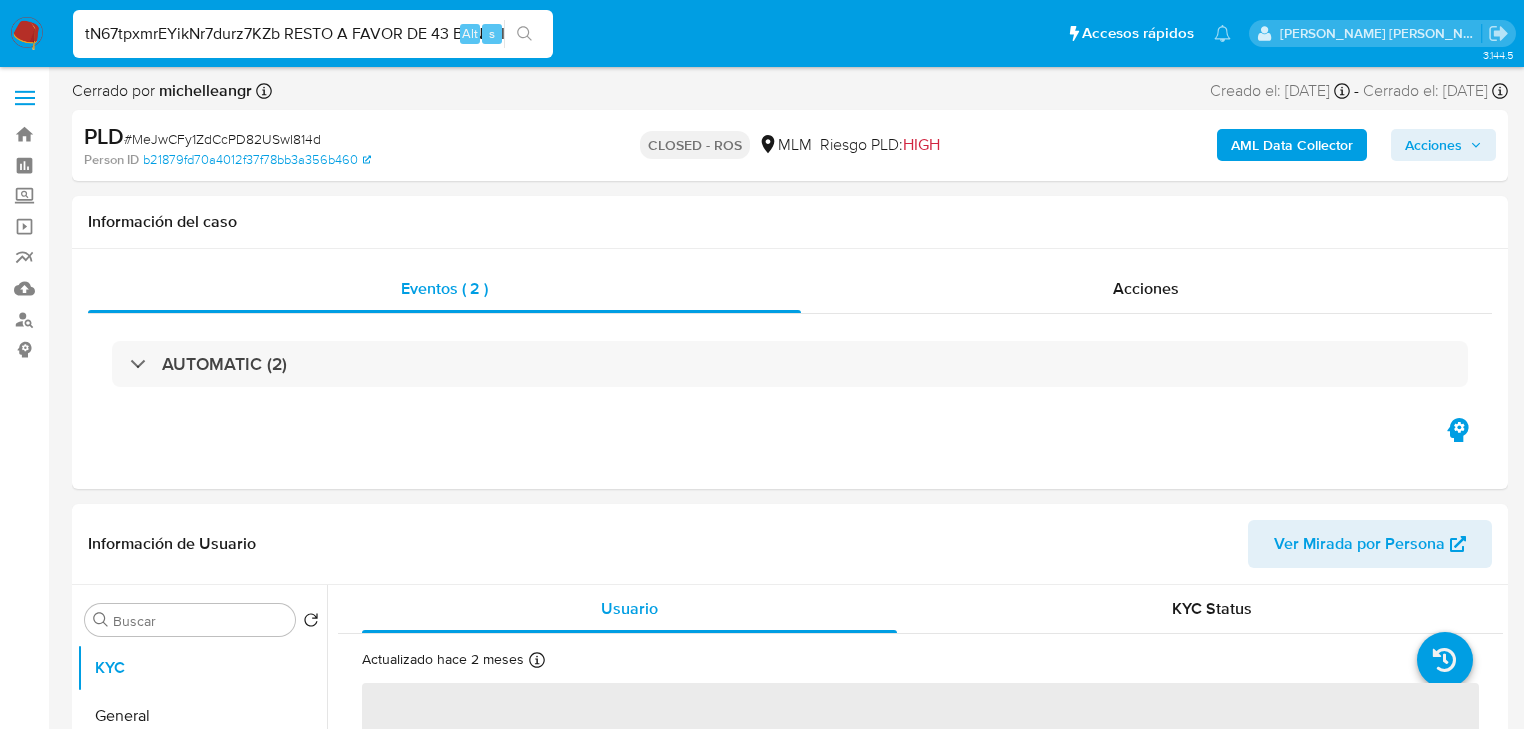 scroll, scrollTop: 0, scrollLeft: 15, axis: horizontal 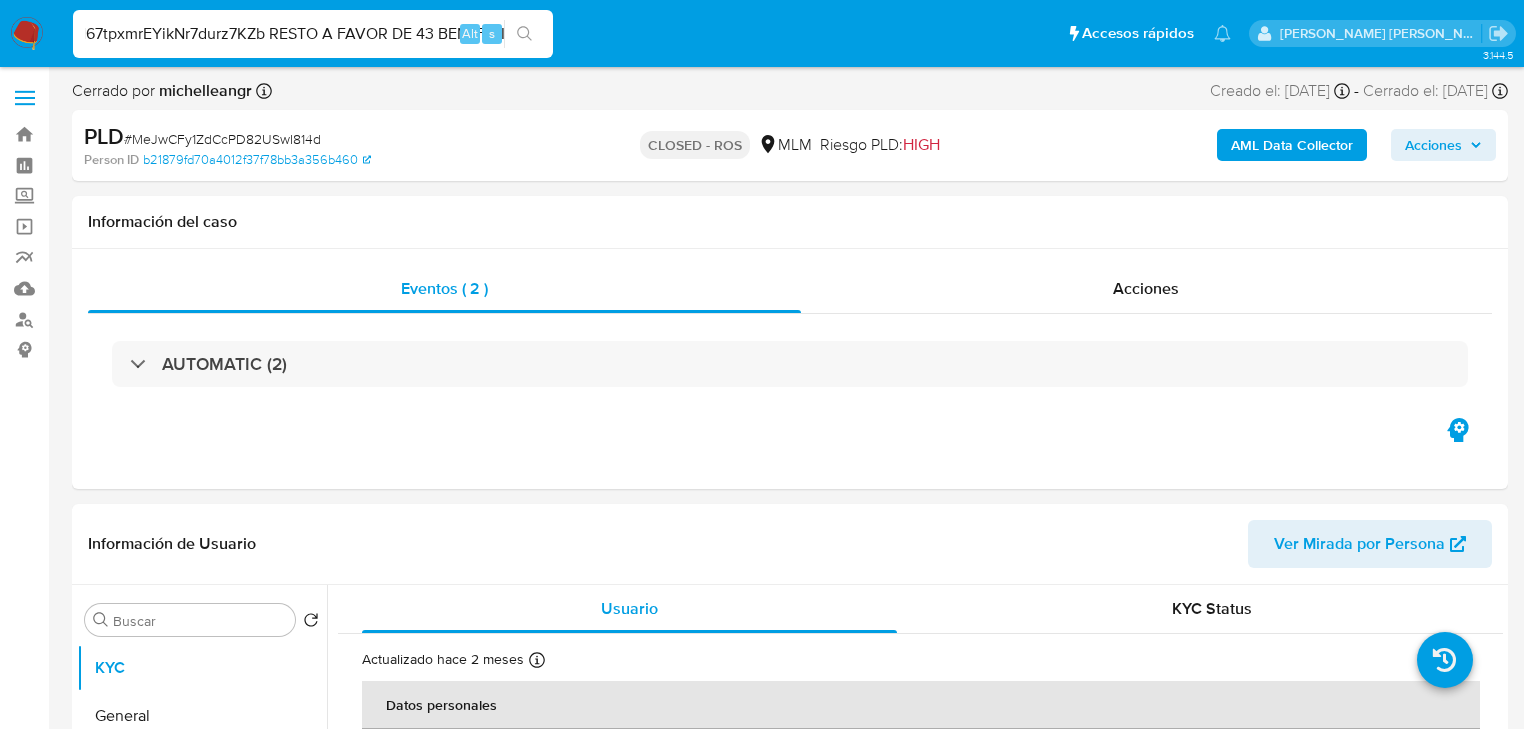 type 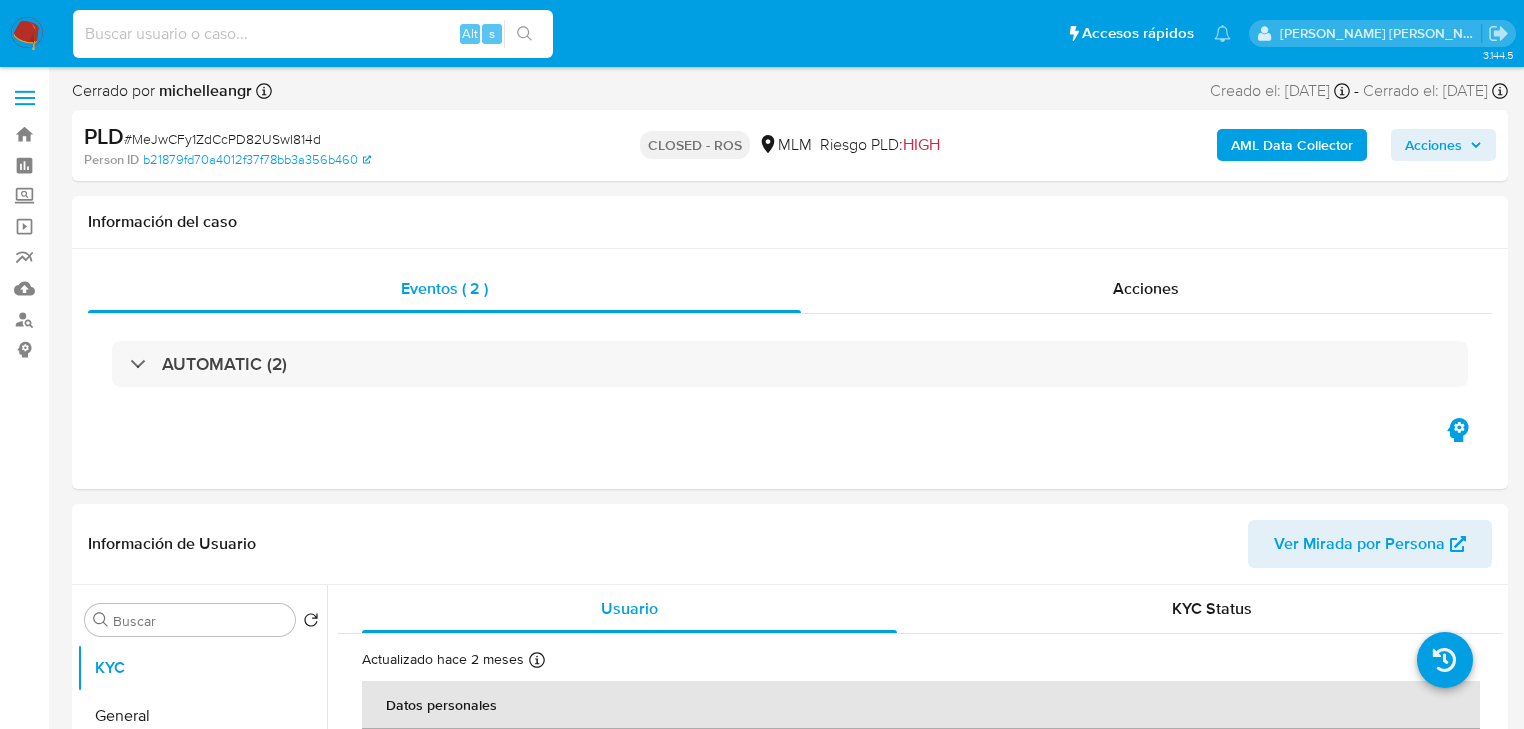 select on "10" 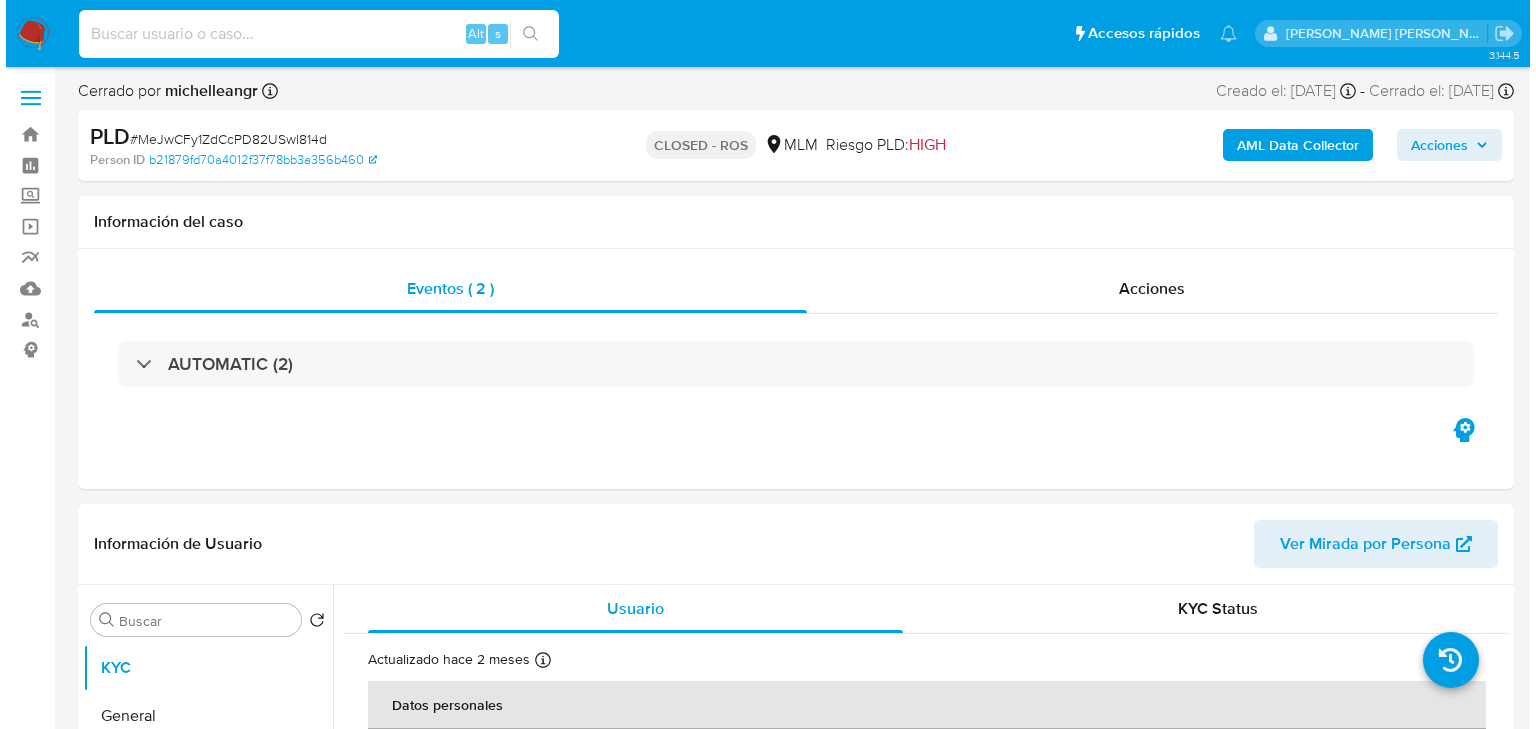 scroll, scrollTop: 0, scrollLeft: 0, axis: both 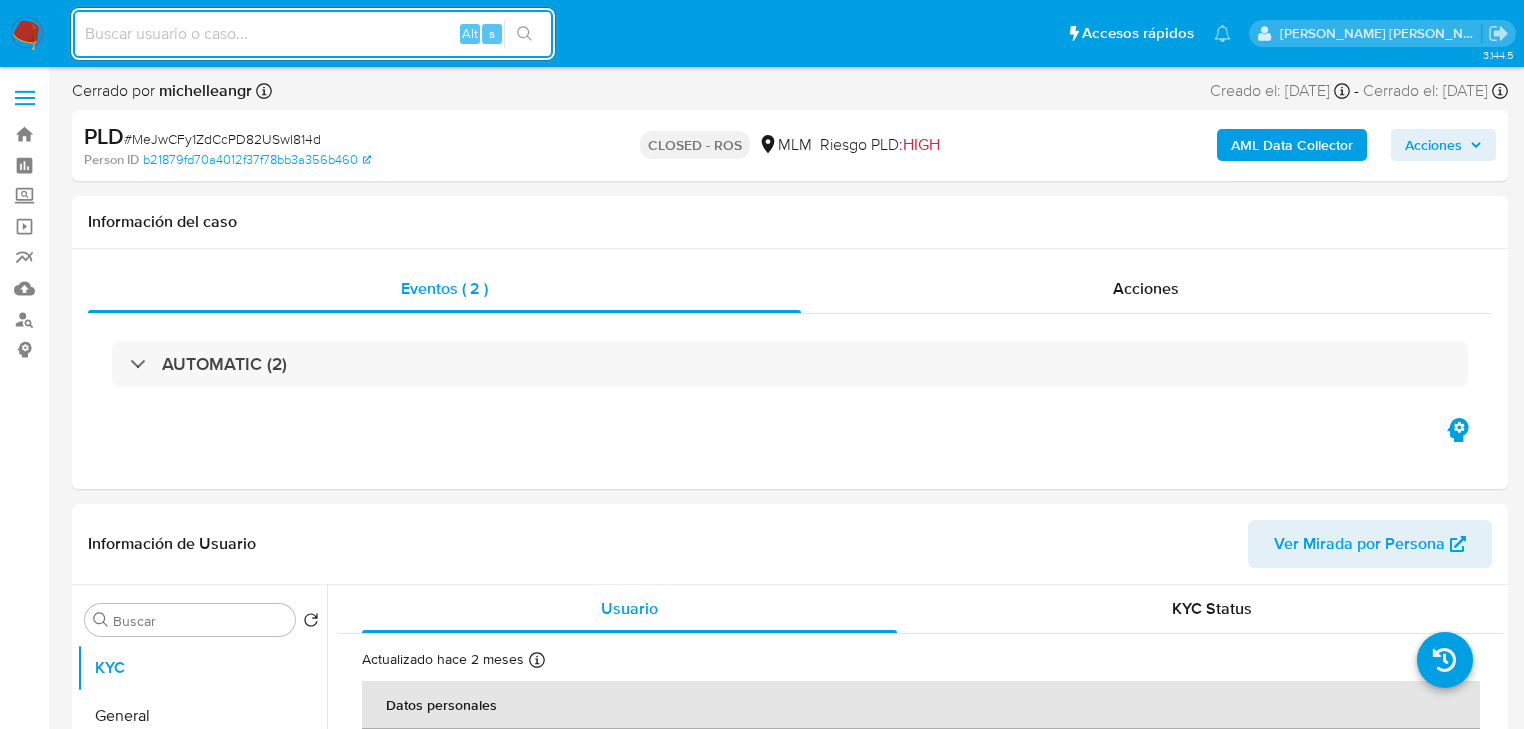 click at bounding box center [313, 34] 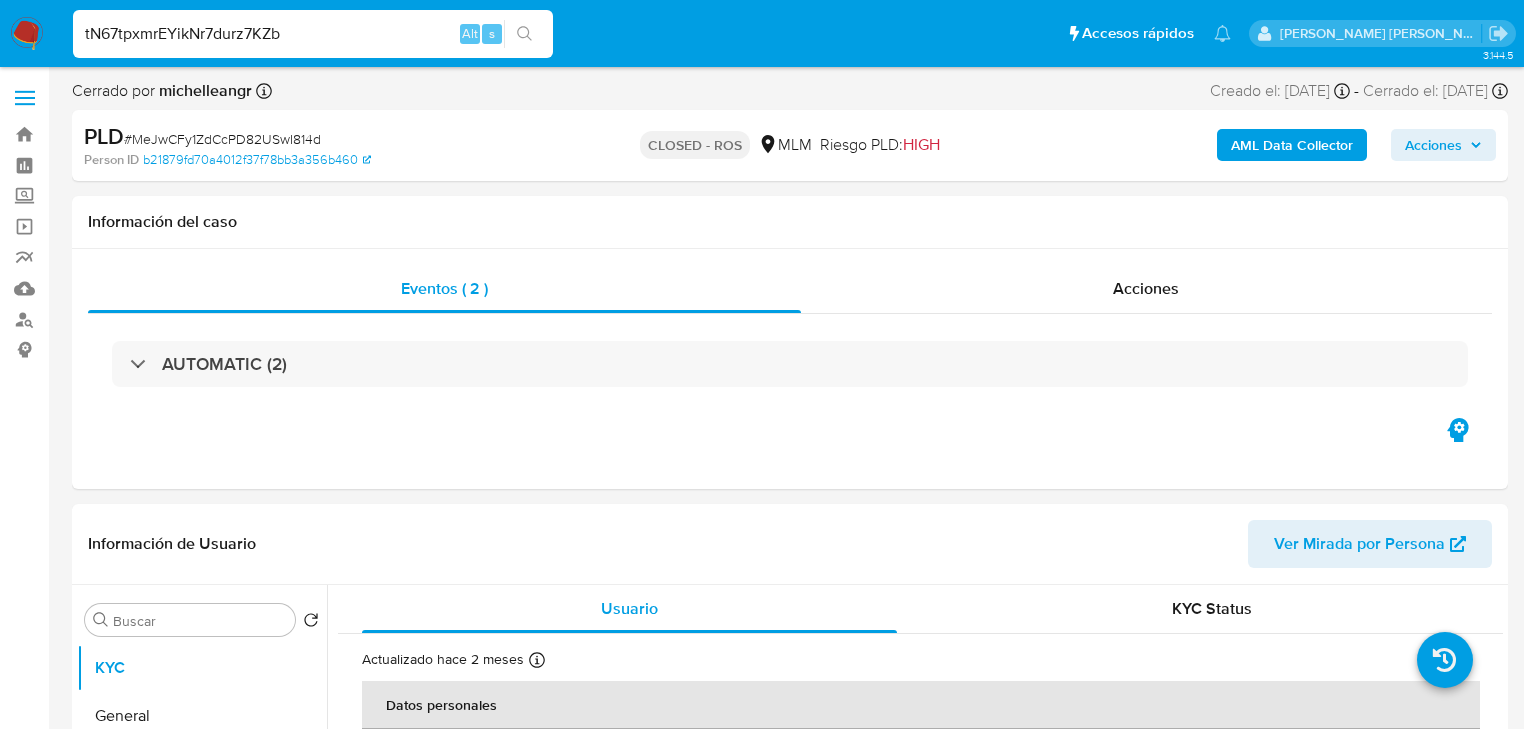 type on "tN67tpxmrEYikNr7durz7KZb" 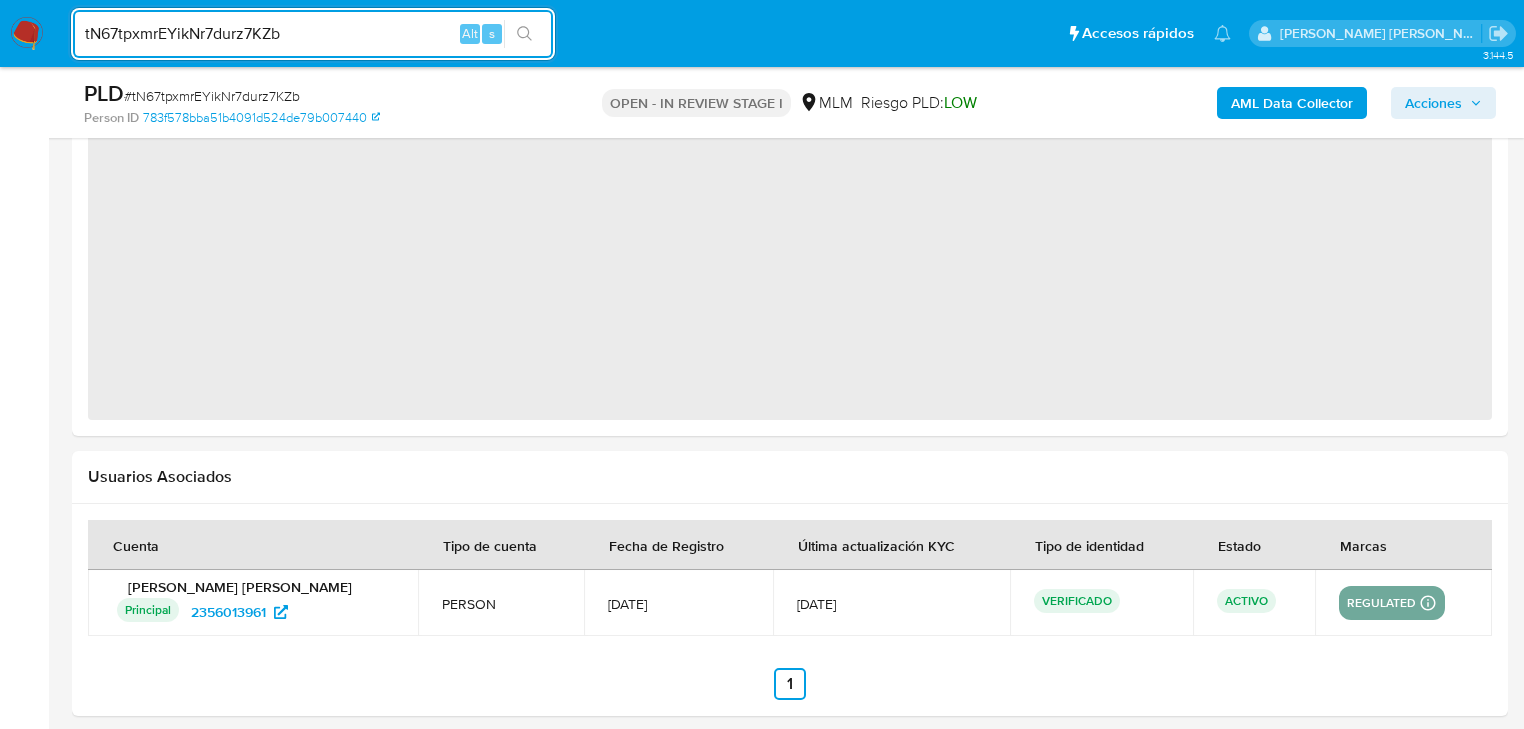 select on "10" 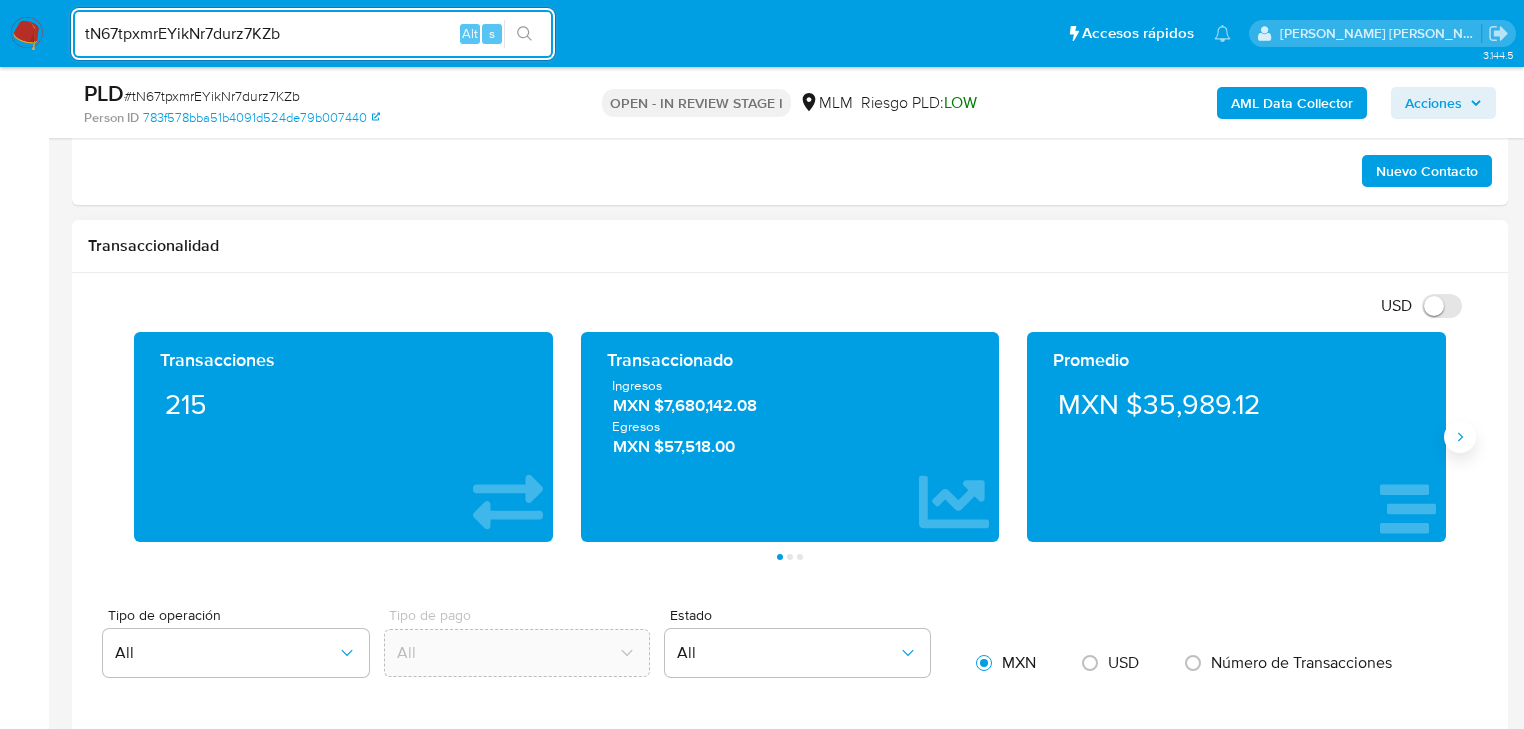 click 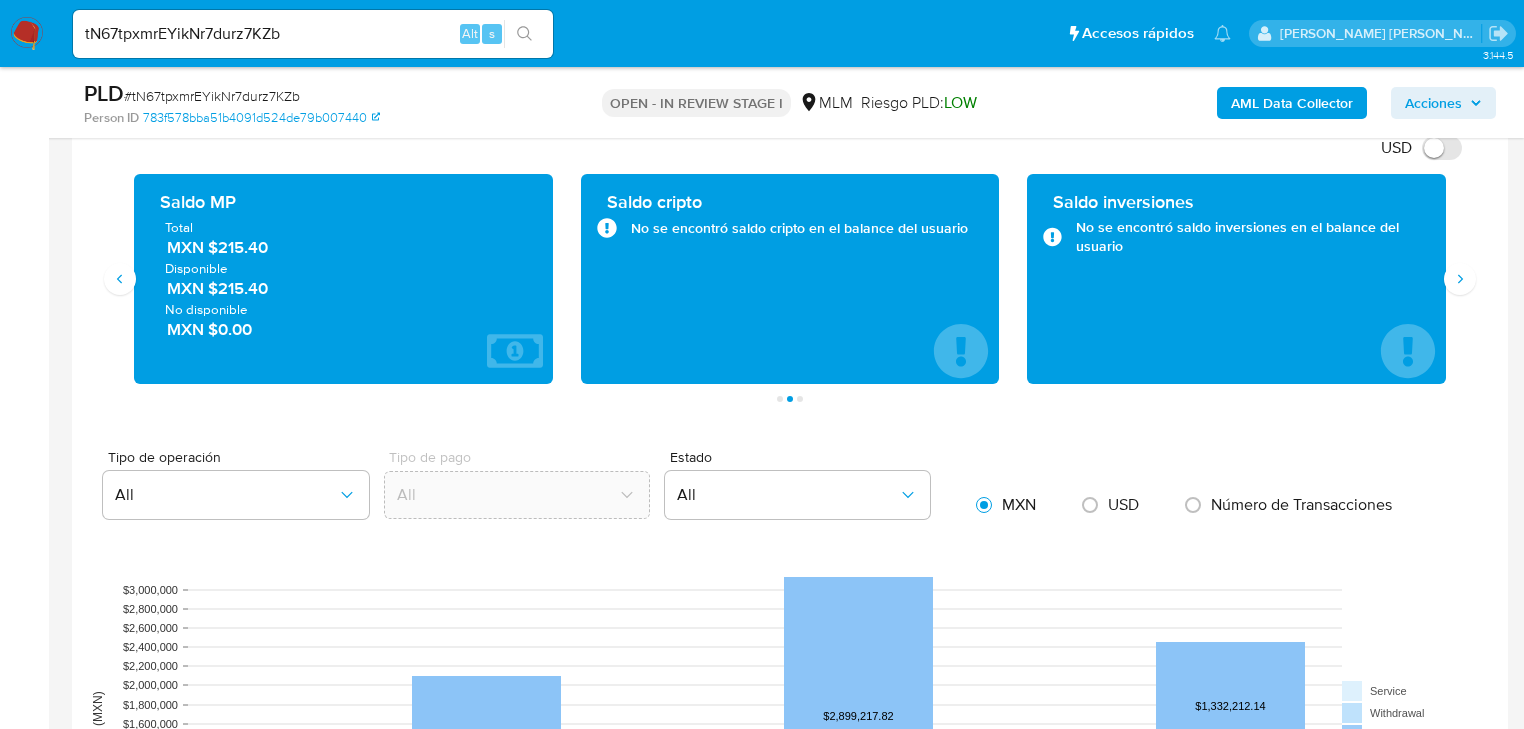 type 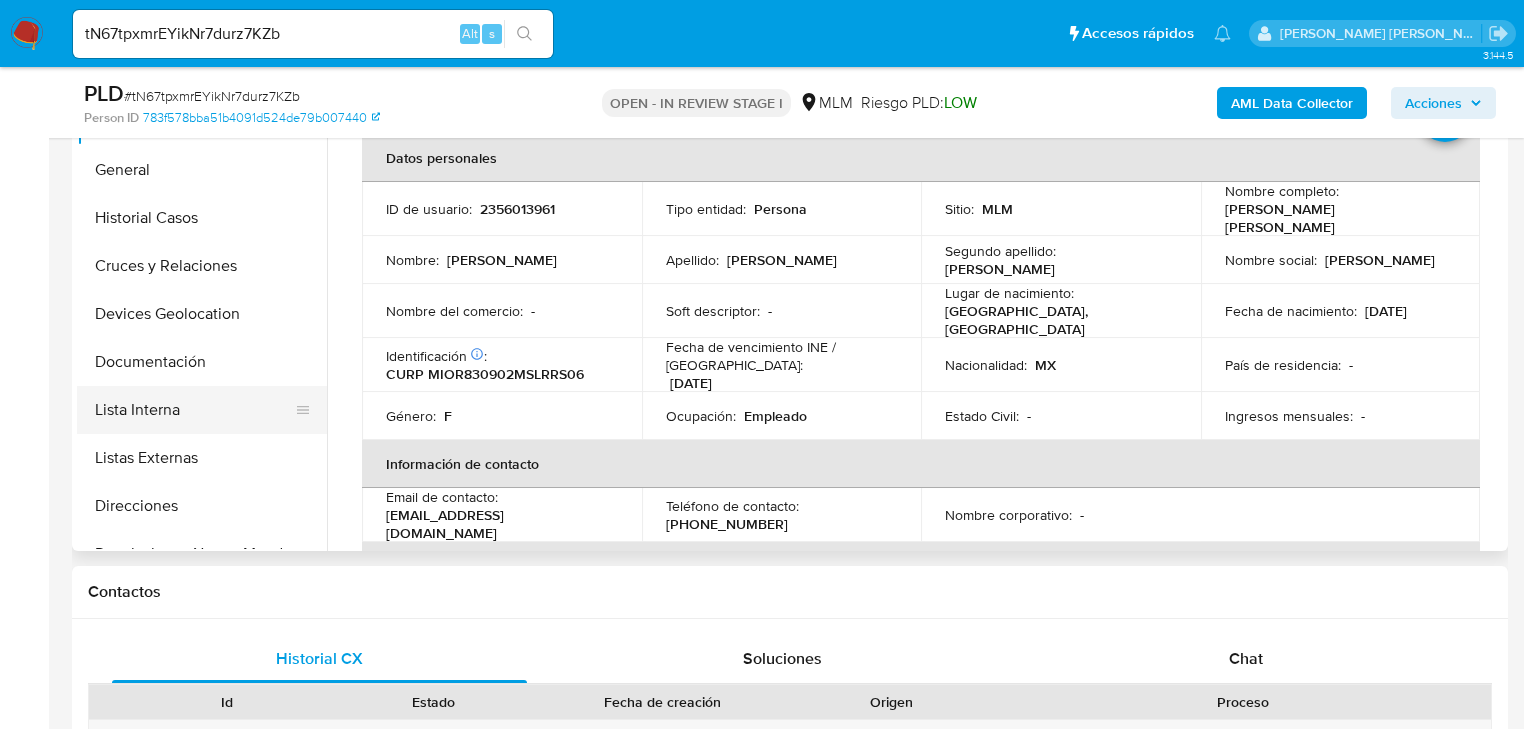 scroll, scrollTop: 80, scrollLeft: 0, axis: vertical 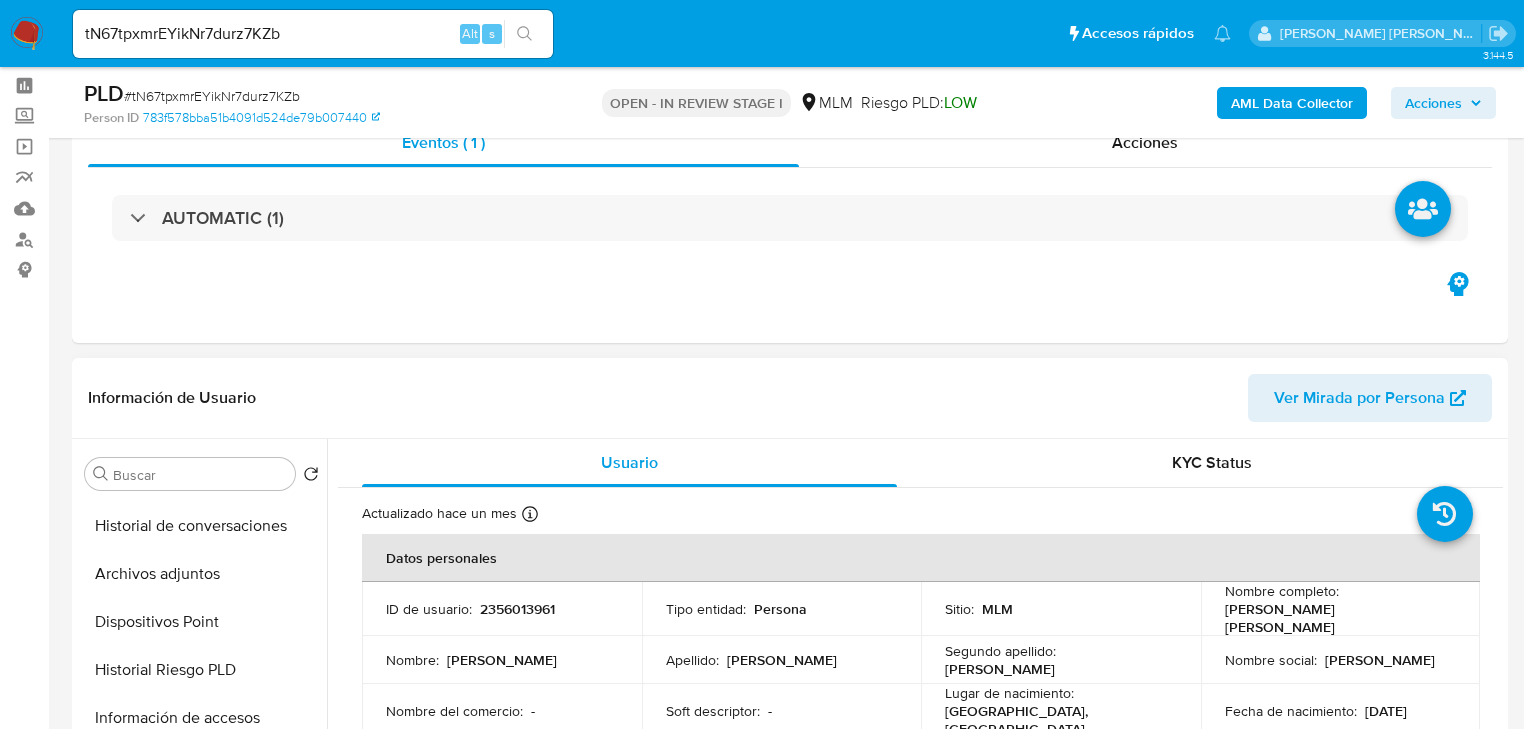 drag, startPoint x: 216, startPoint y: 573, endPoint x: 319, endPoint y: 568, distance: 103.121284 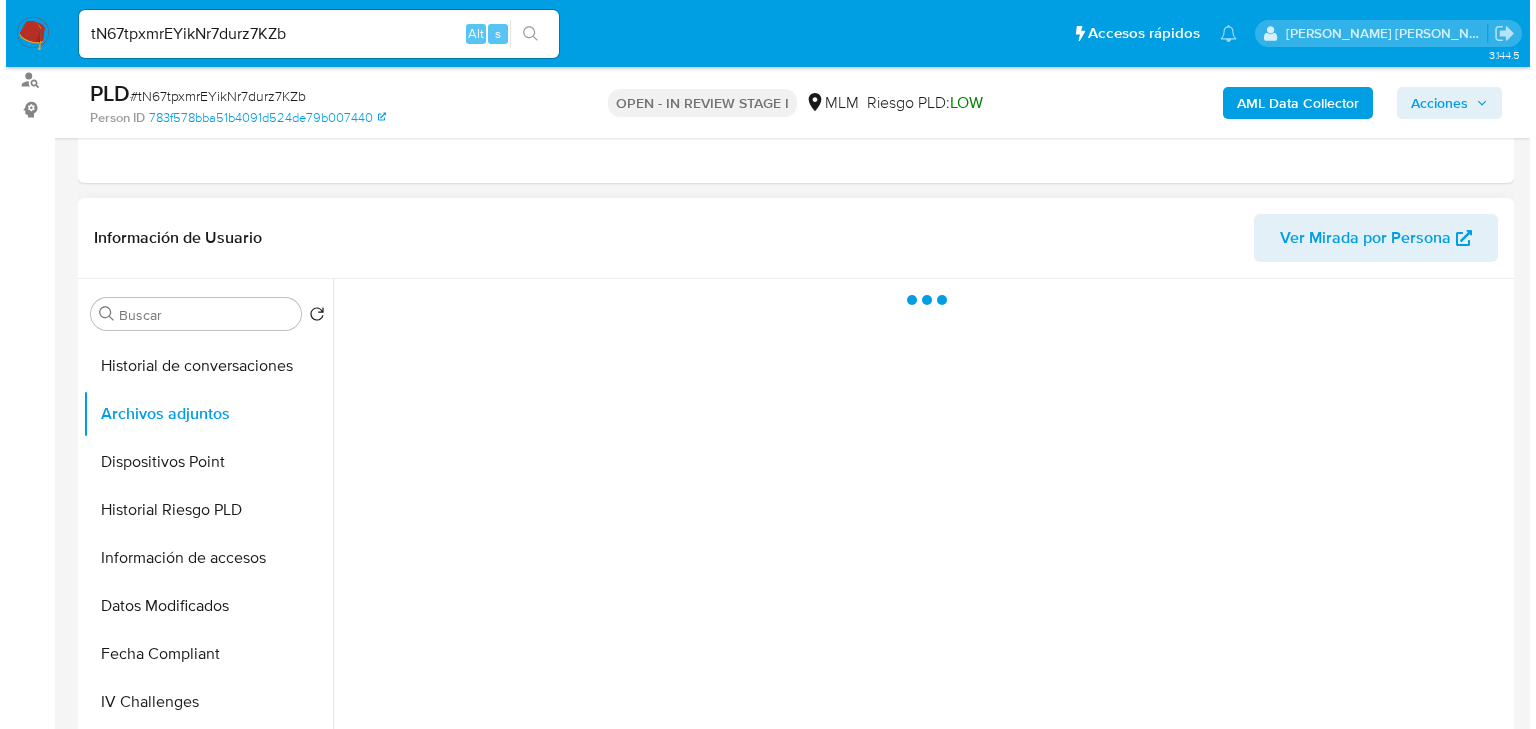 scroll, scrollTop: 320, scrollLeft: 0, axis: vertical 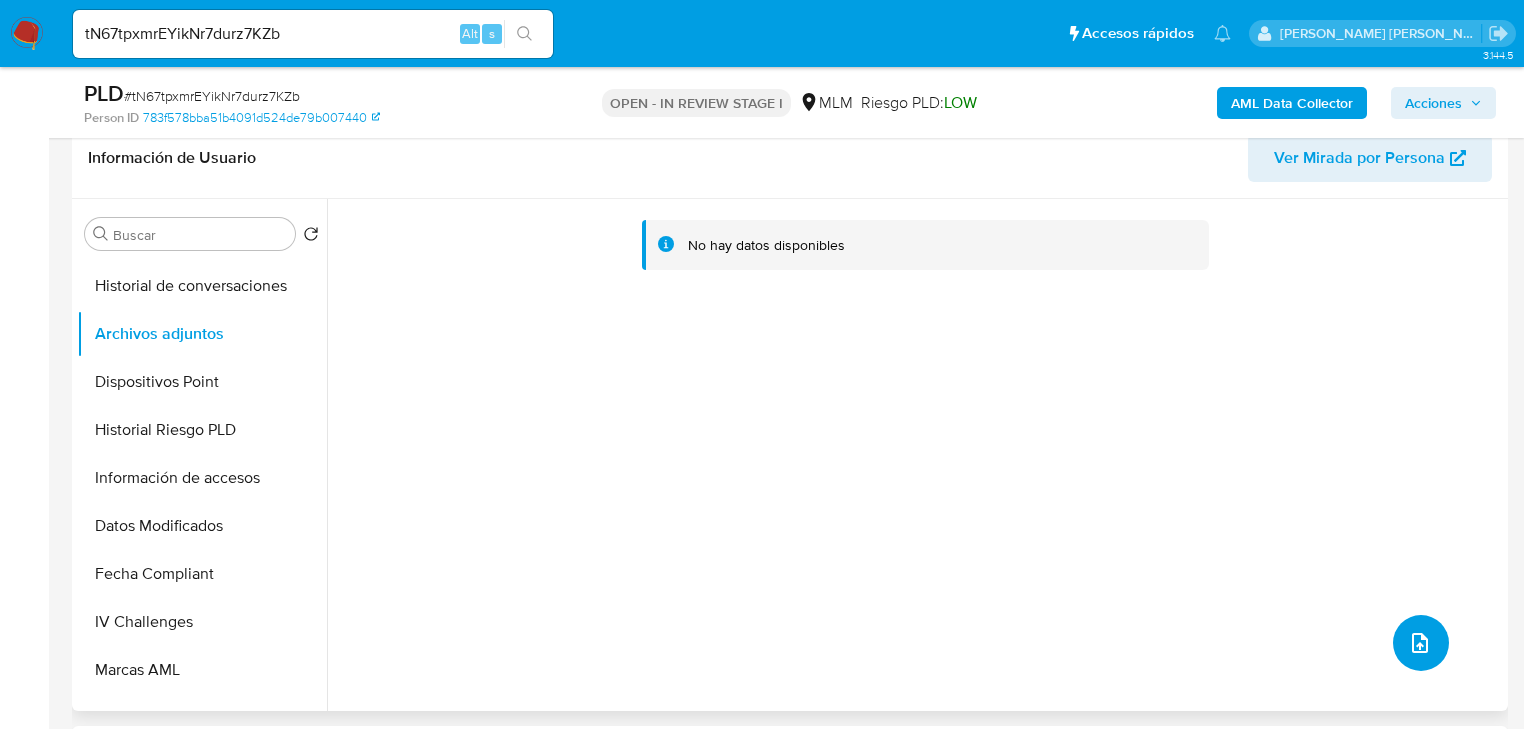 click at bounding box center [1421, 643] 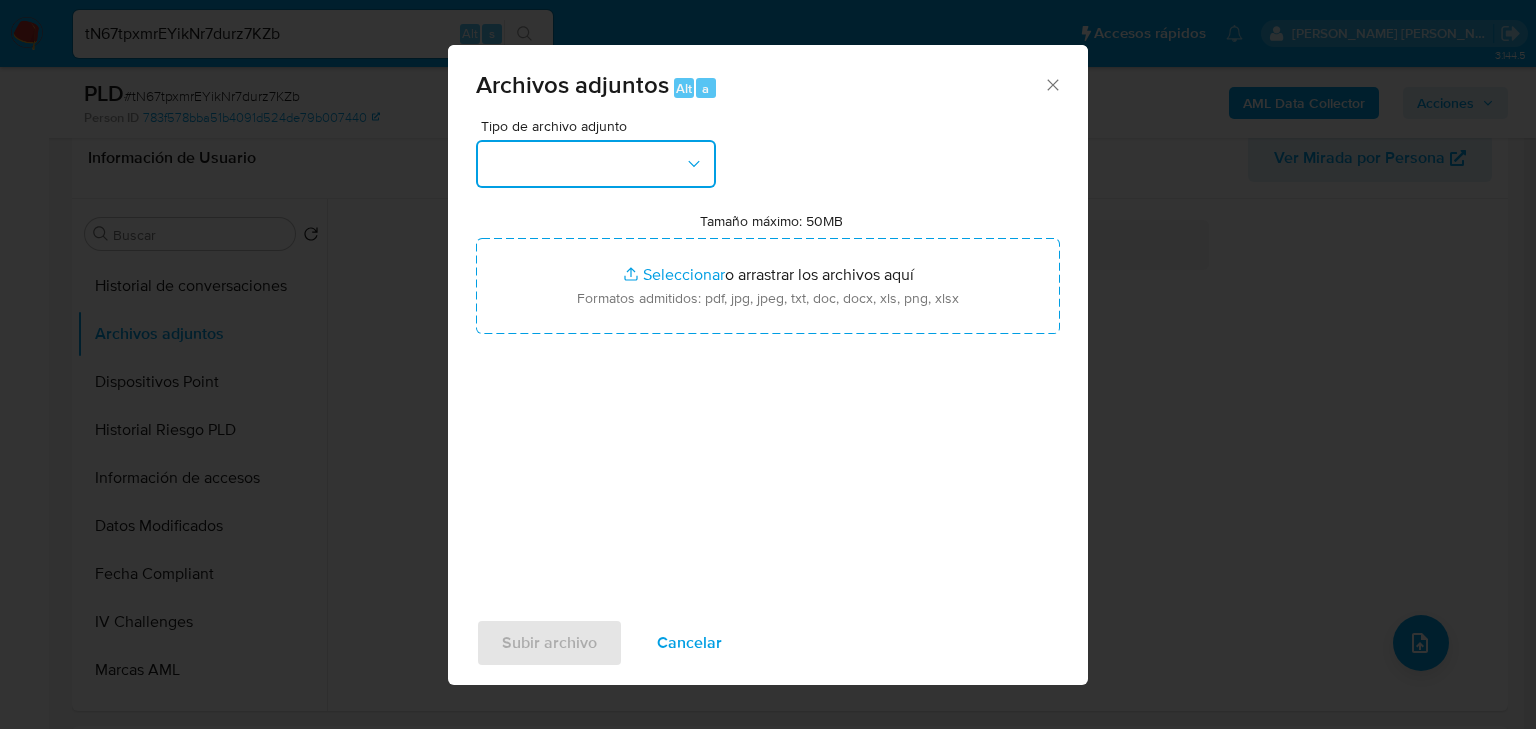 click at bounding box center (596, 164) 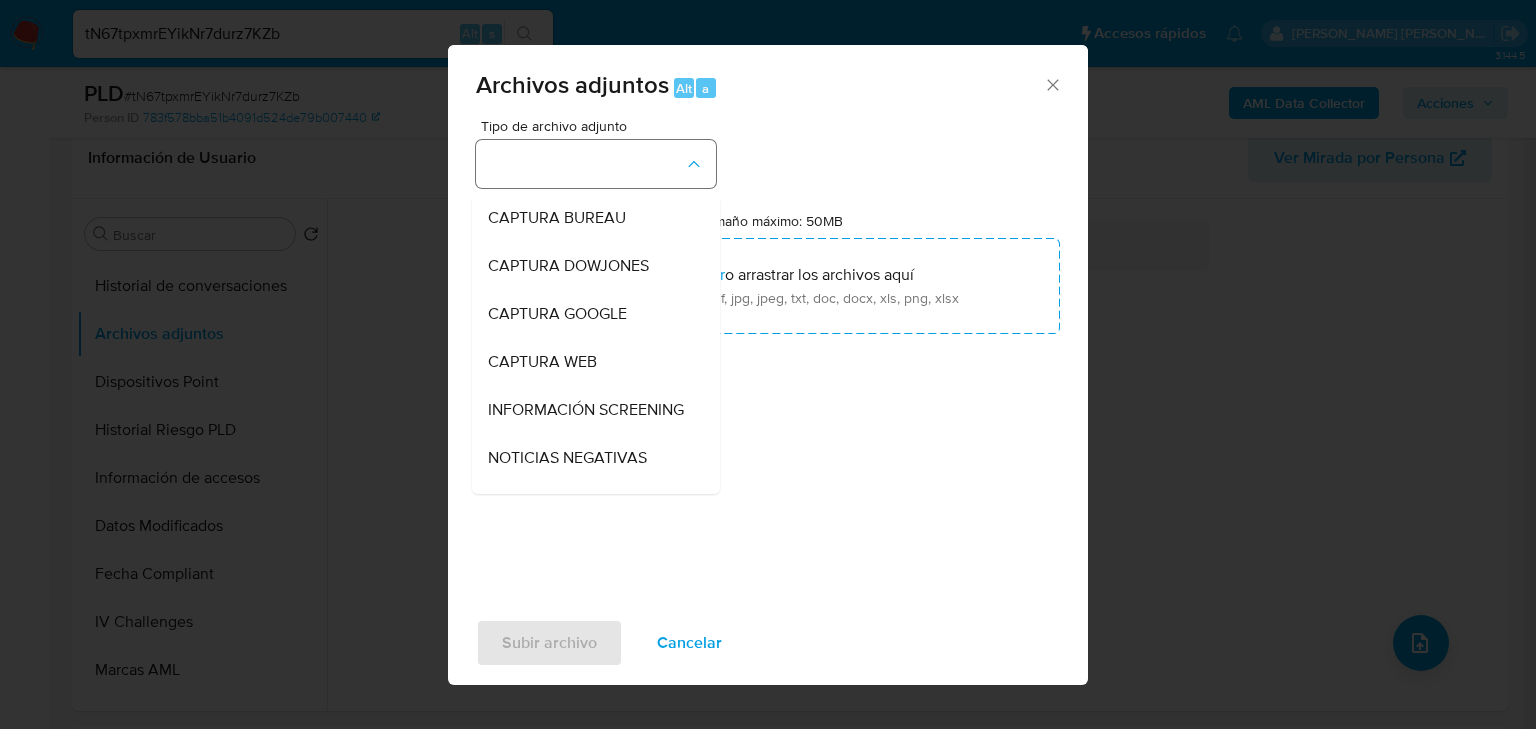 type 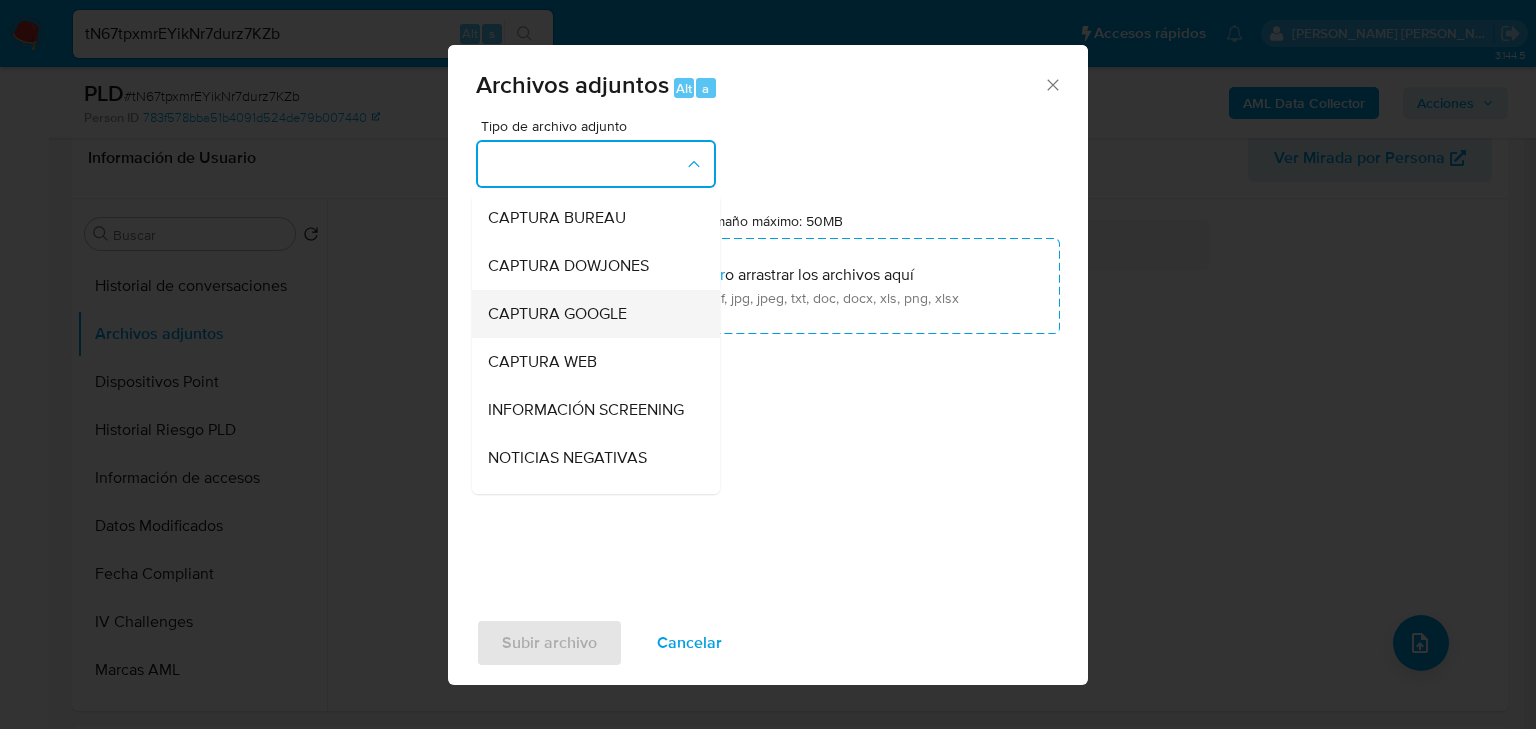 type 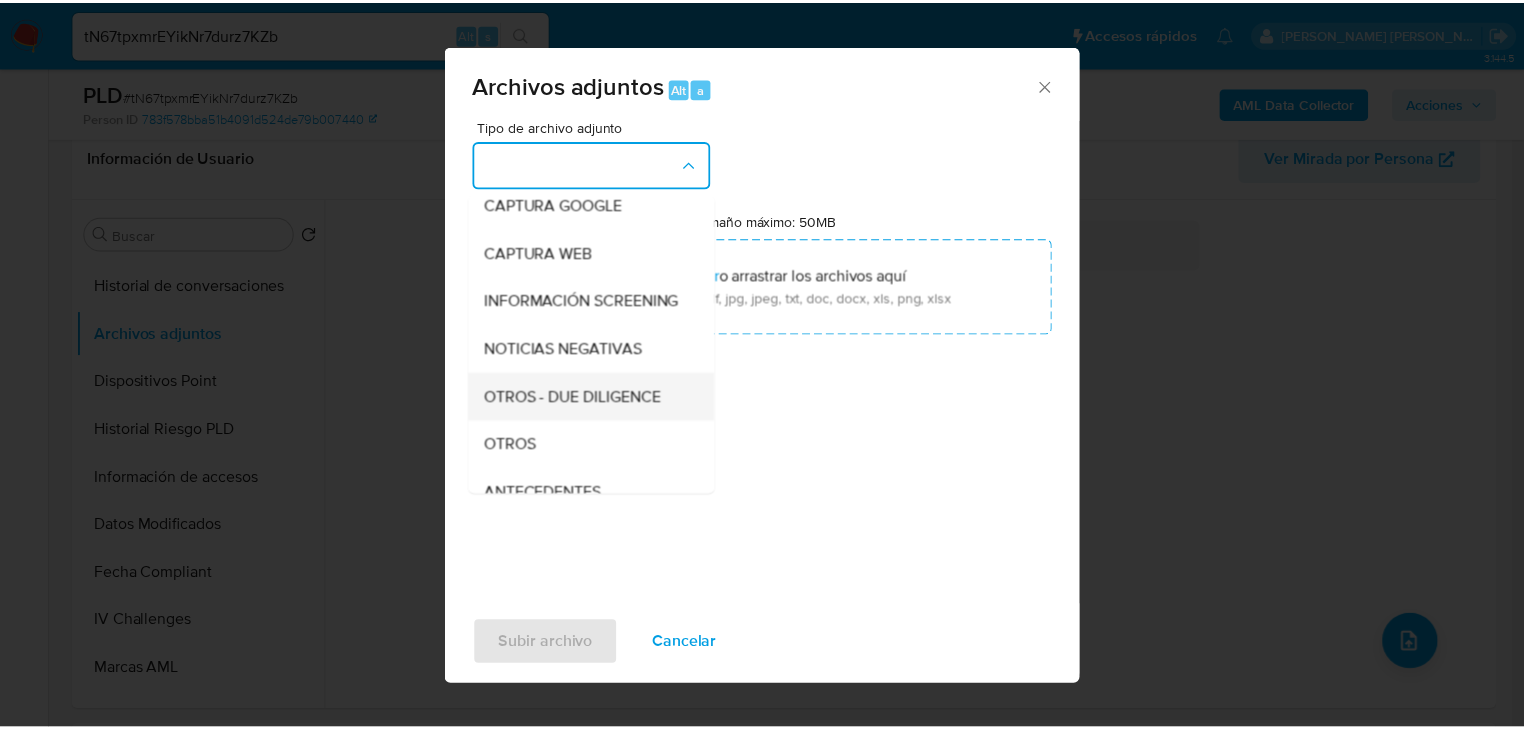 scroll, scrollTop: 136, scrollLeft: 0, axis: vertical 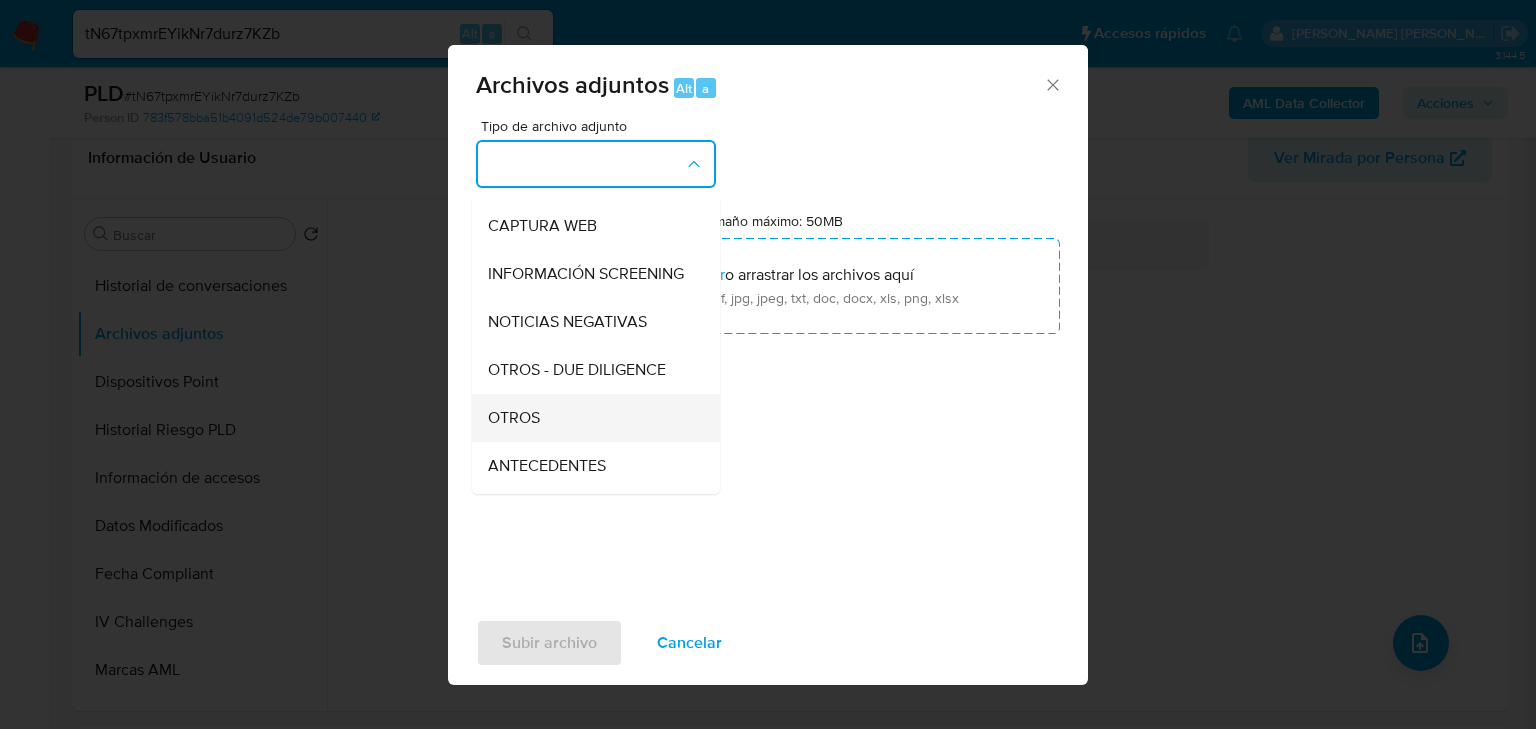 drag, startPoint x: 530, startPoint y: 424, endPoint x: 532, endPoint y: 411, distance: 13.152946 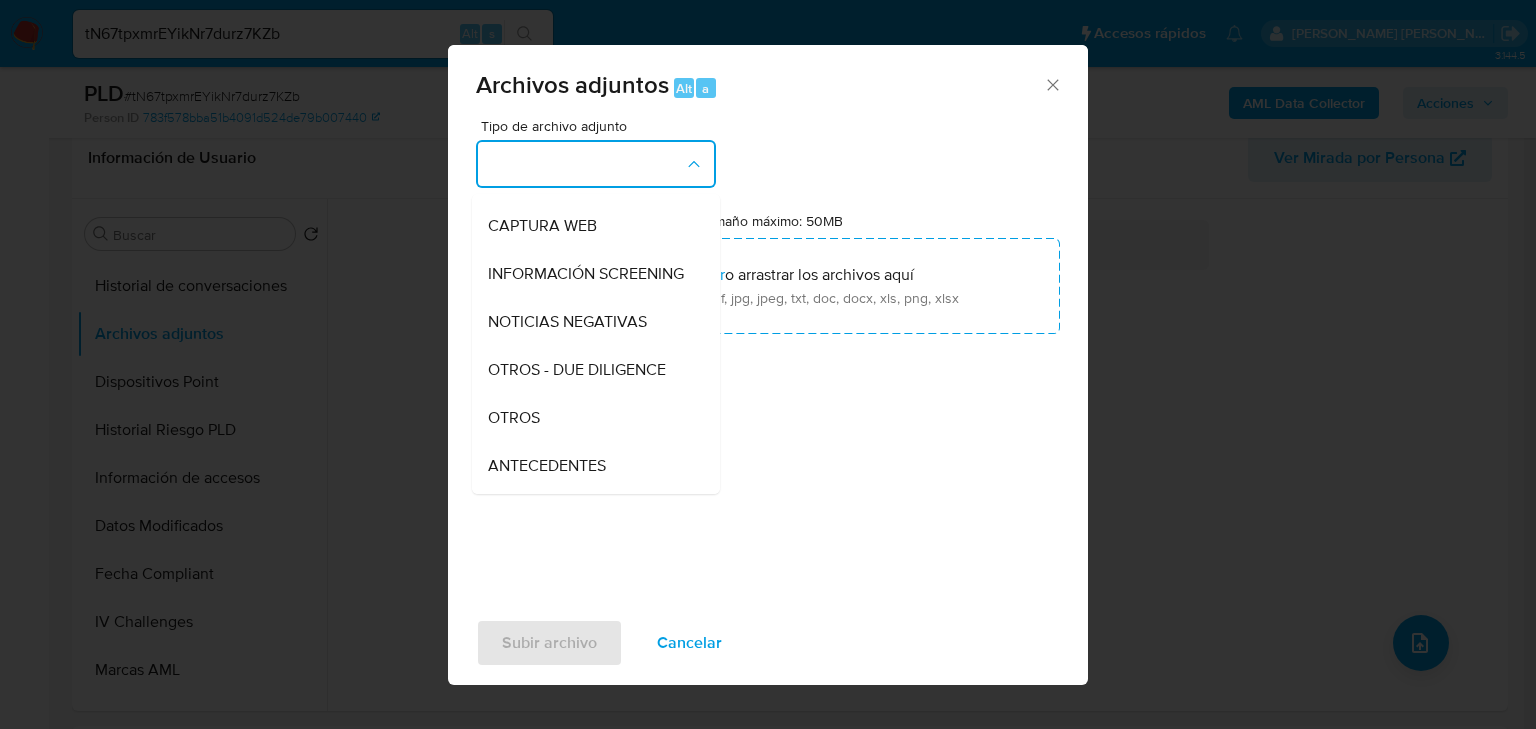 click on "OTROS" at bounding box center (590, 418) 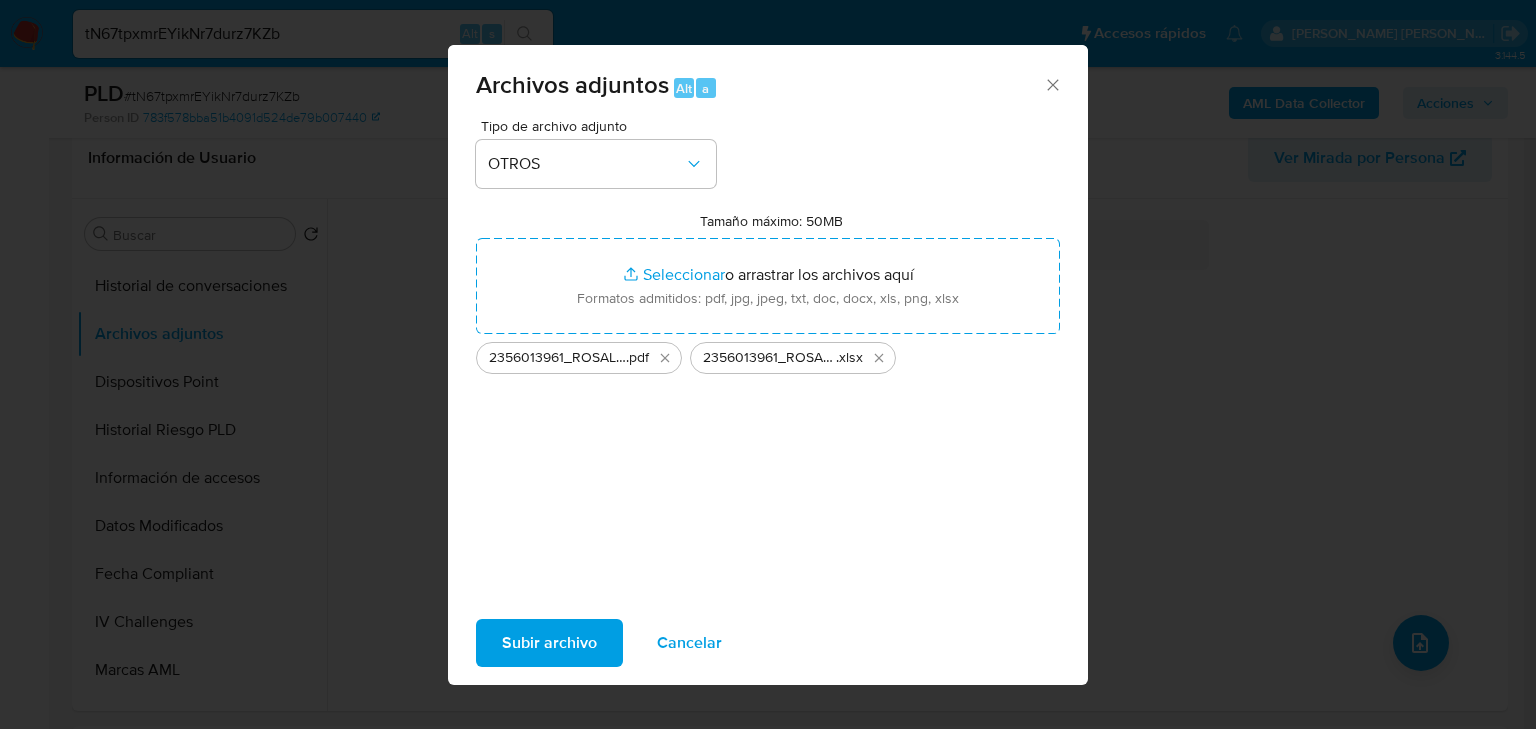 click on "Subir archivo" at bounding box center [549, 643] 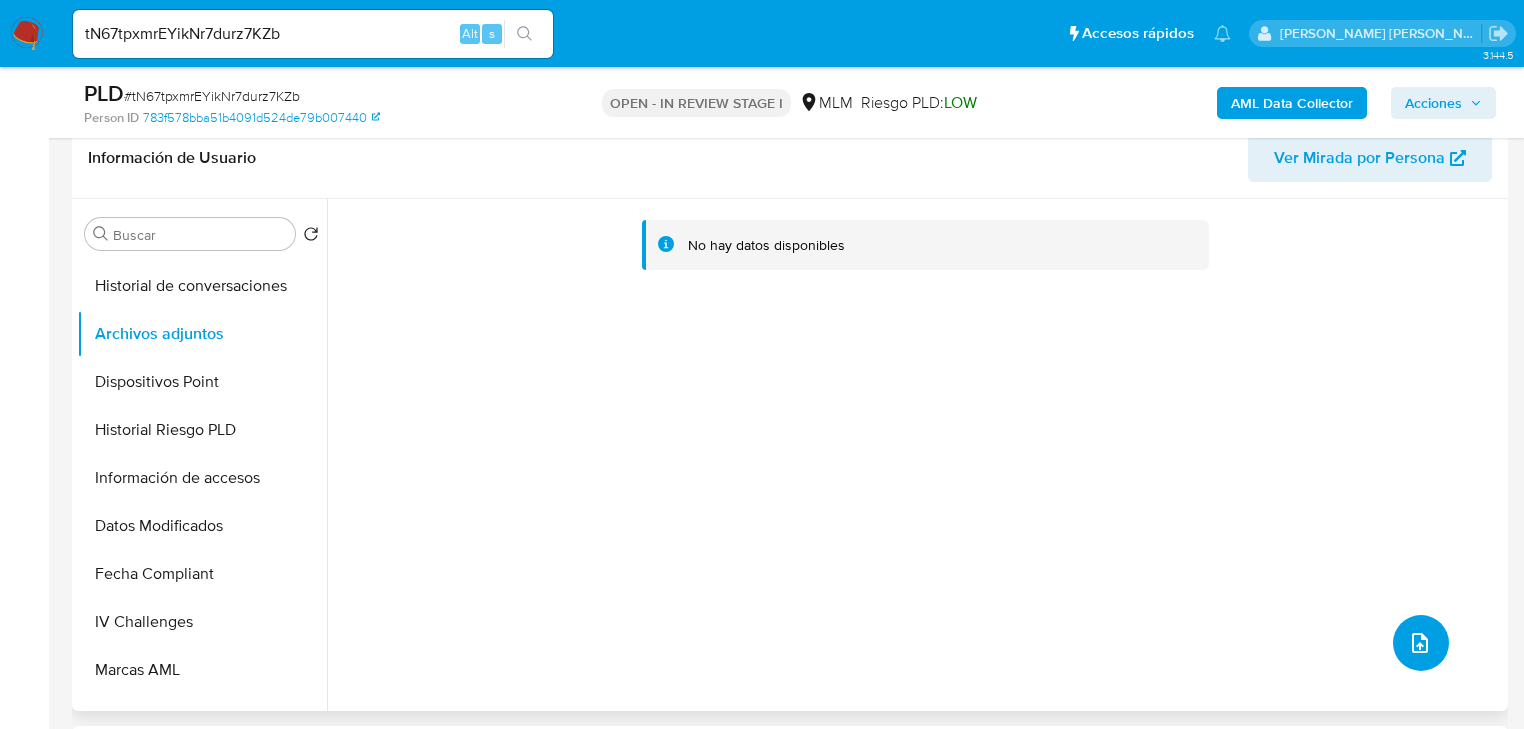 type 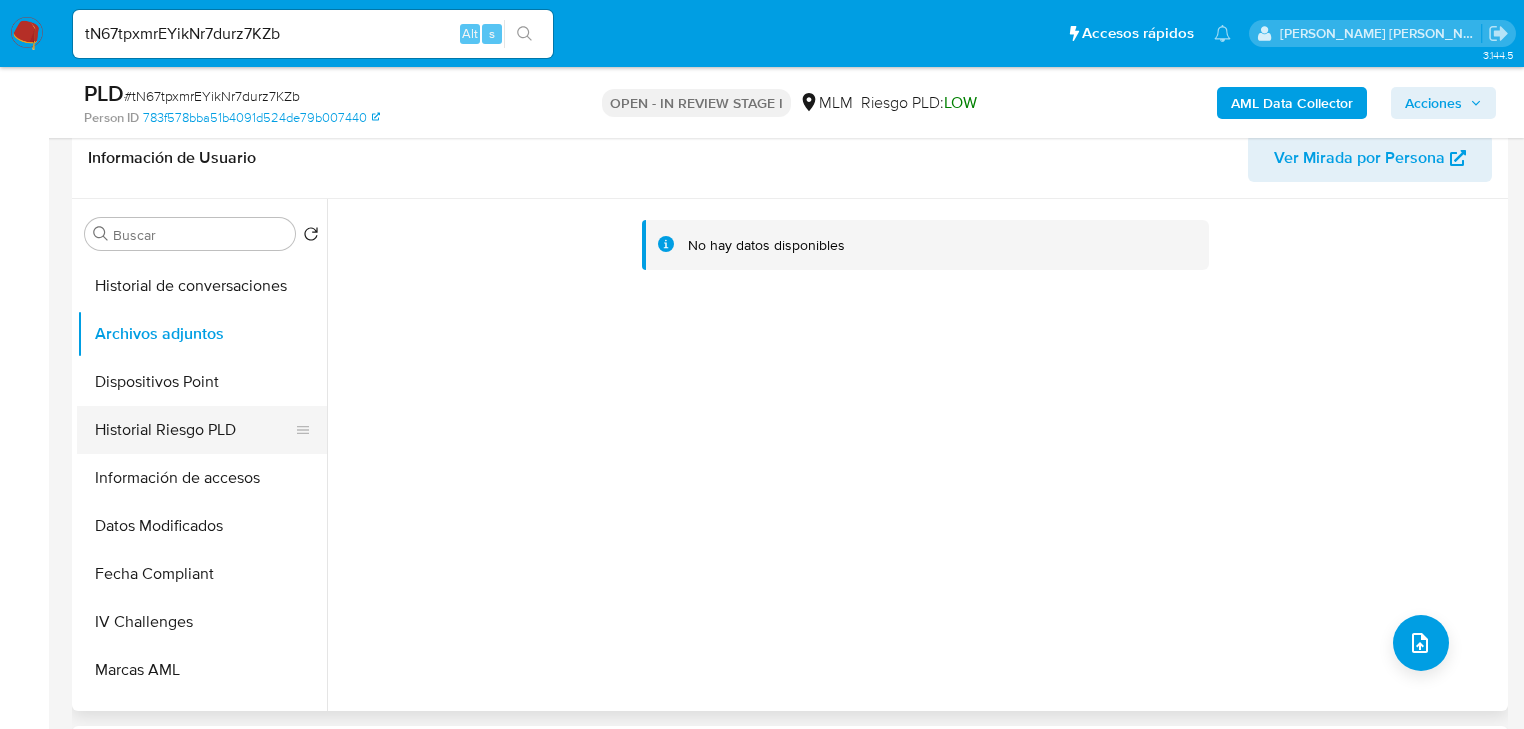 drag, startPoint x: 281, startPoint y: 435, endPoint x: 265, endPoint y: 414, distance: 26.400757 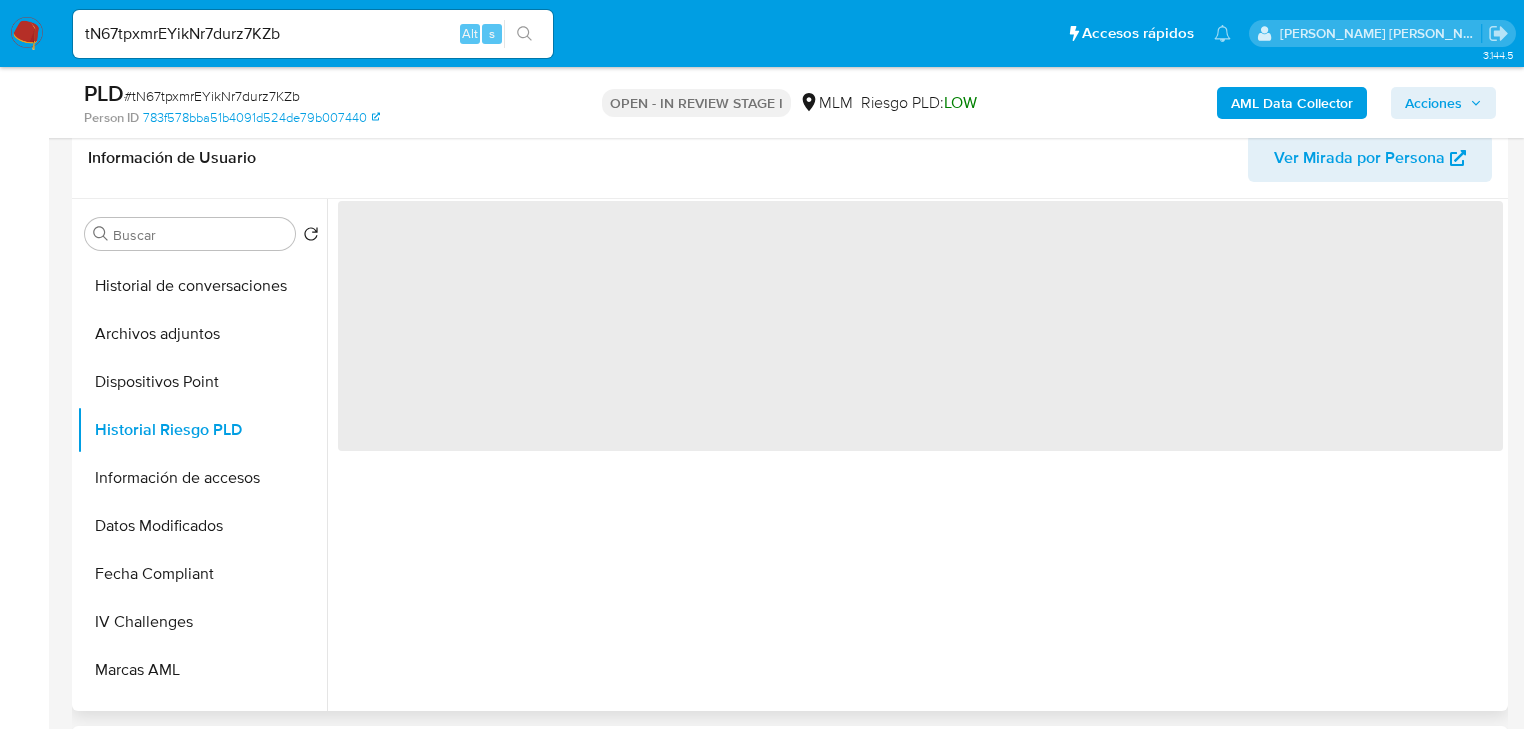 drag, startPoint x: 240, startPoint y: 362, endPoint x: 897, endPoint y: 204, distance: 675.73145 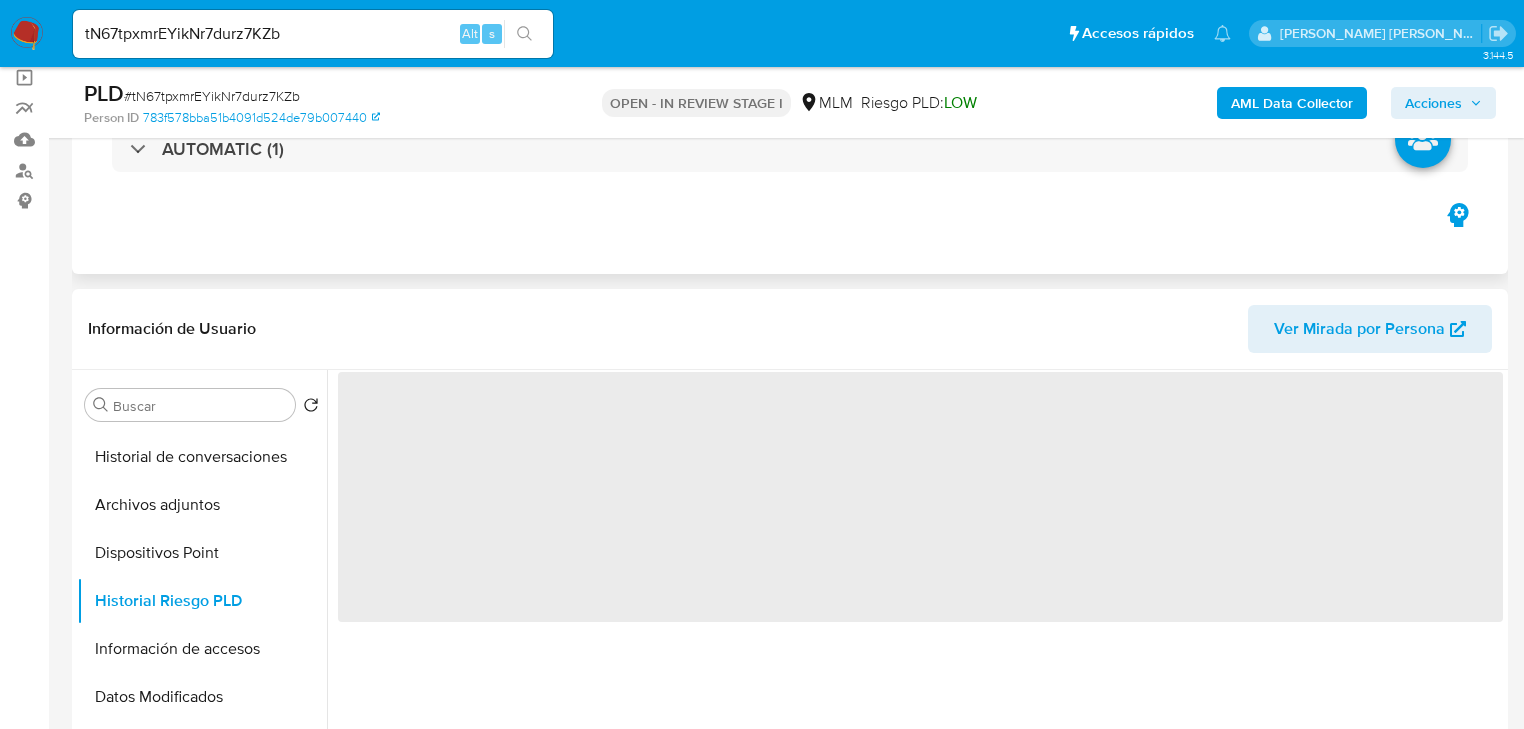 scroll, scrollTop: 0, scrollLeft: 0, axis: both 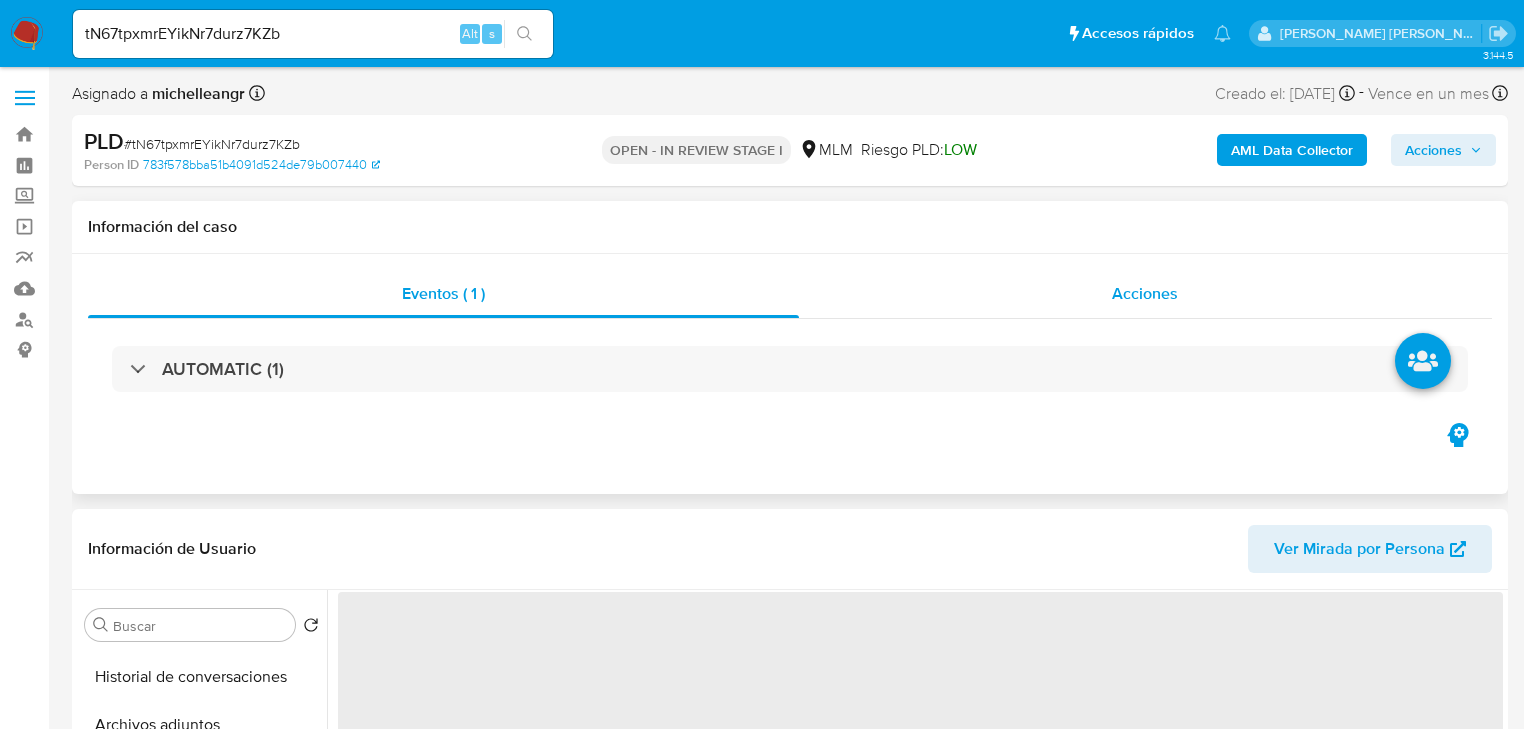 click on "Acciones" at bounding box center (1145, 293) 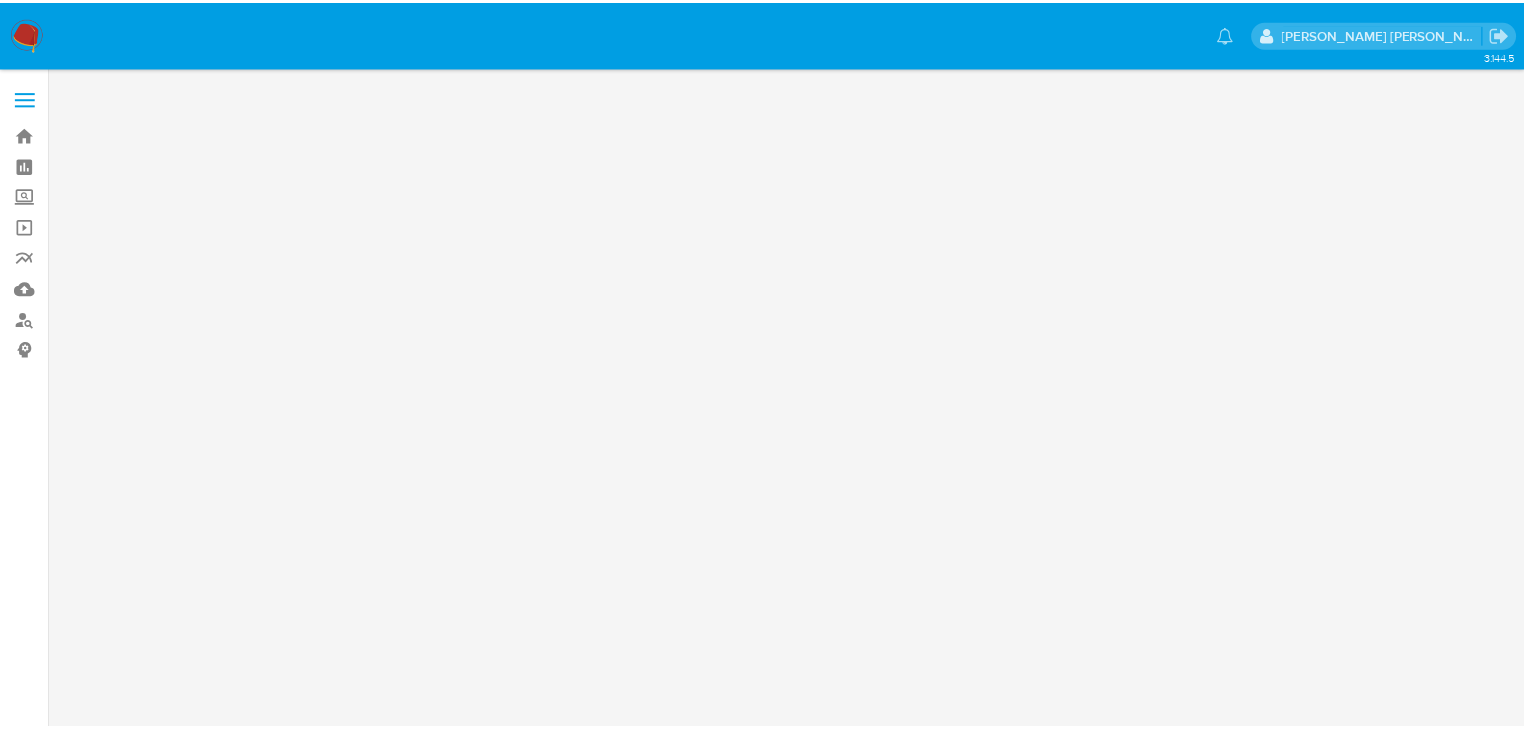 scroll, scrollTop: 0, scrollLeft: 0, axis: both 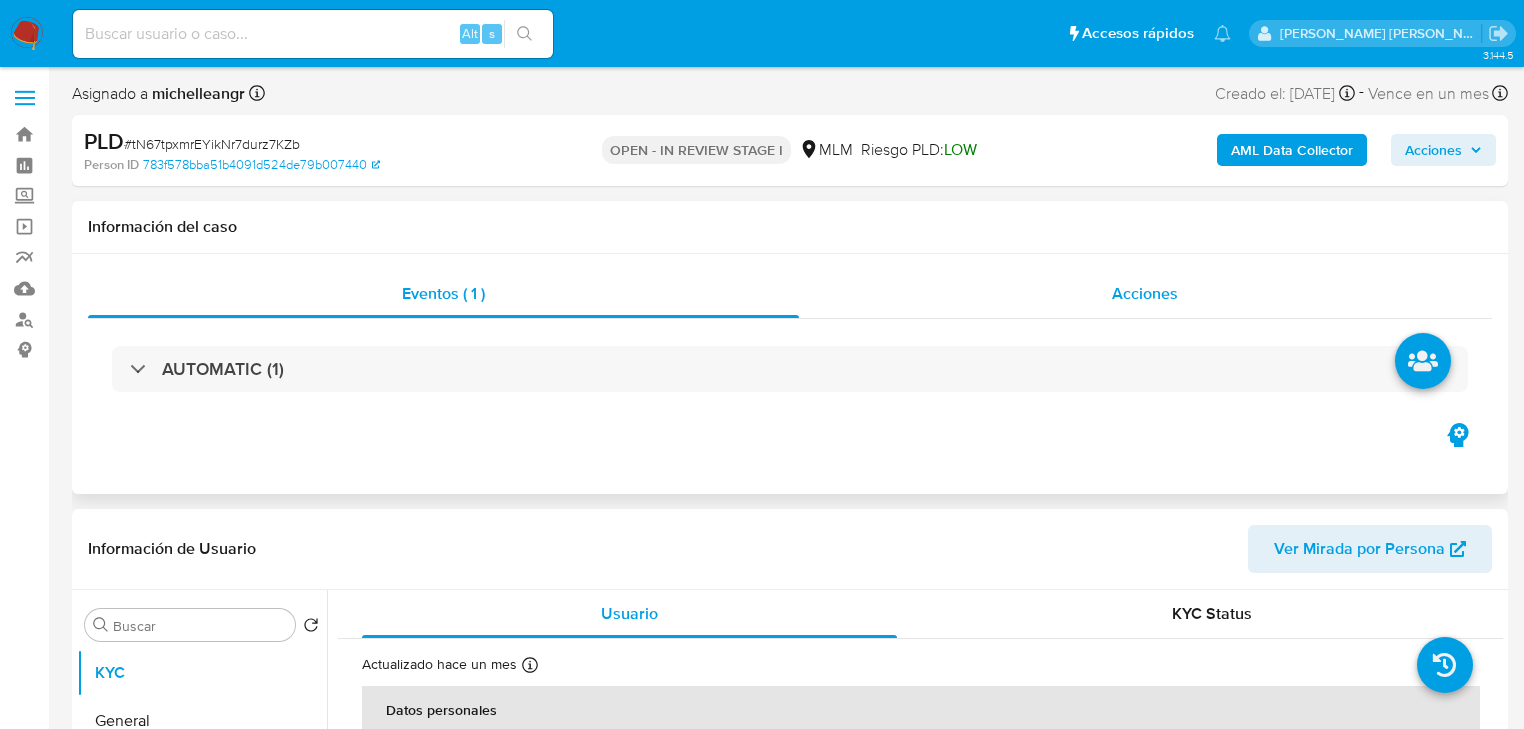 click on "Acciones" at bounding box center (1145, 293) 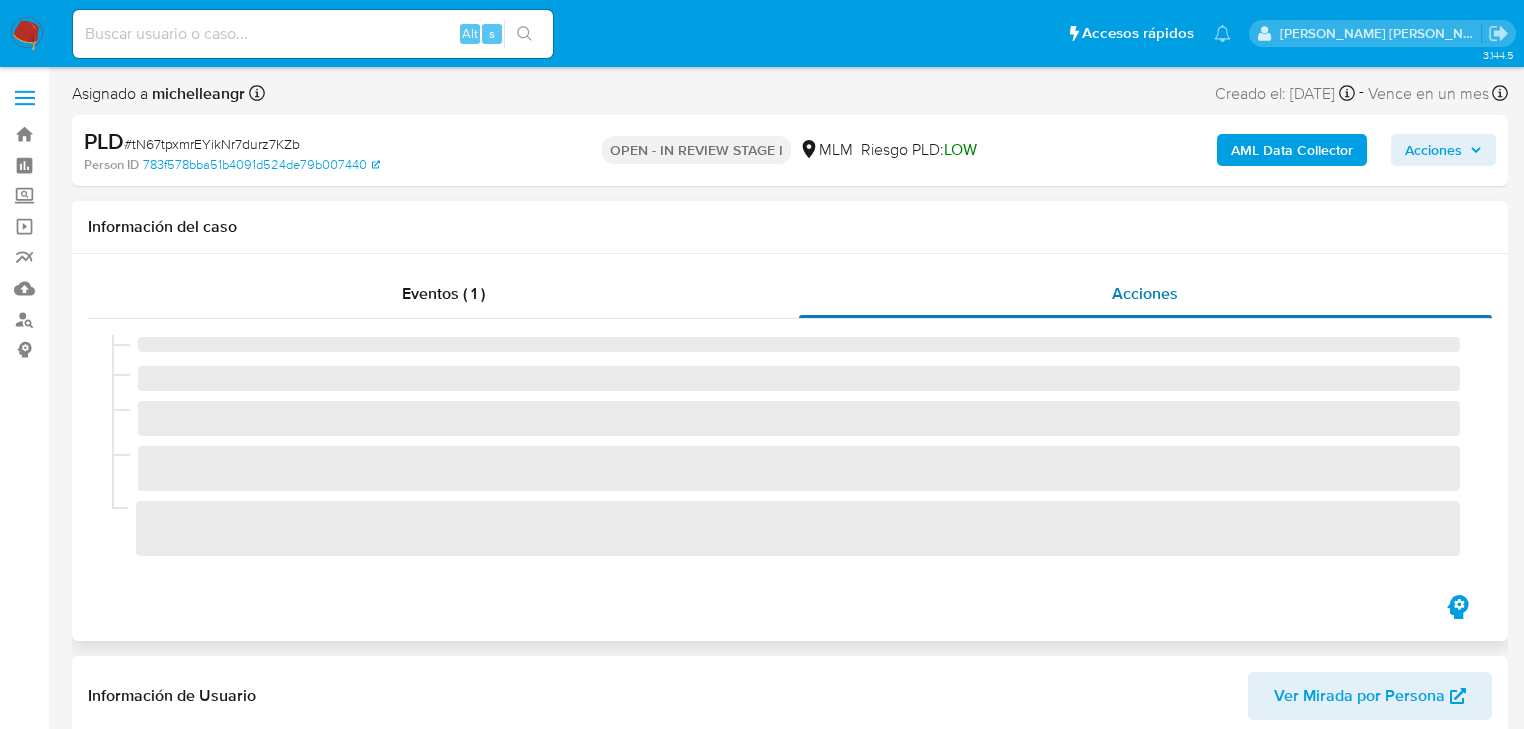 select on "10" 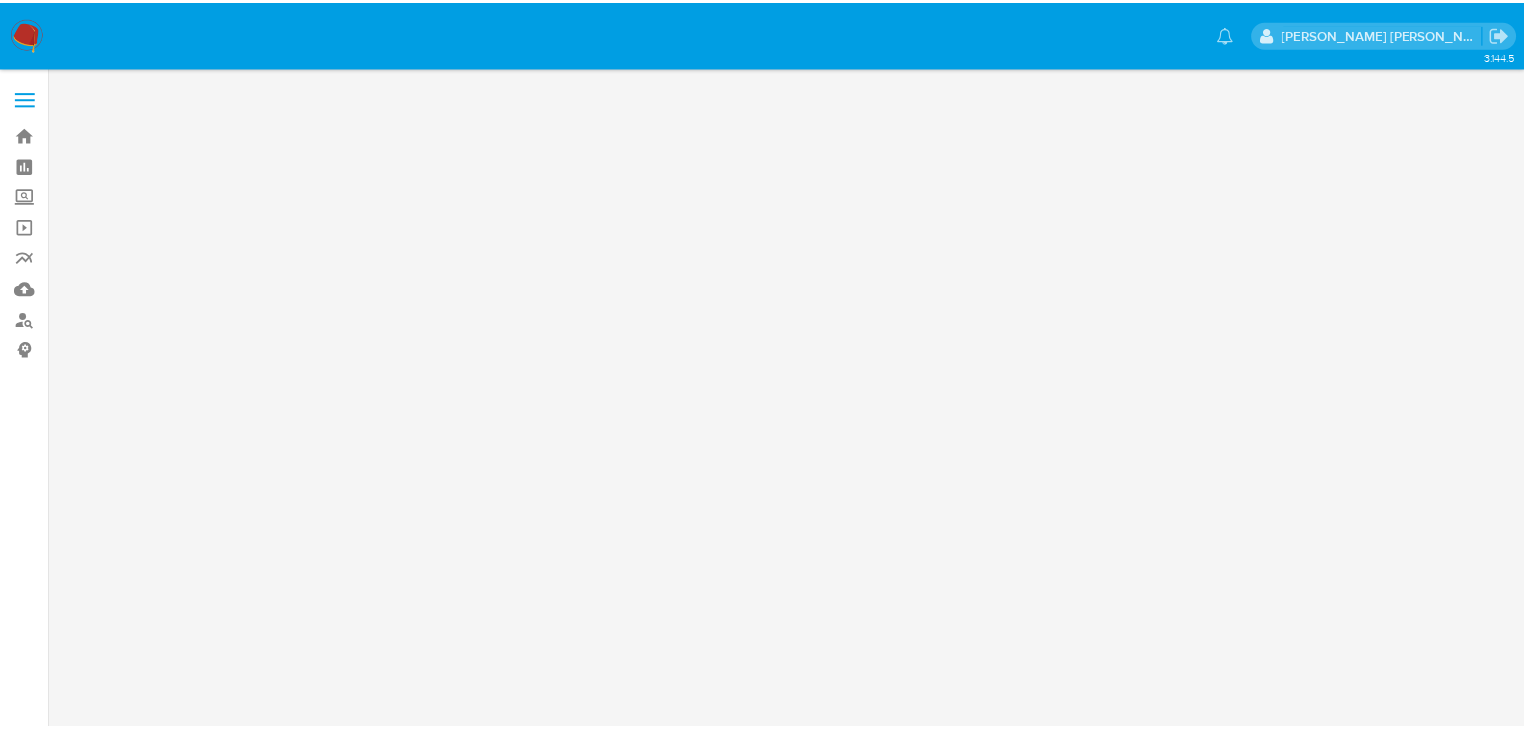 scroll, scrollTop: 0, scrollLeft: 0, axis: both 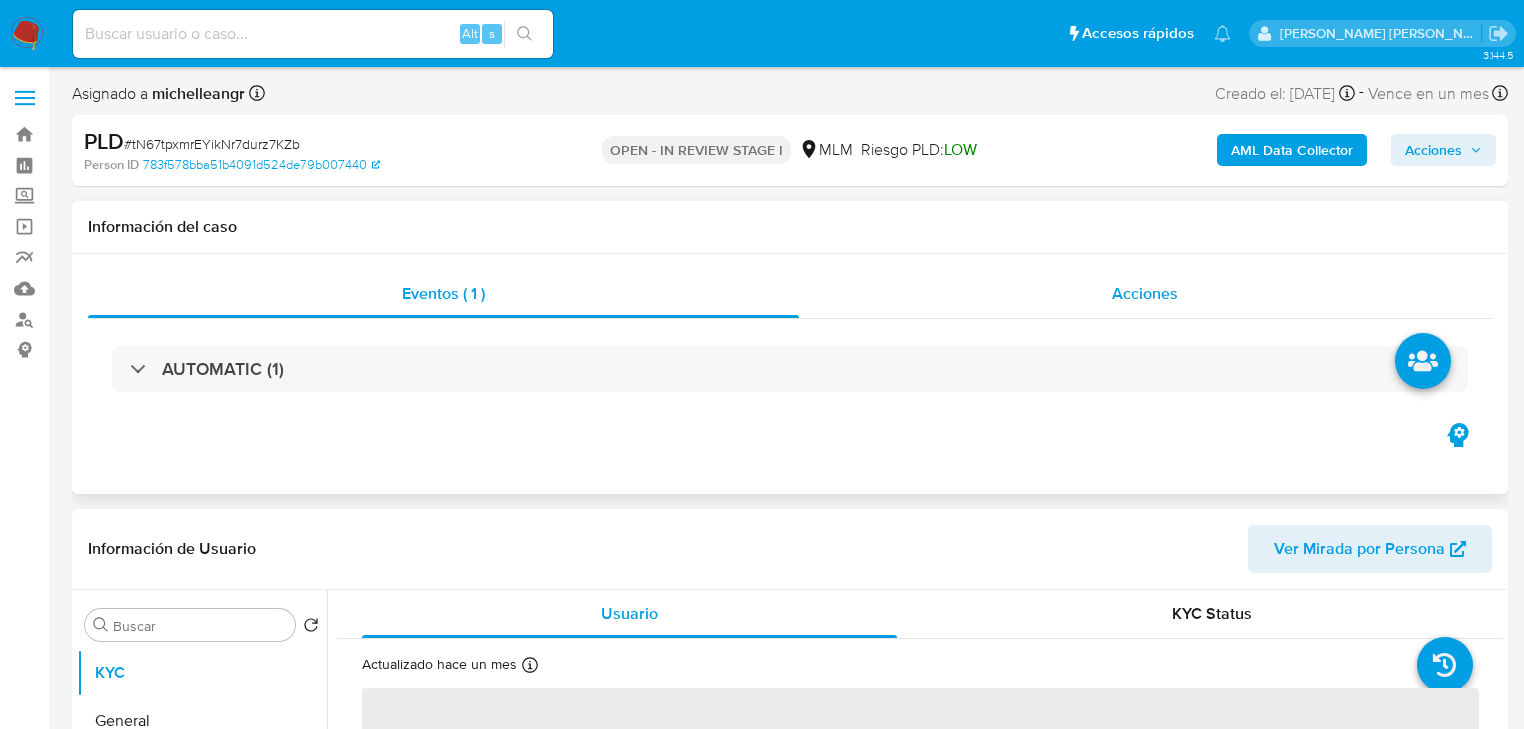 drag, startPoint x: 1164, startPoint y: 296, endPoint x: 1108, endPoint y: 288, distance: 56.568542 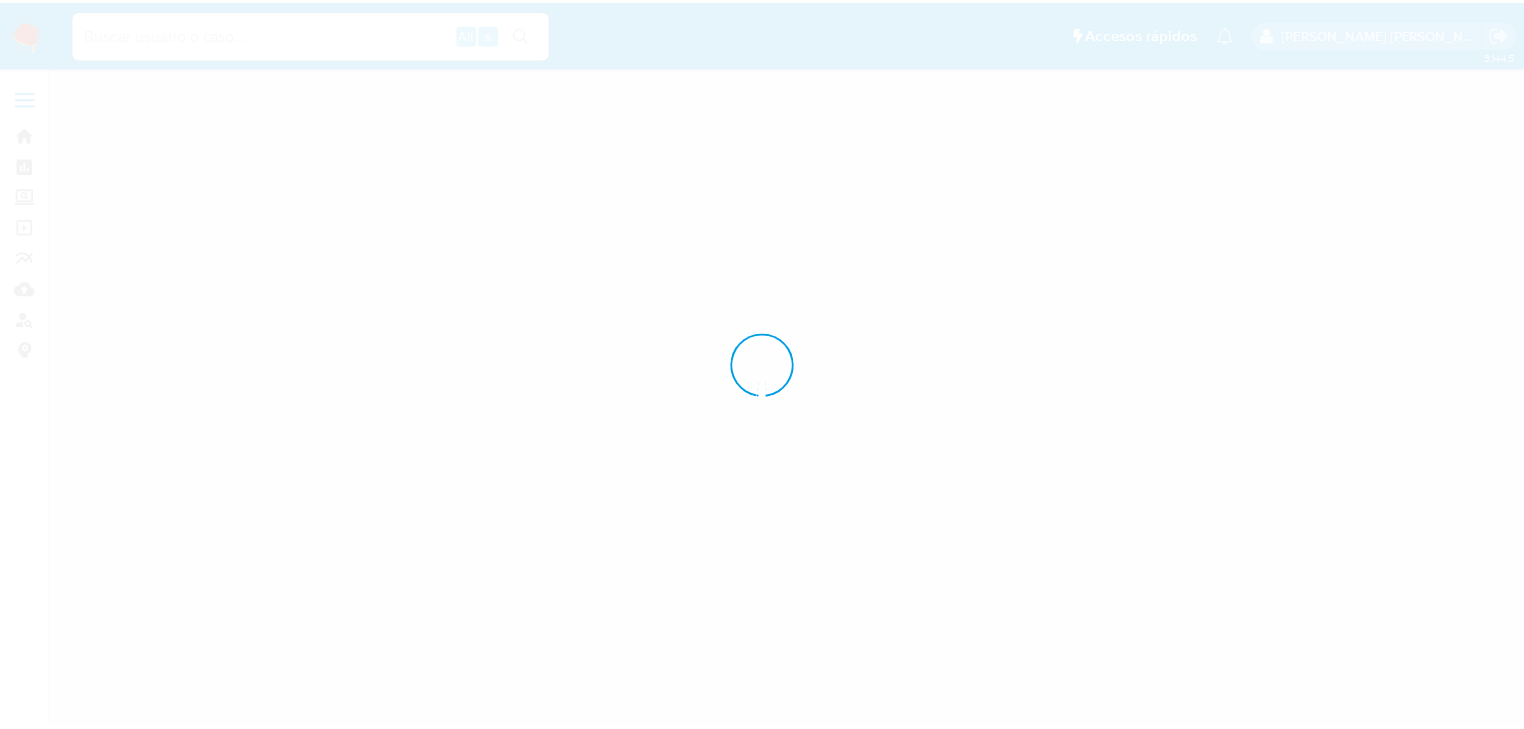 scroll, scrollTop: 0, scrollLeft: 0, axis: both 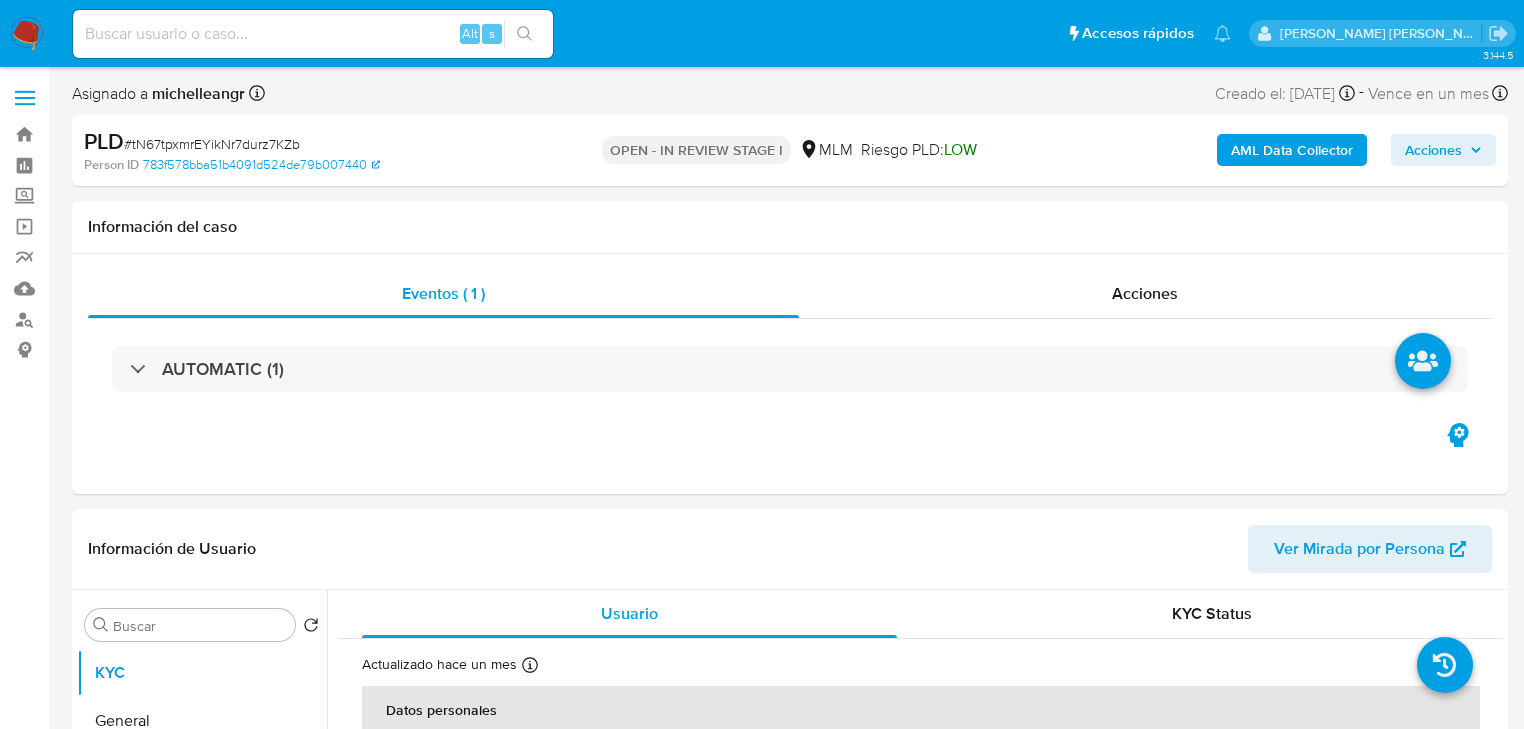 select on "10" 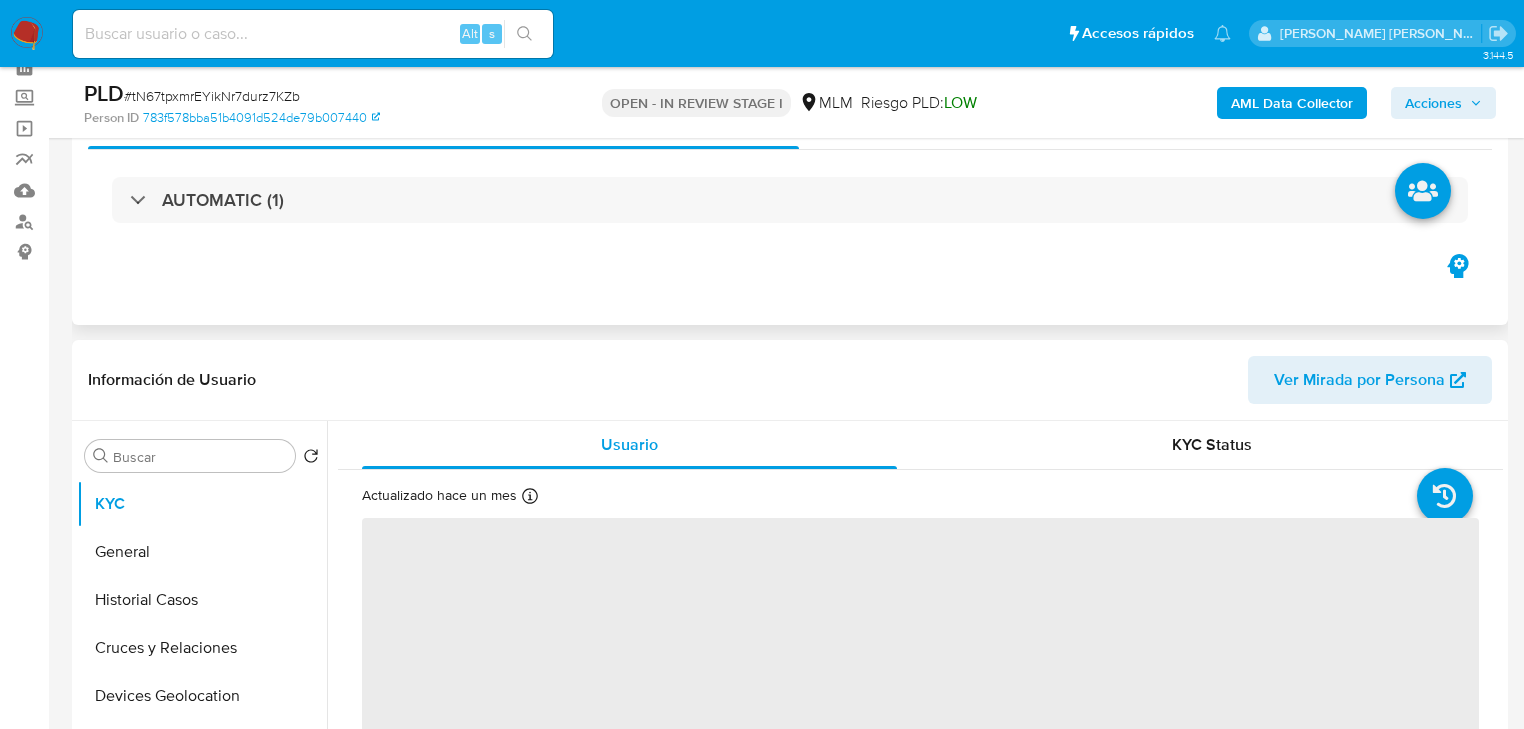 scroll, scrollTop: 80, scrollLeft: 0, axis: vertical 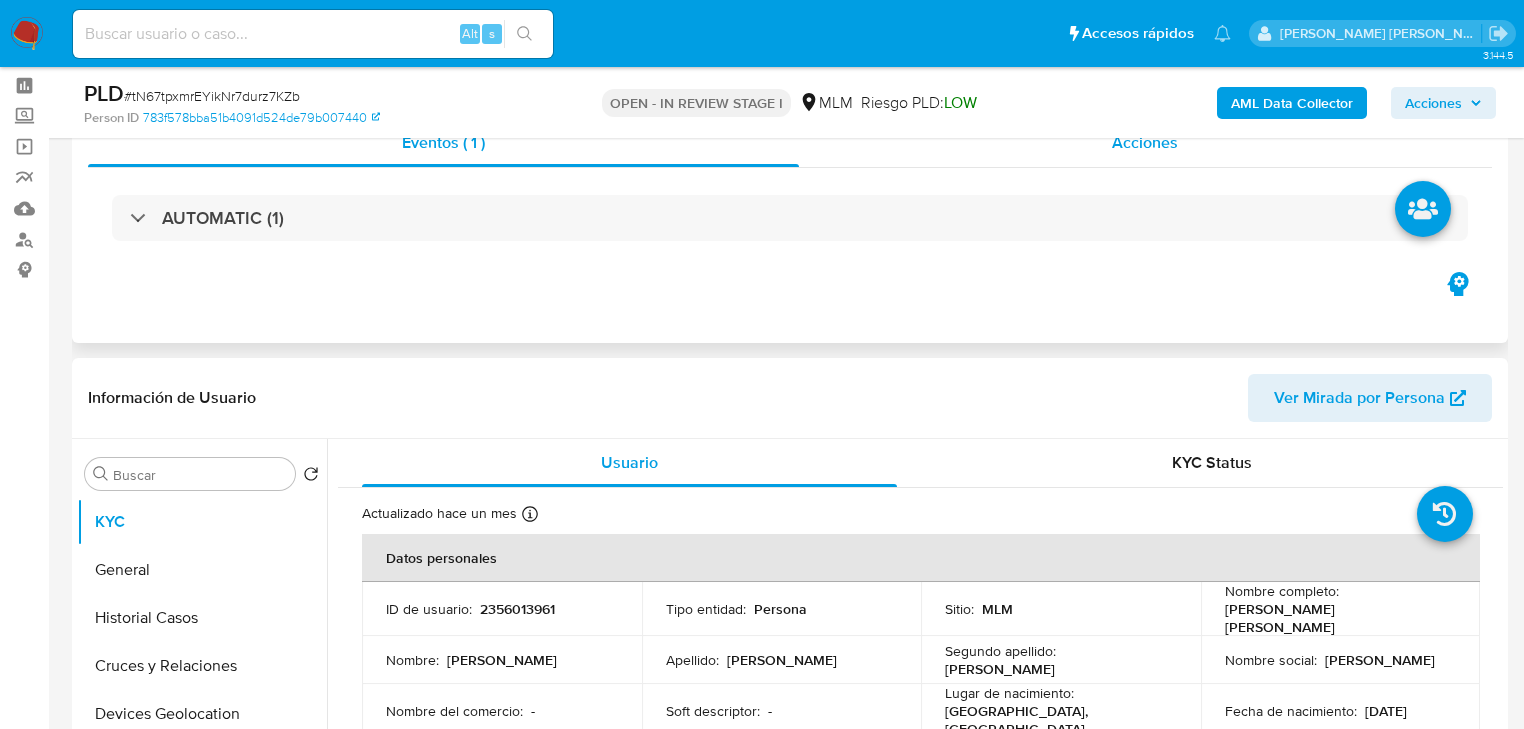 click on "Acciones" at bounding box center [1146, 143] 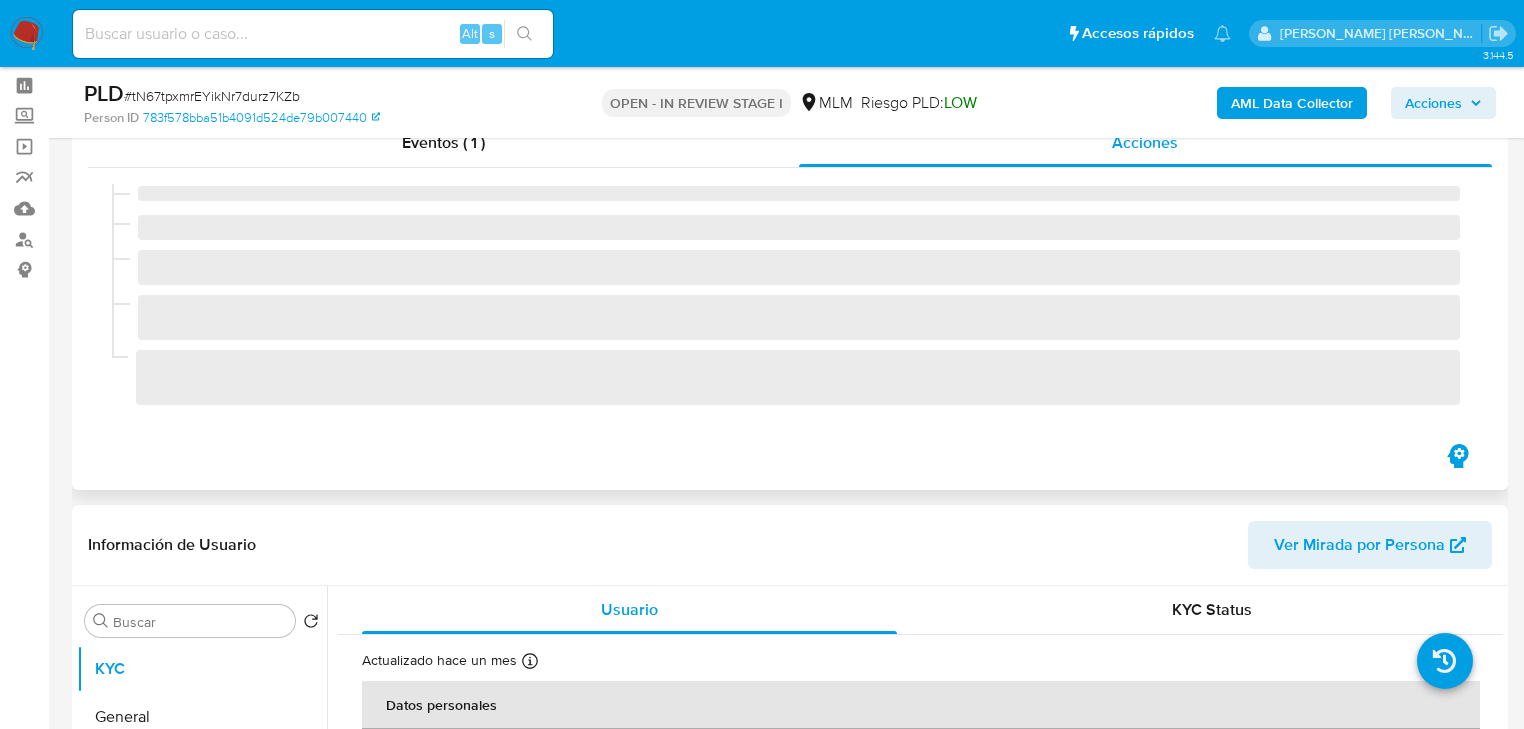 select on "10" 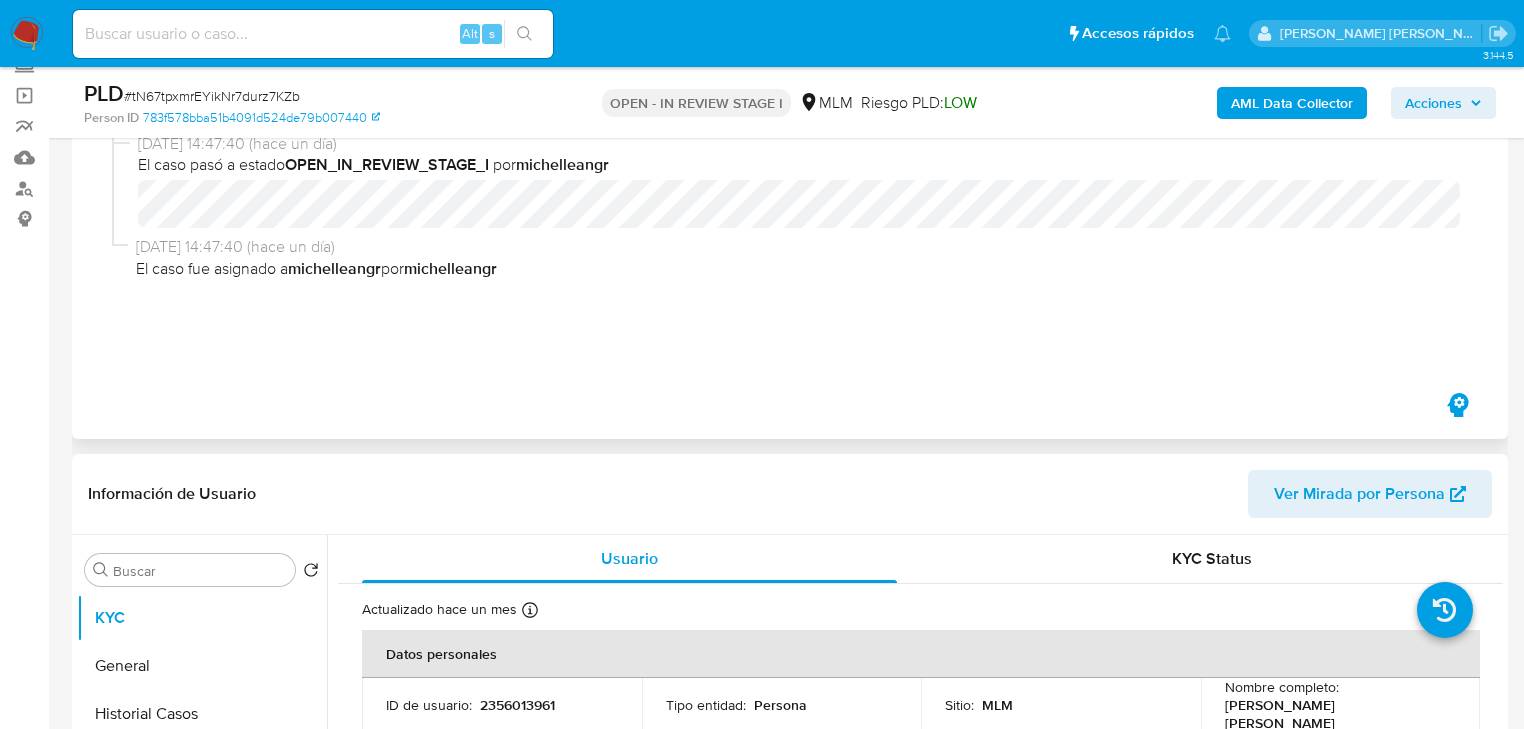 scroll, scrollTop: 160, scrollLeft: 0, axis: vertical 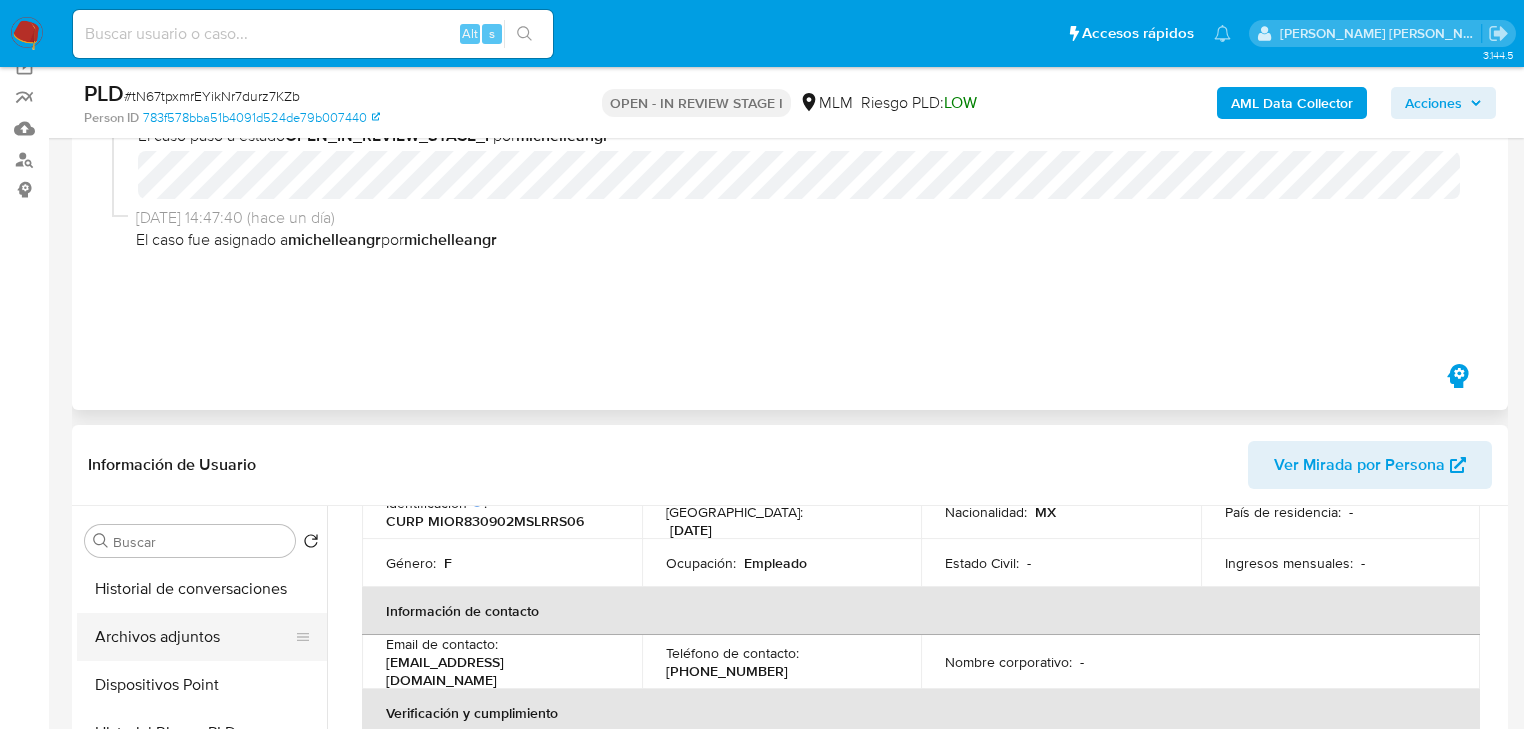 click on "Archivos adjuntos" at bounding box center [194, 637] 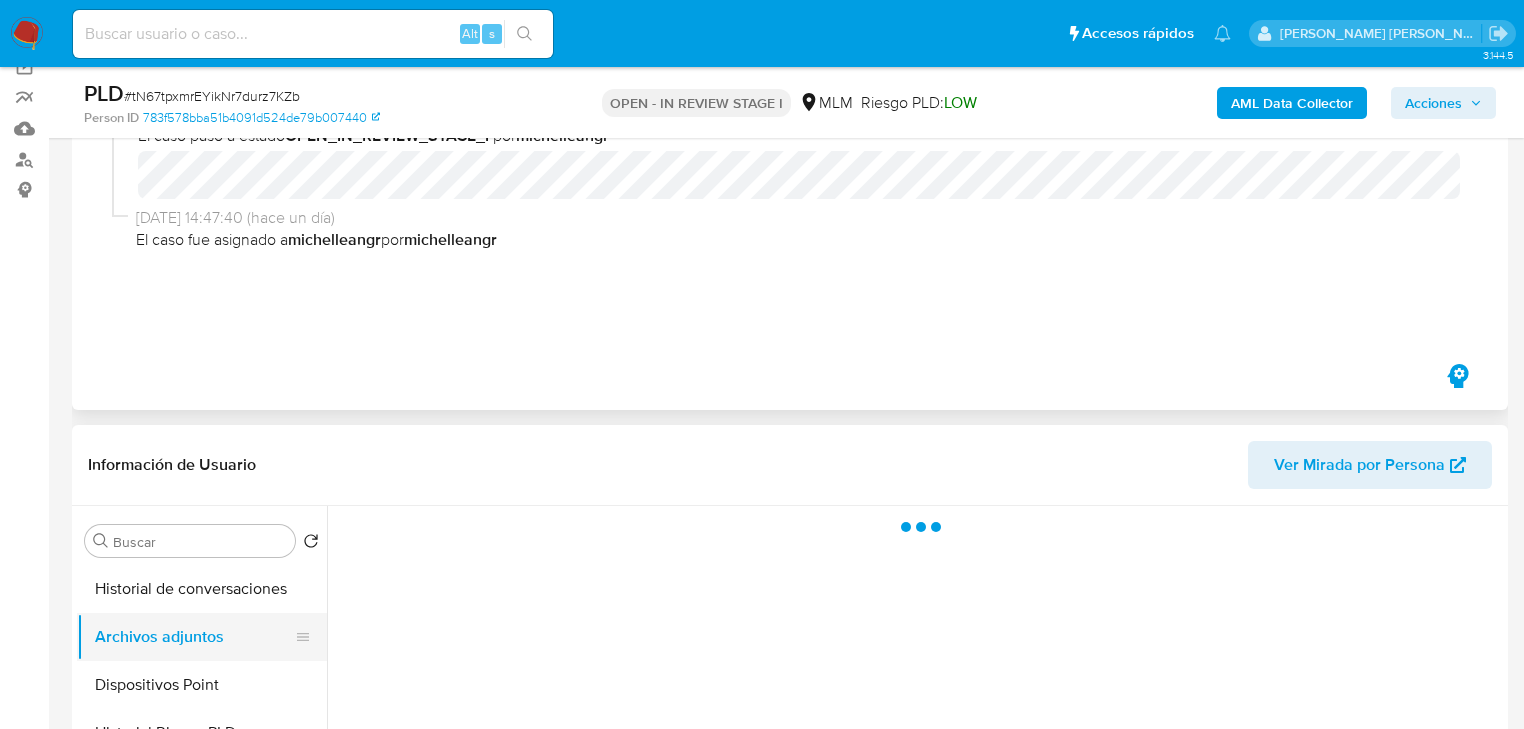 scroll, scrollTop: 0, scrollLeft: 0, axis: both 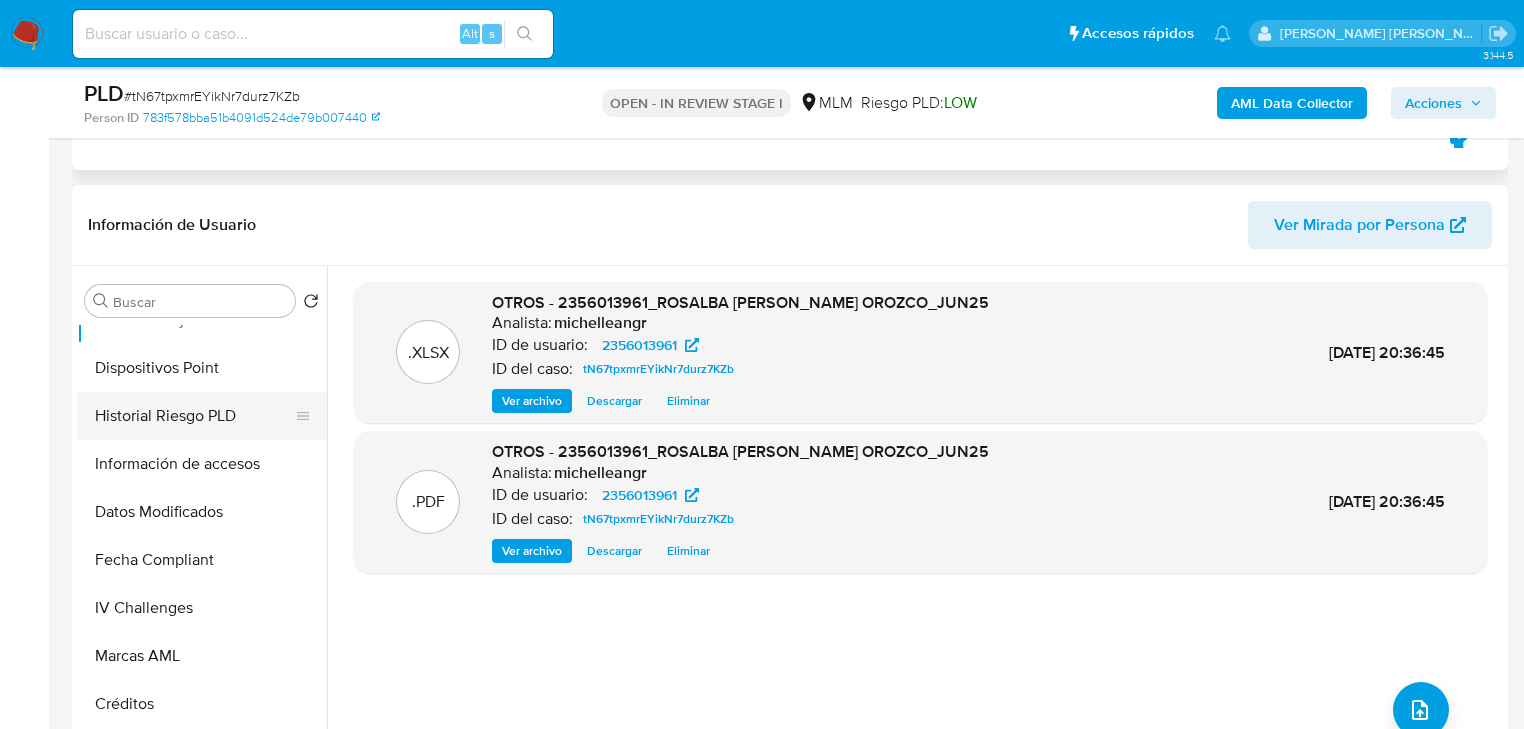 click on "Historial Riesgo PLD" at bounding box center [194, 416] 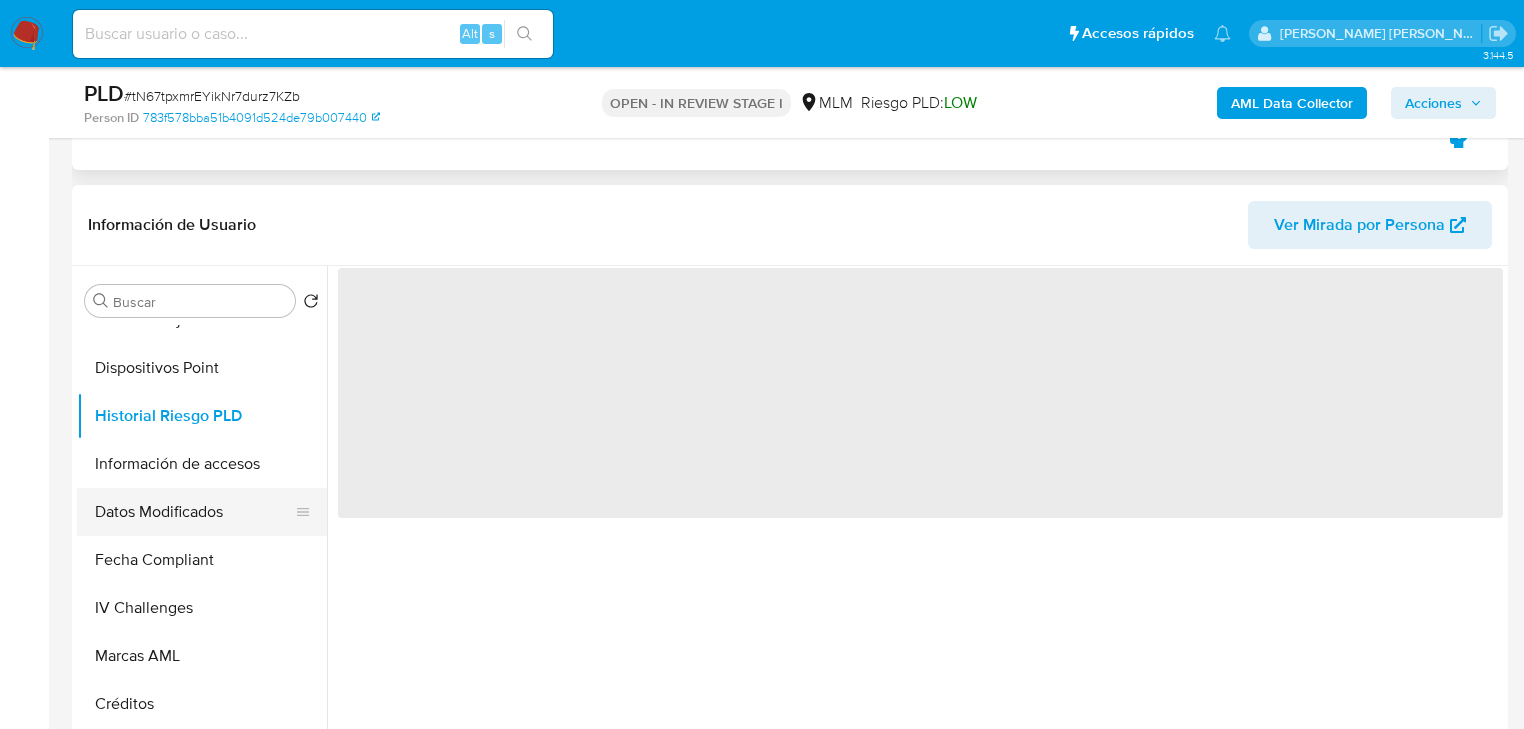 click on "Datos Modificados" at bounding box center [194, 512] 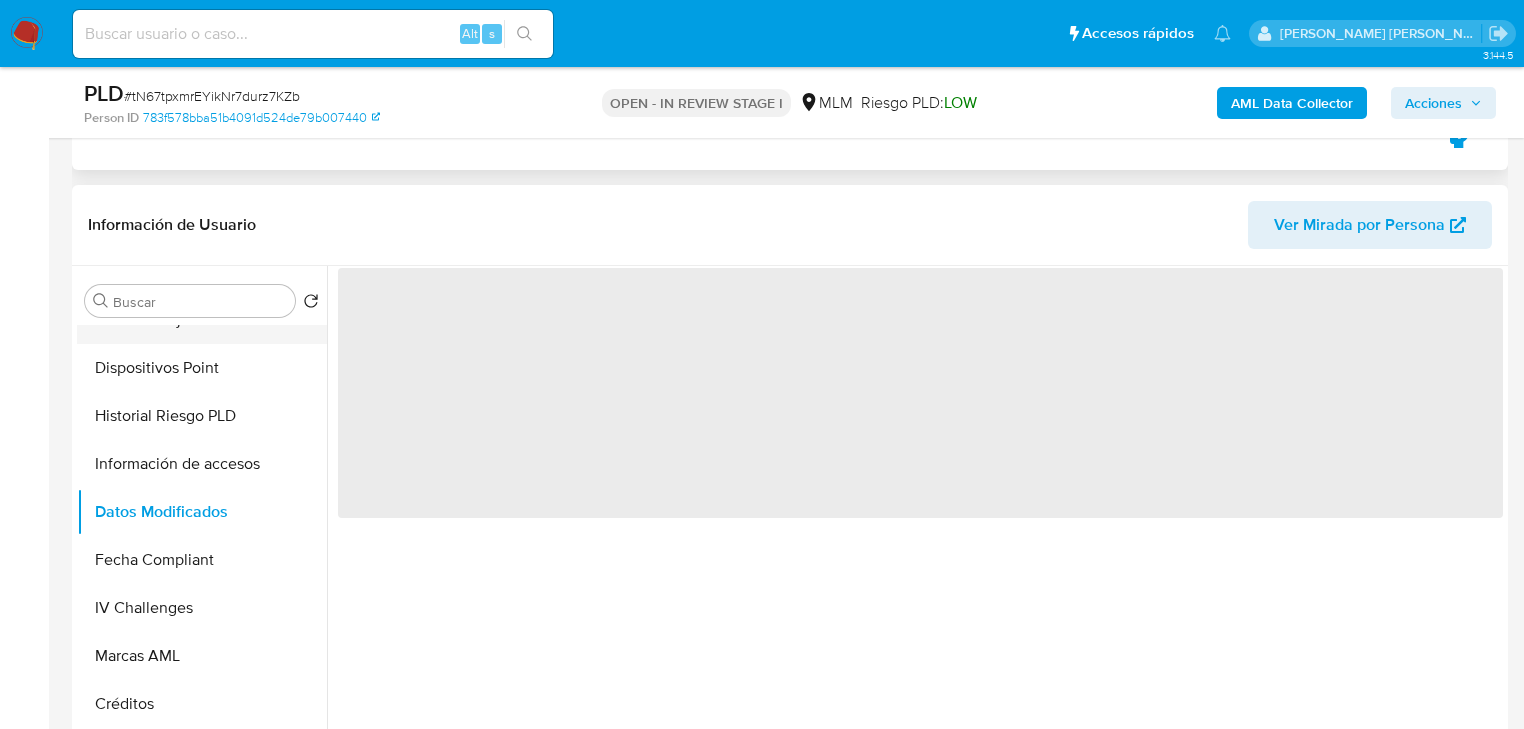 scroll, scrollTop: 397, scrollLeft: 0, axis: vertical 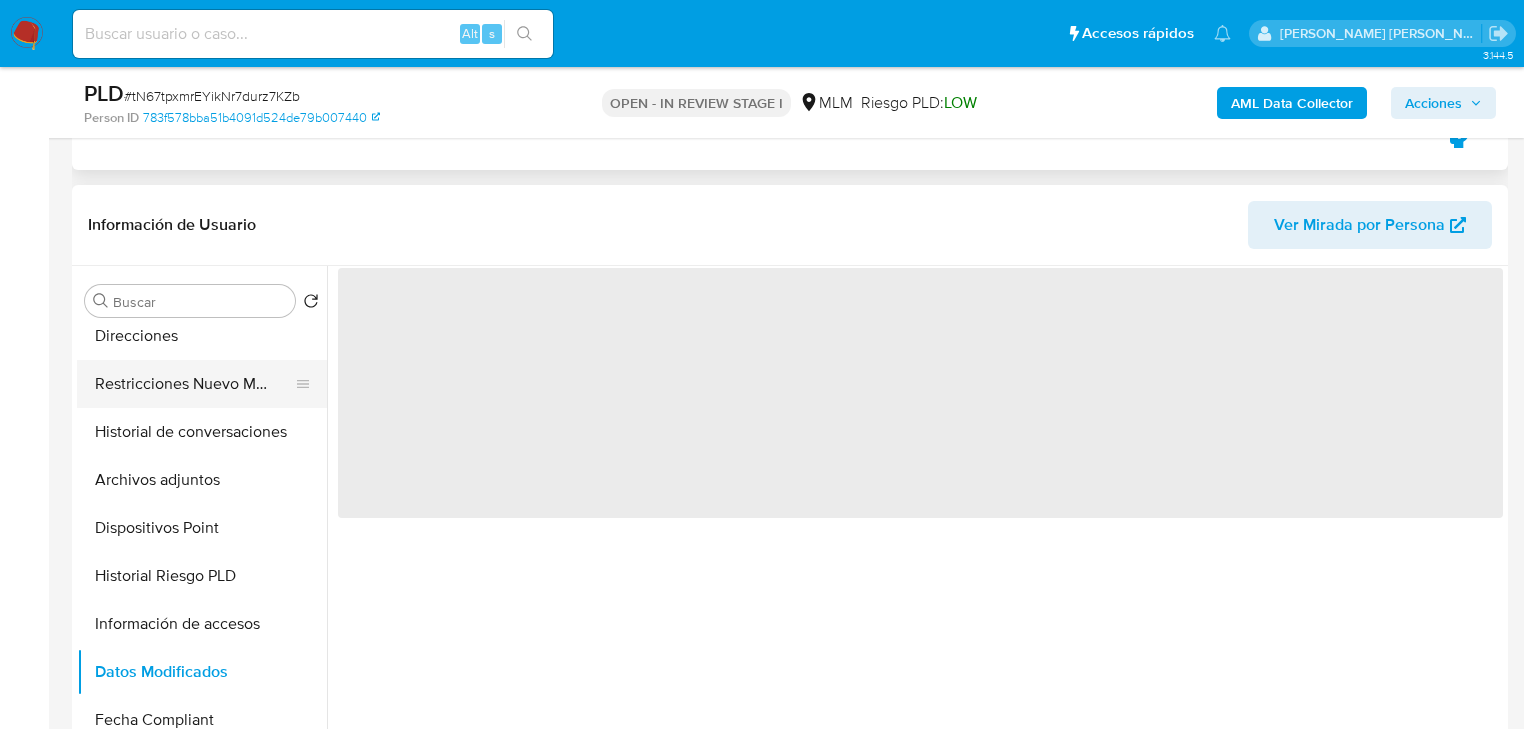 drag, startPoint x: 214, startPoint y: 450, endPoint x: 233, endPoint y: 396, distance: 57.245087 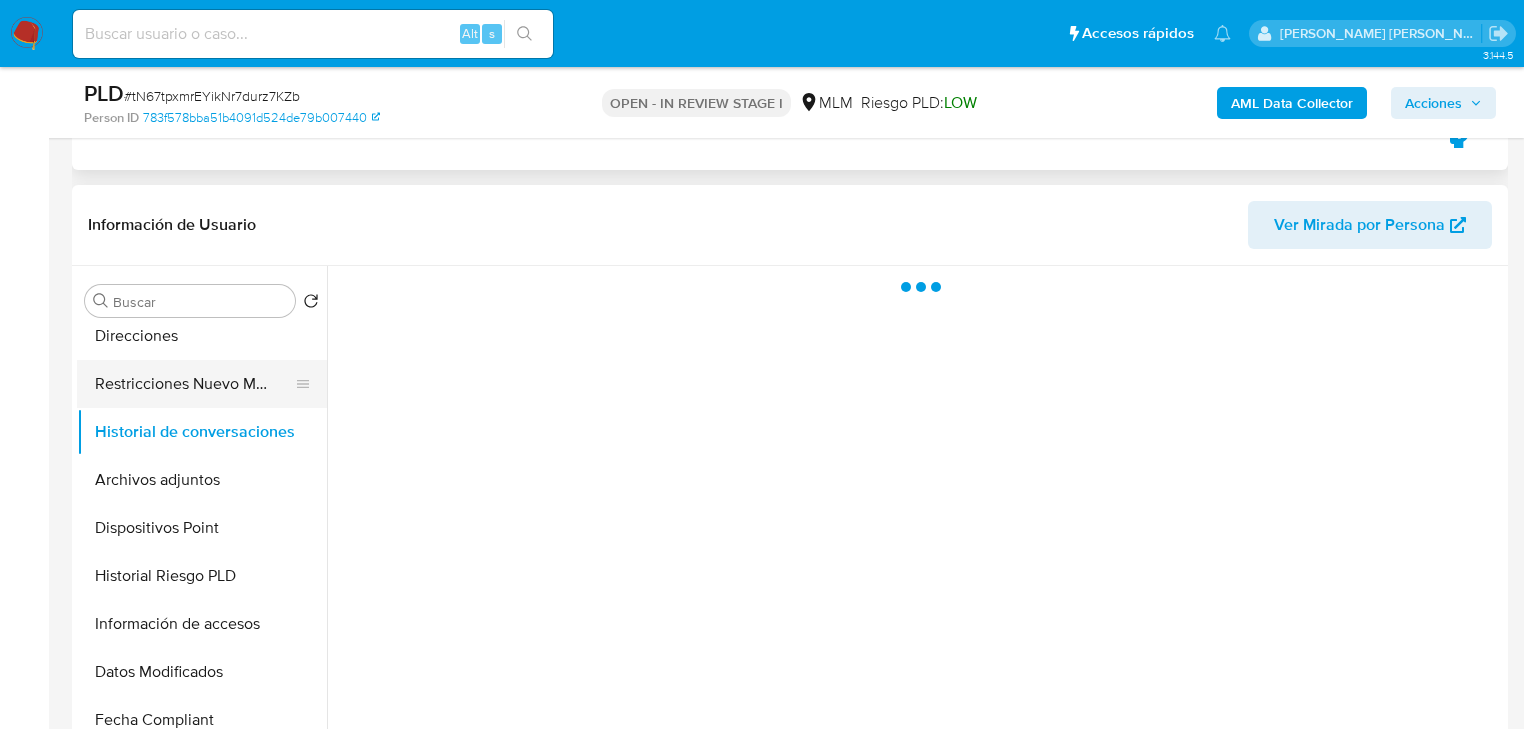 click on "Restricciones Nuevo Mundo" at bounding box center [194, 384] 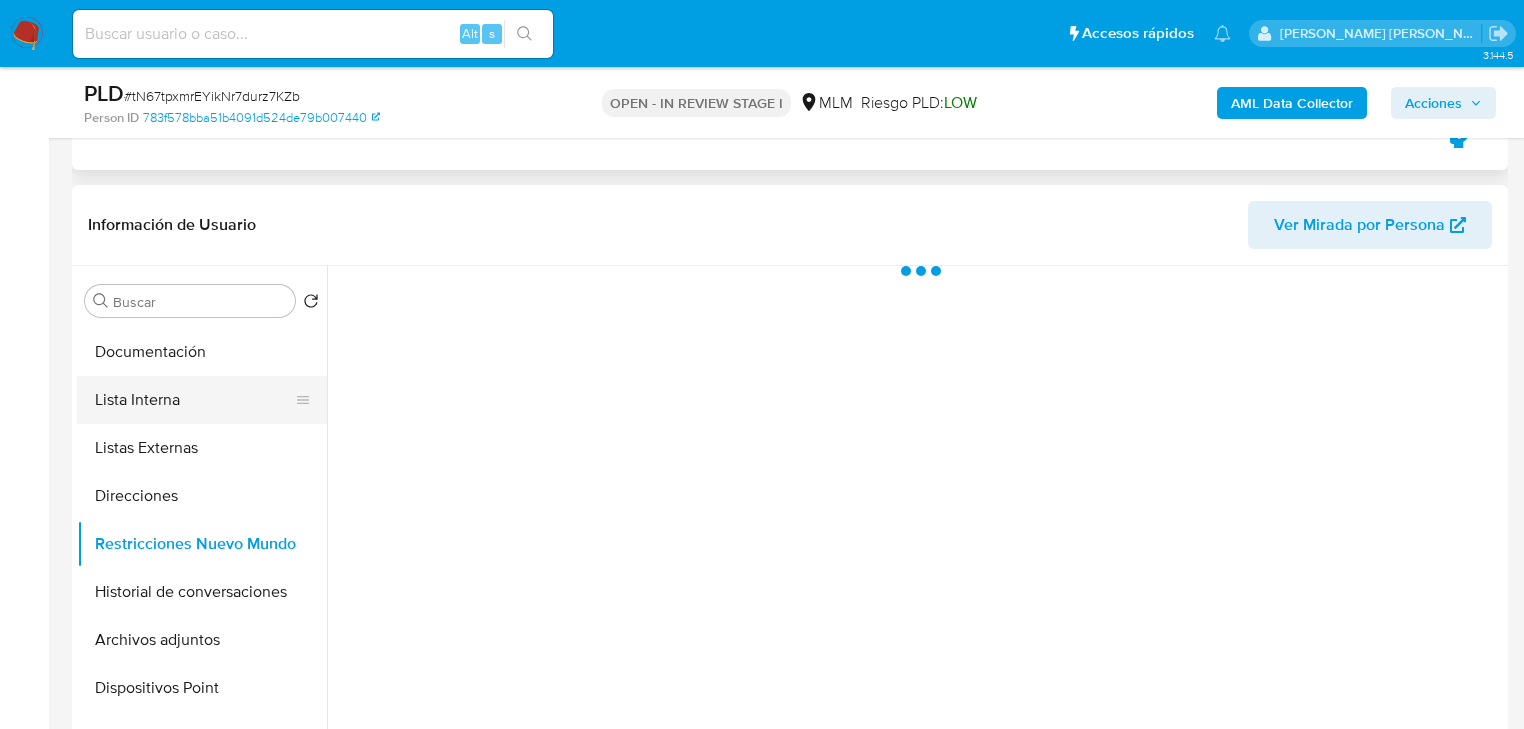 click on "Lista Interna" at bounding box center (194, 400) 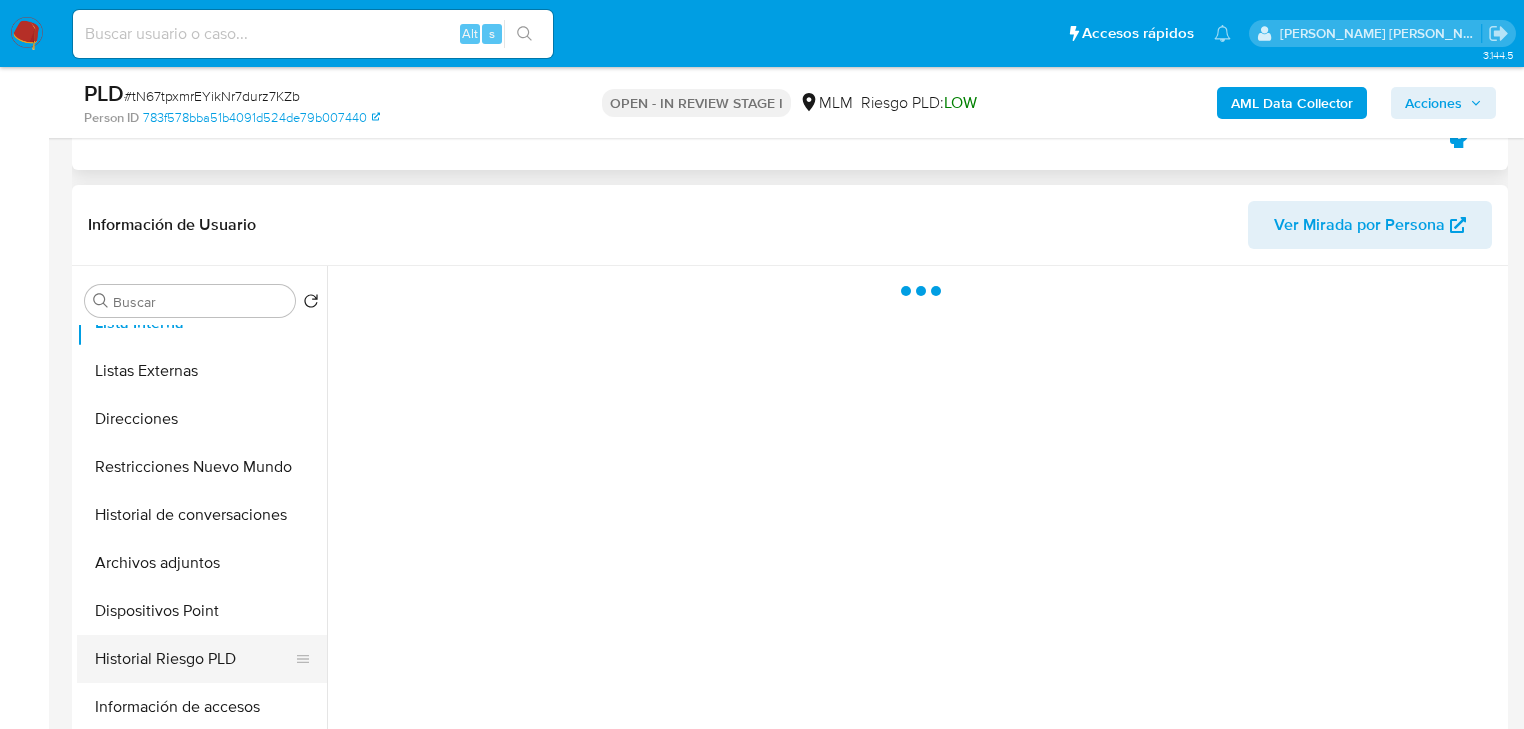 scroll, scrollTop: 397, scrollLeft: 0, axis: vertical 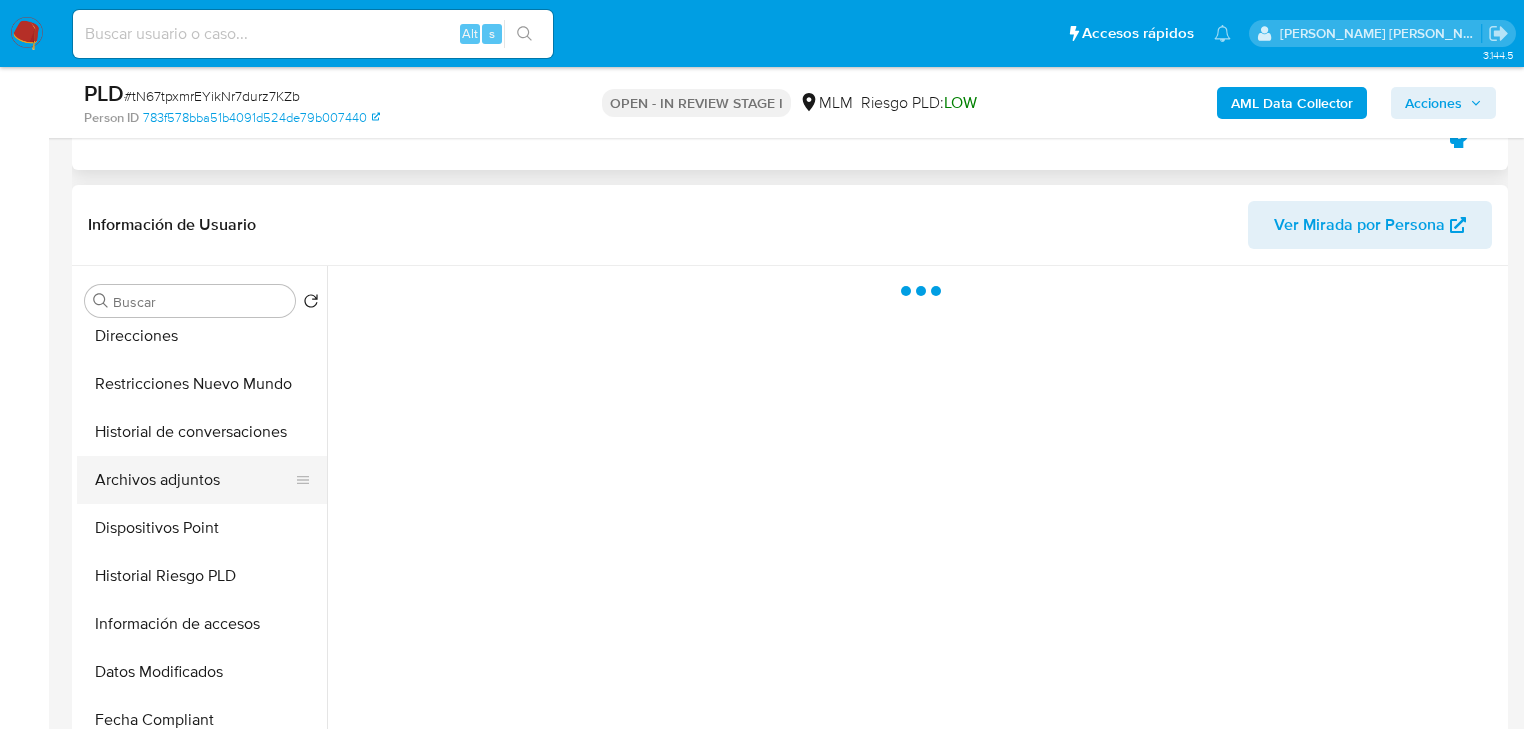 click on "Dispositivos Point" at bounding box center [202, 528] 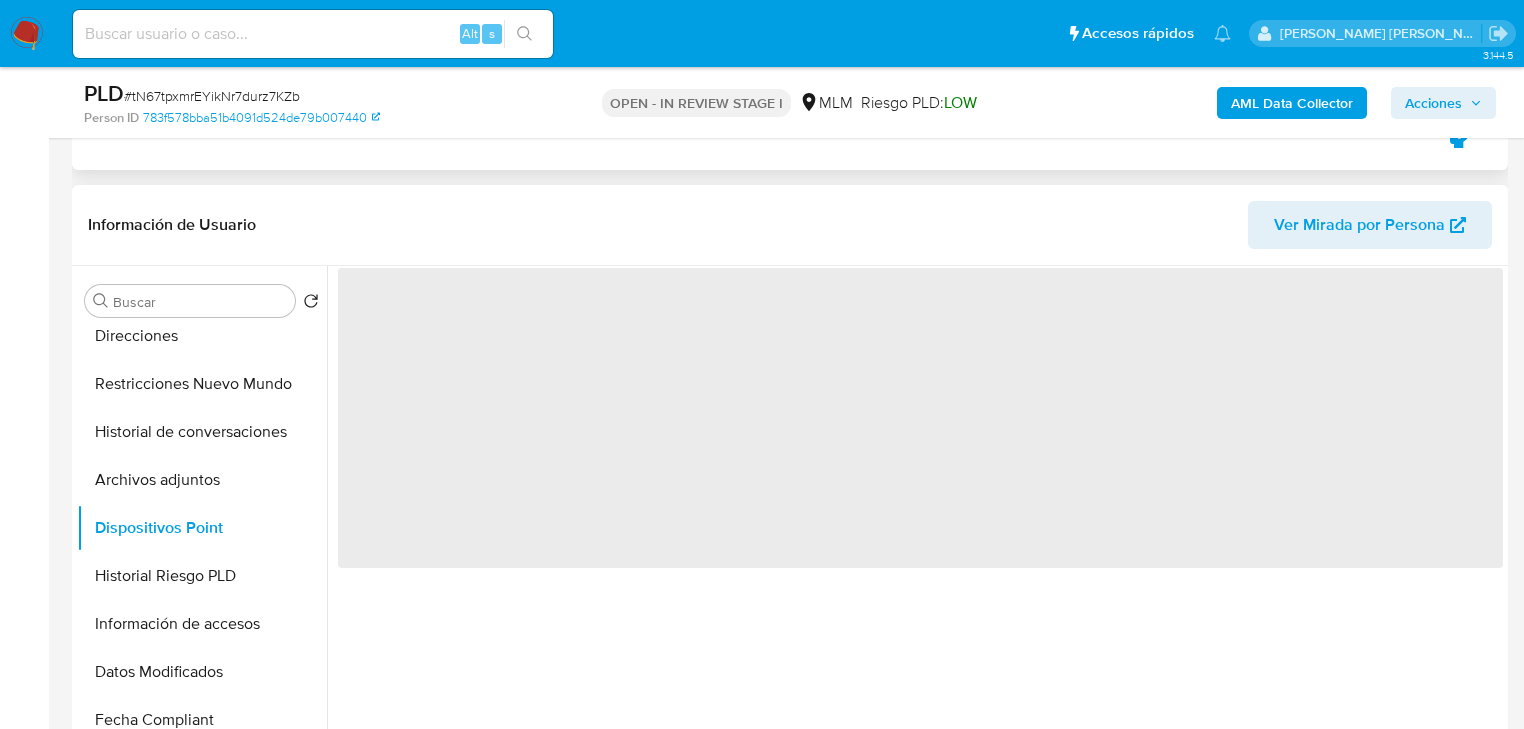 drag, startPoint x: 235, startPoint y: 483, endPoint x: 836, endPoint y: 708, distance: 641.7367 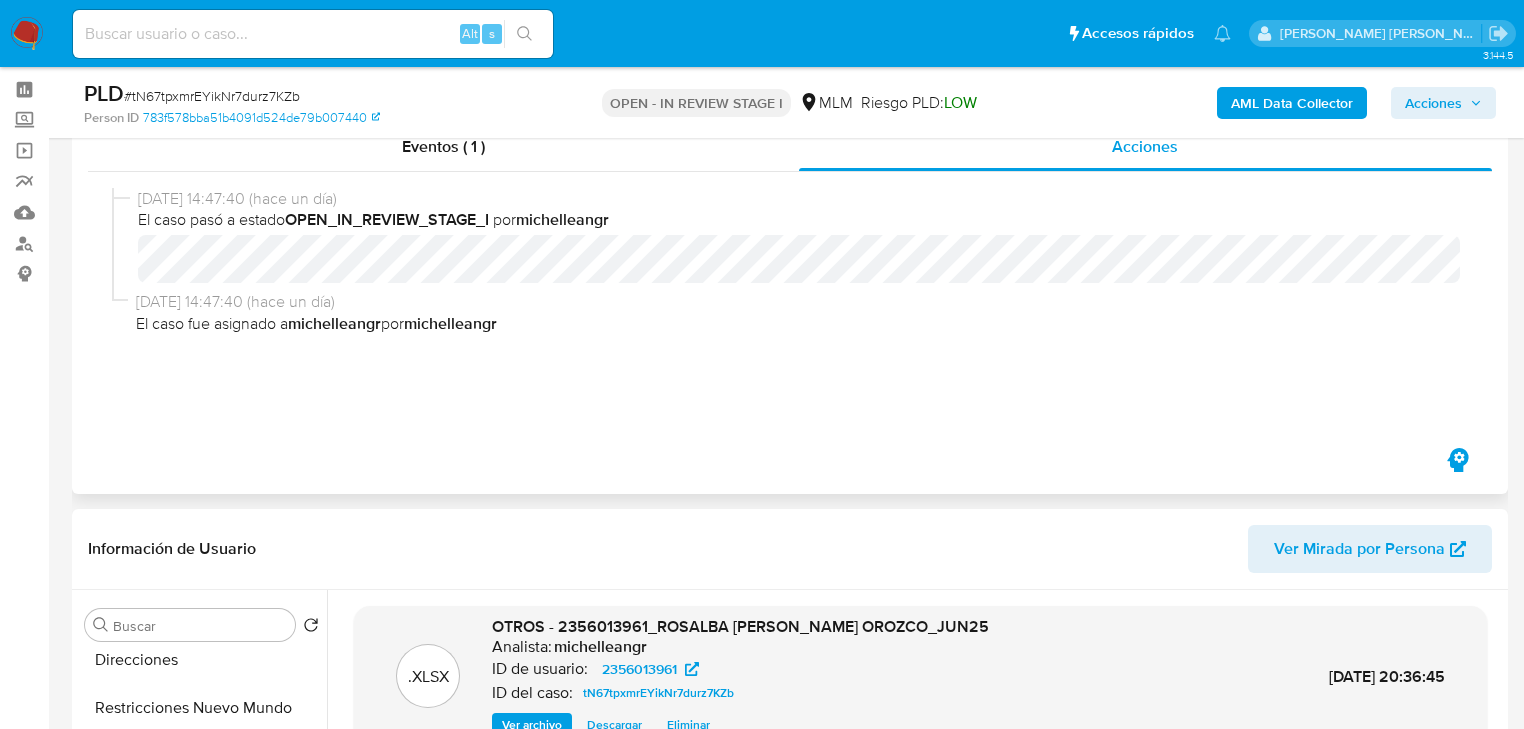 scroll, scrollTop: 0, scrollLeft: 0, axis: both 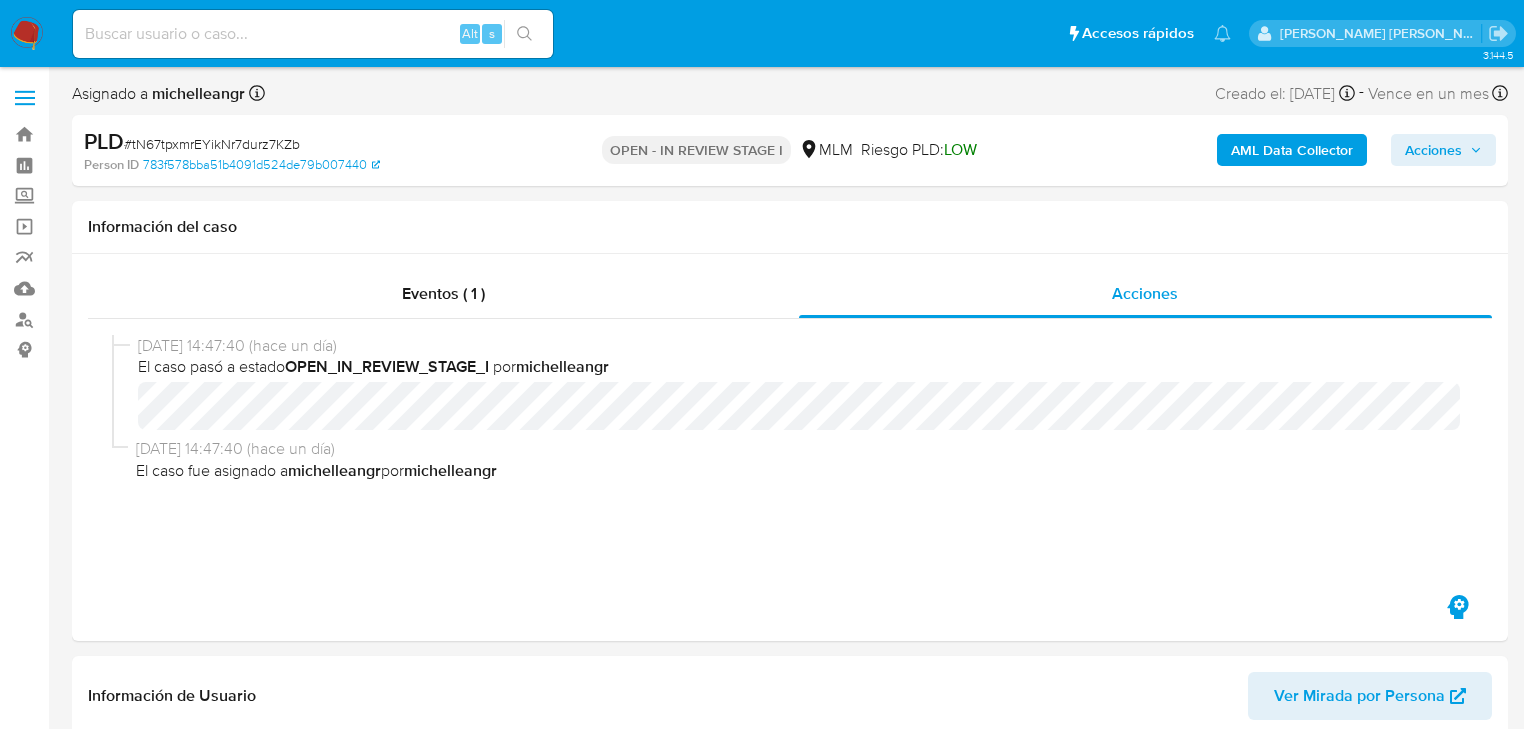 click on "Acciones" at bounding box center [1433, 150] 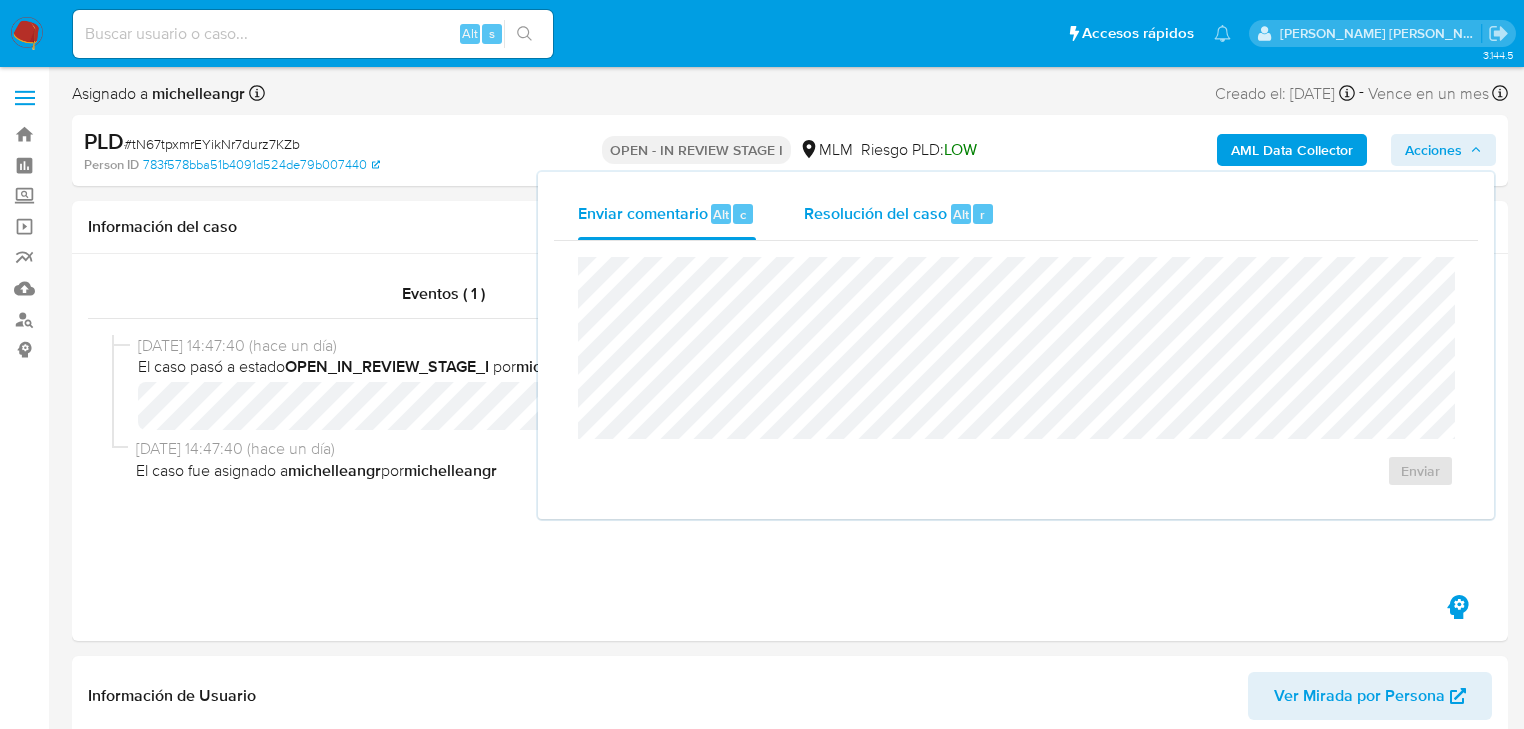 click on "Resolución del caso" at bounding box center (875, 213) 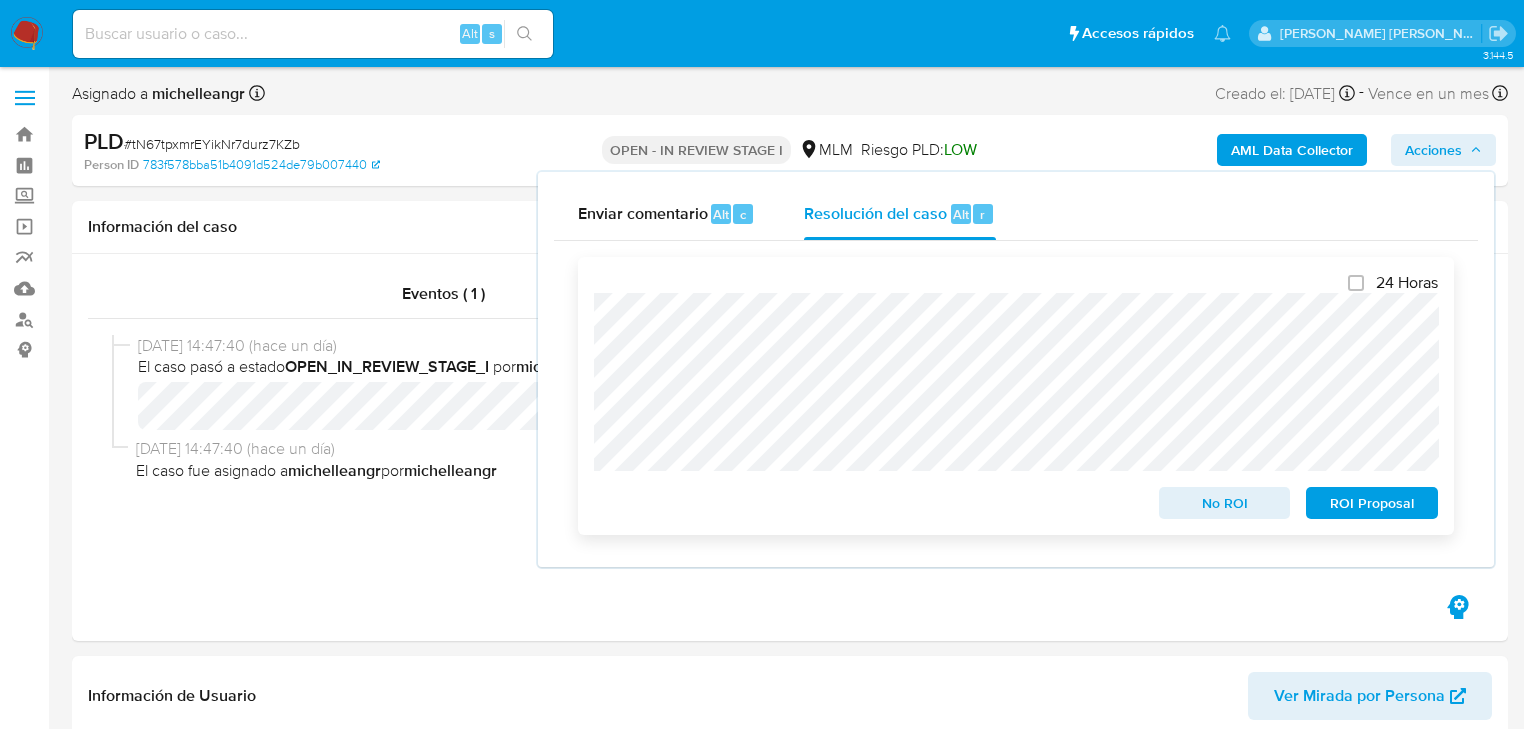click on "ROI Proposal" at bounding box center (1372, 503) 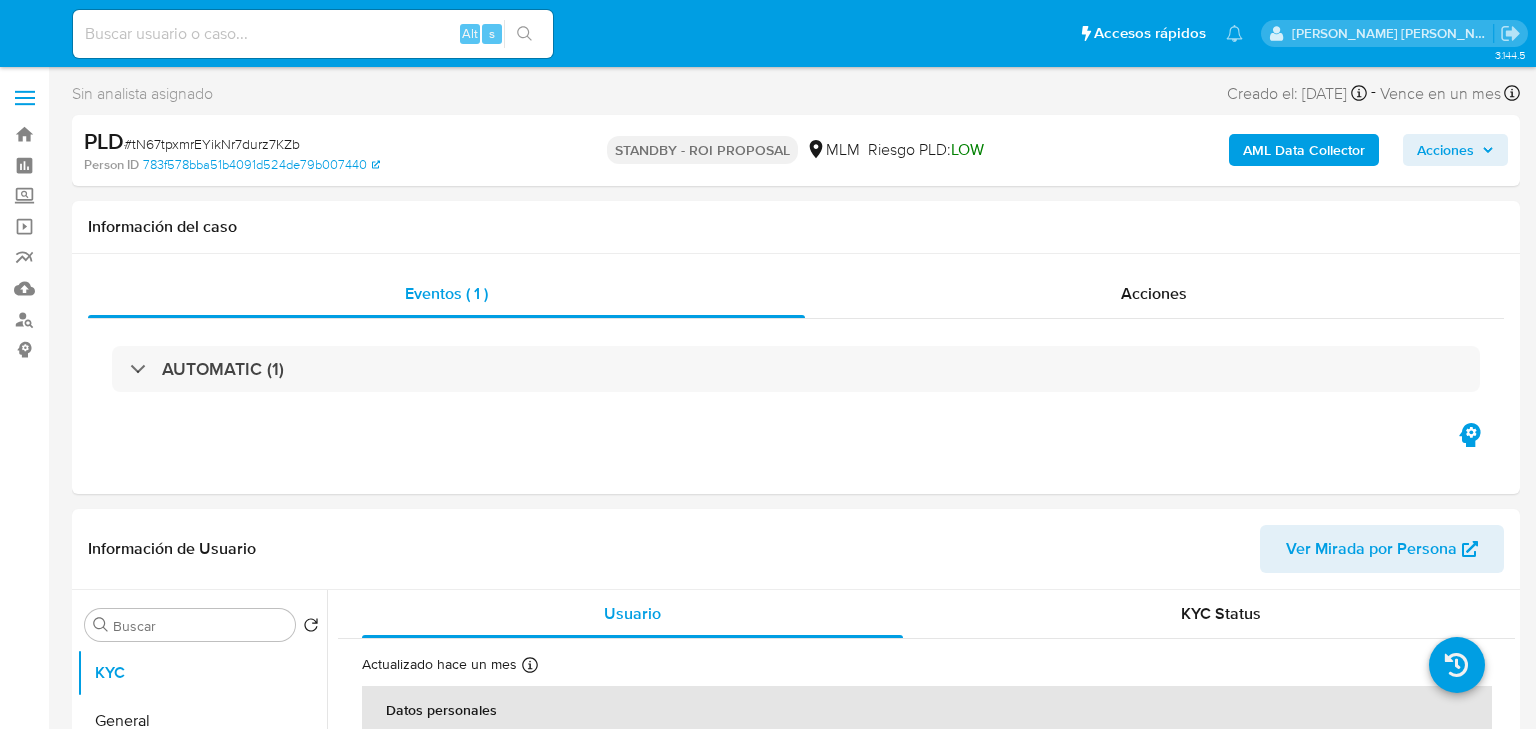 select on "10" 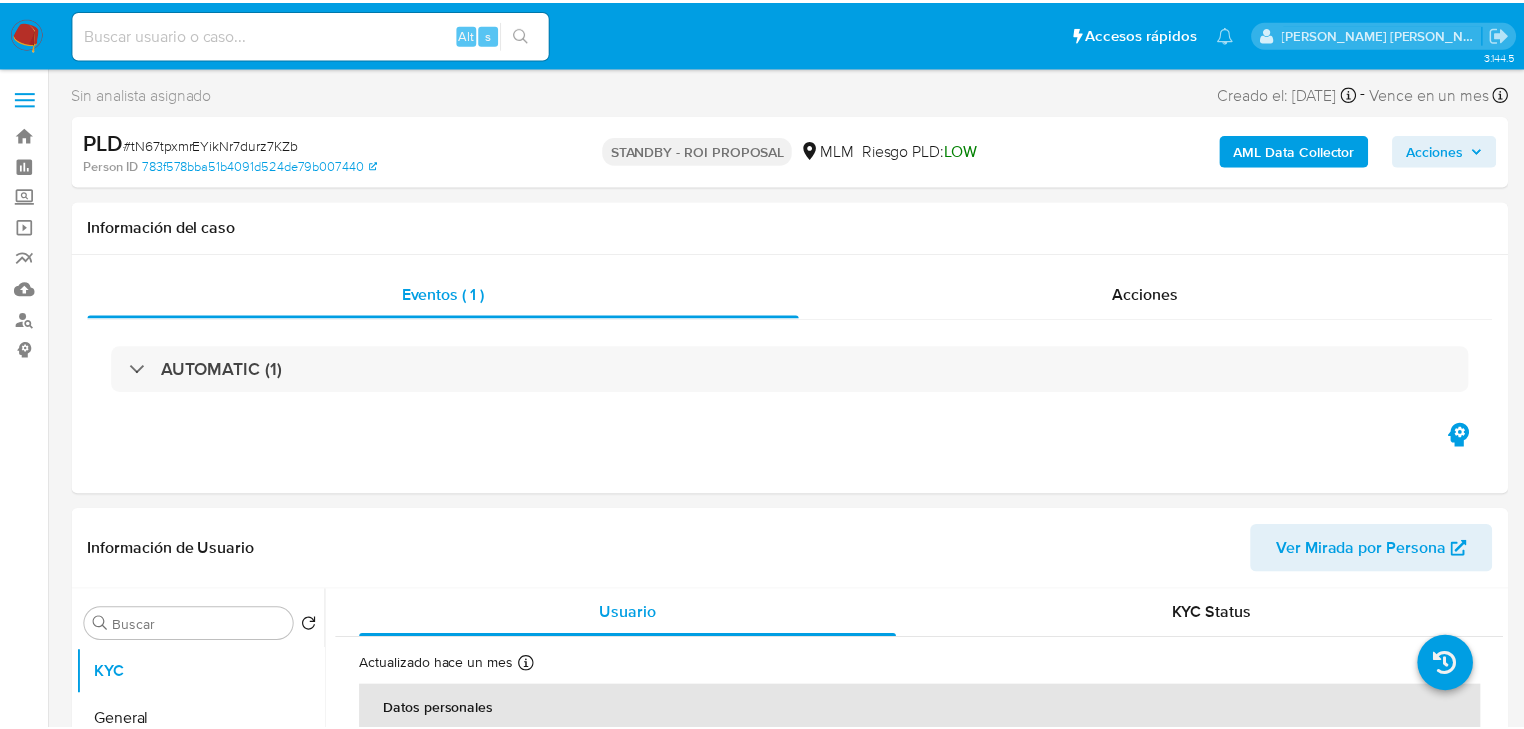 scroll, scrollTop: 0, scrollLeft: 0, axis: both 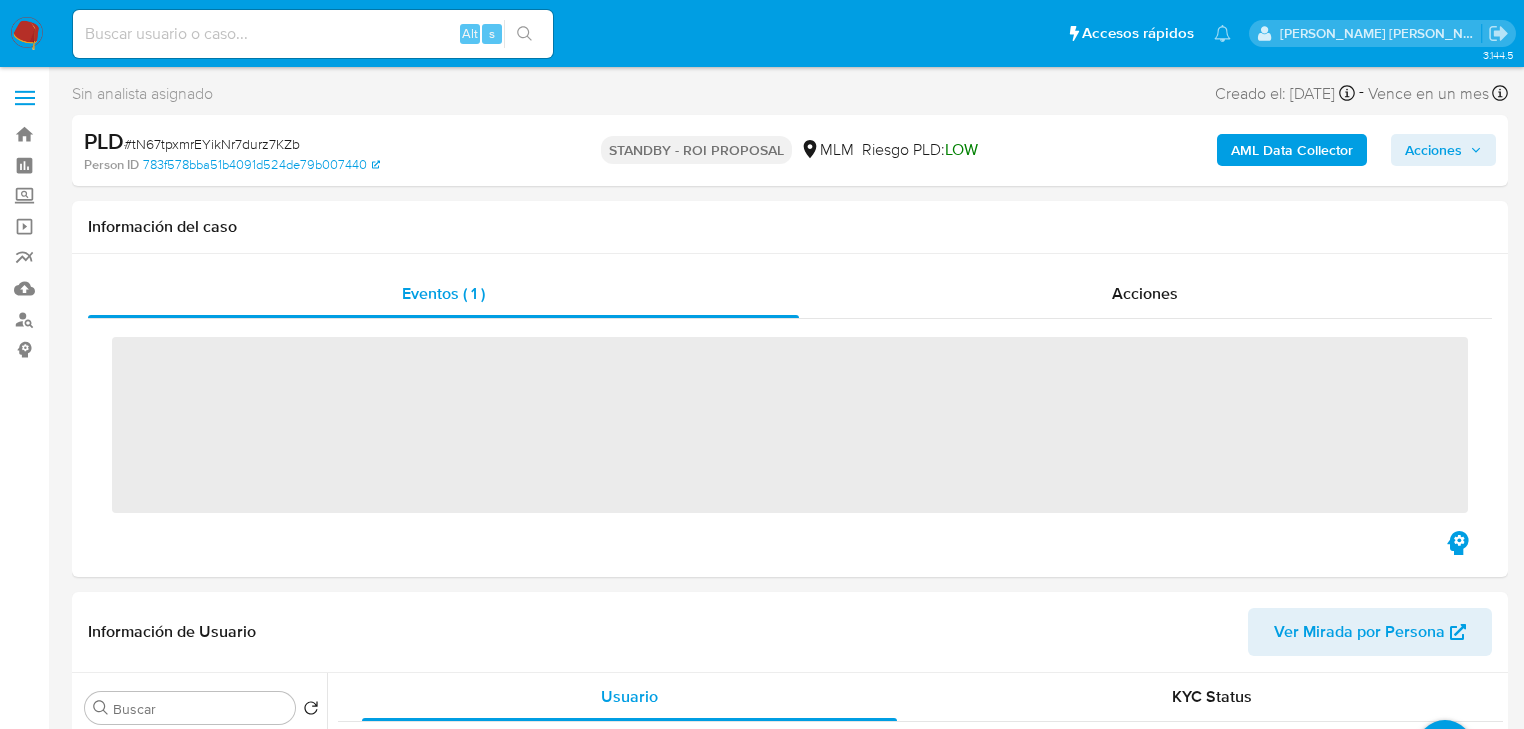 click at bounding box center [313, 34] 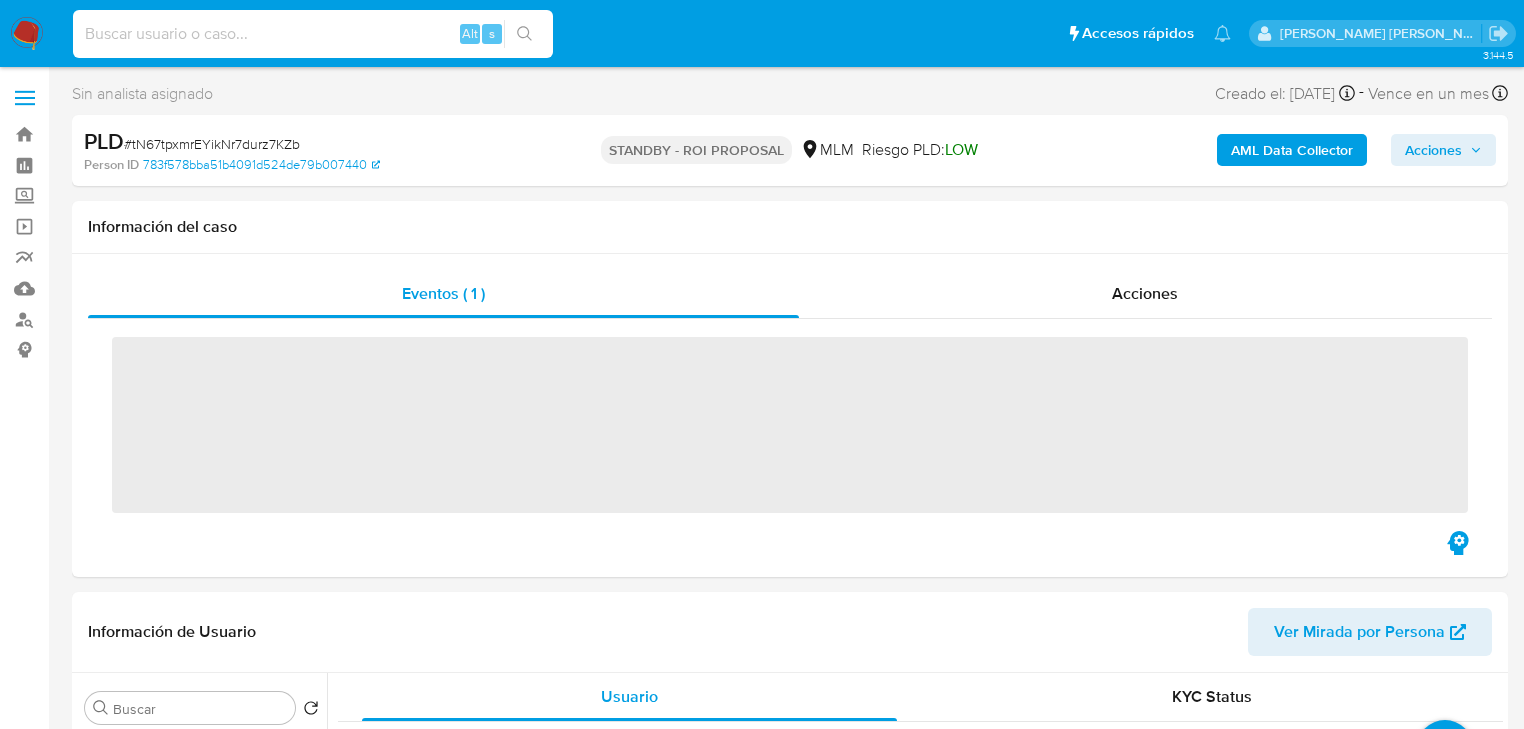 click at bounding box center (313, 34) 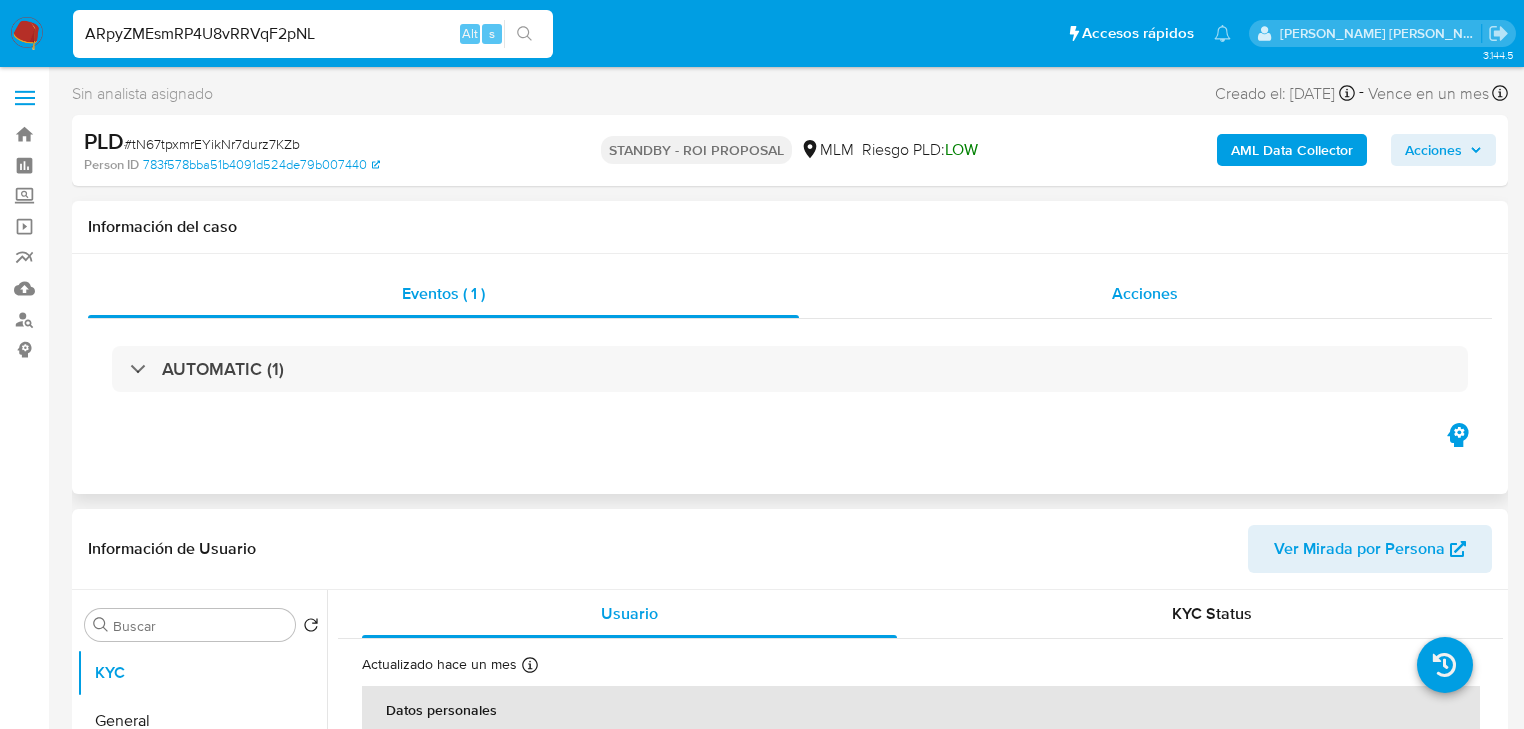 select on "10" 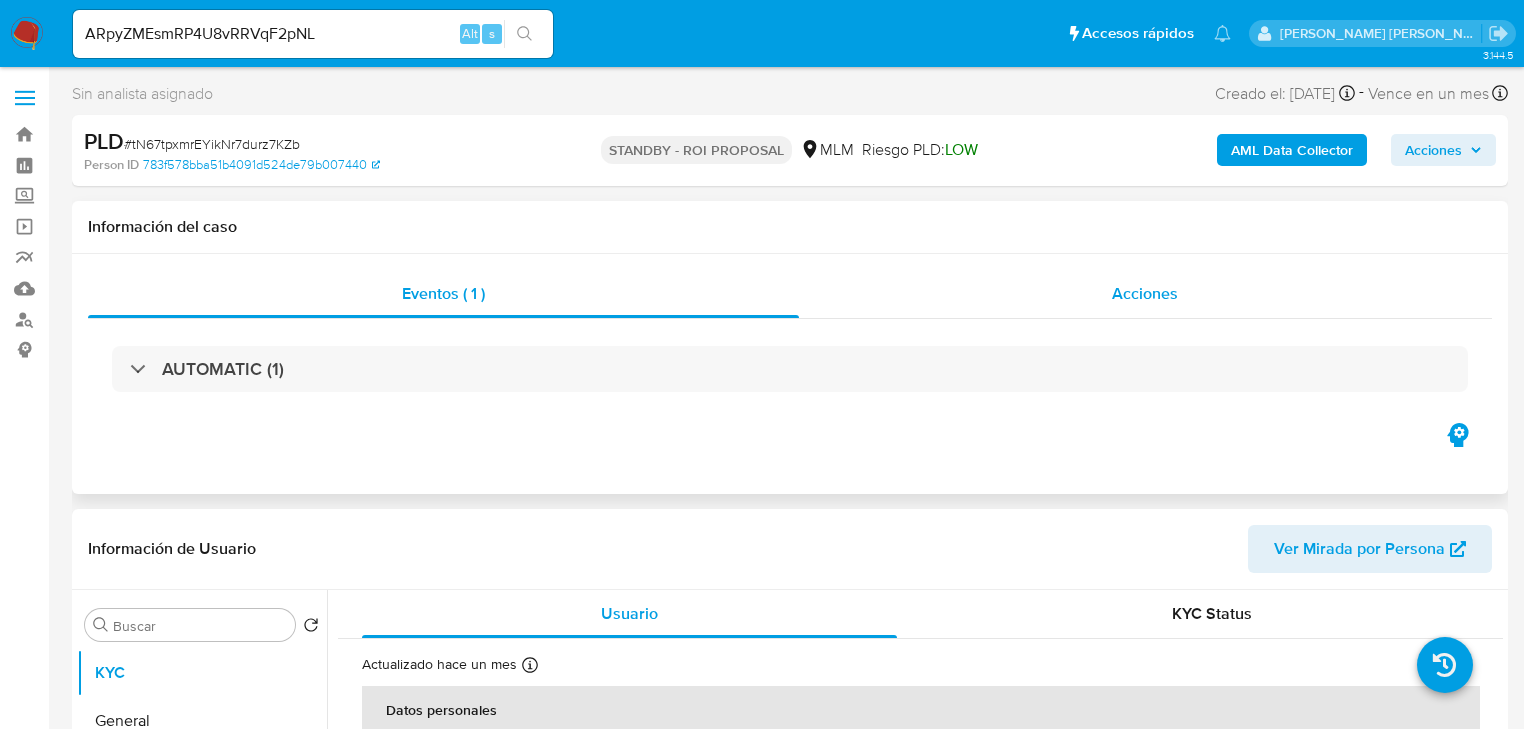 click on "Acciones" at bounding box center (1145, 293) 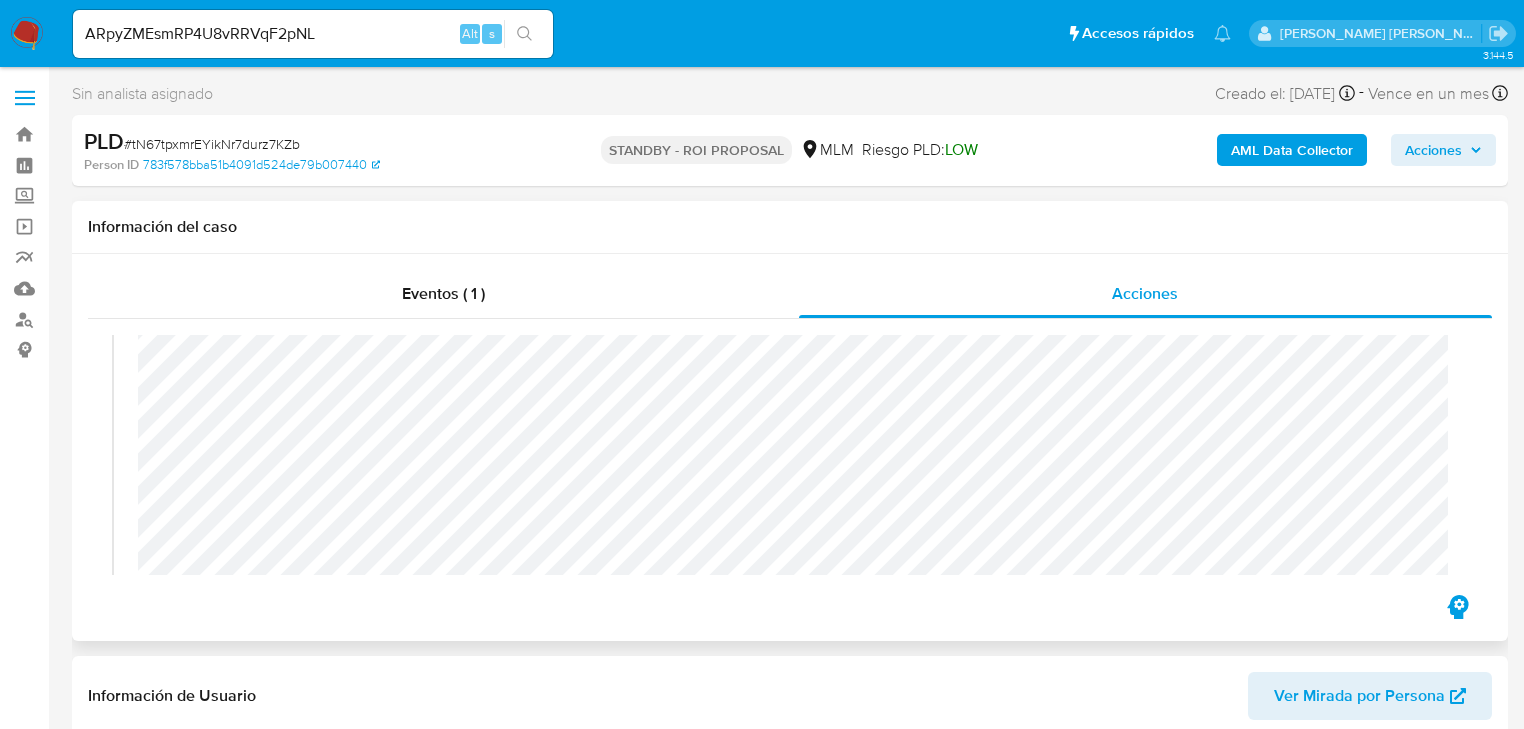 scroll, scrollTop: 320, scrollLeft: 0, axis: vertical 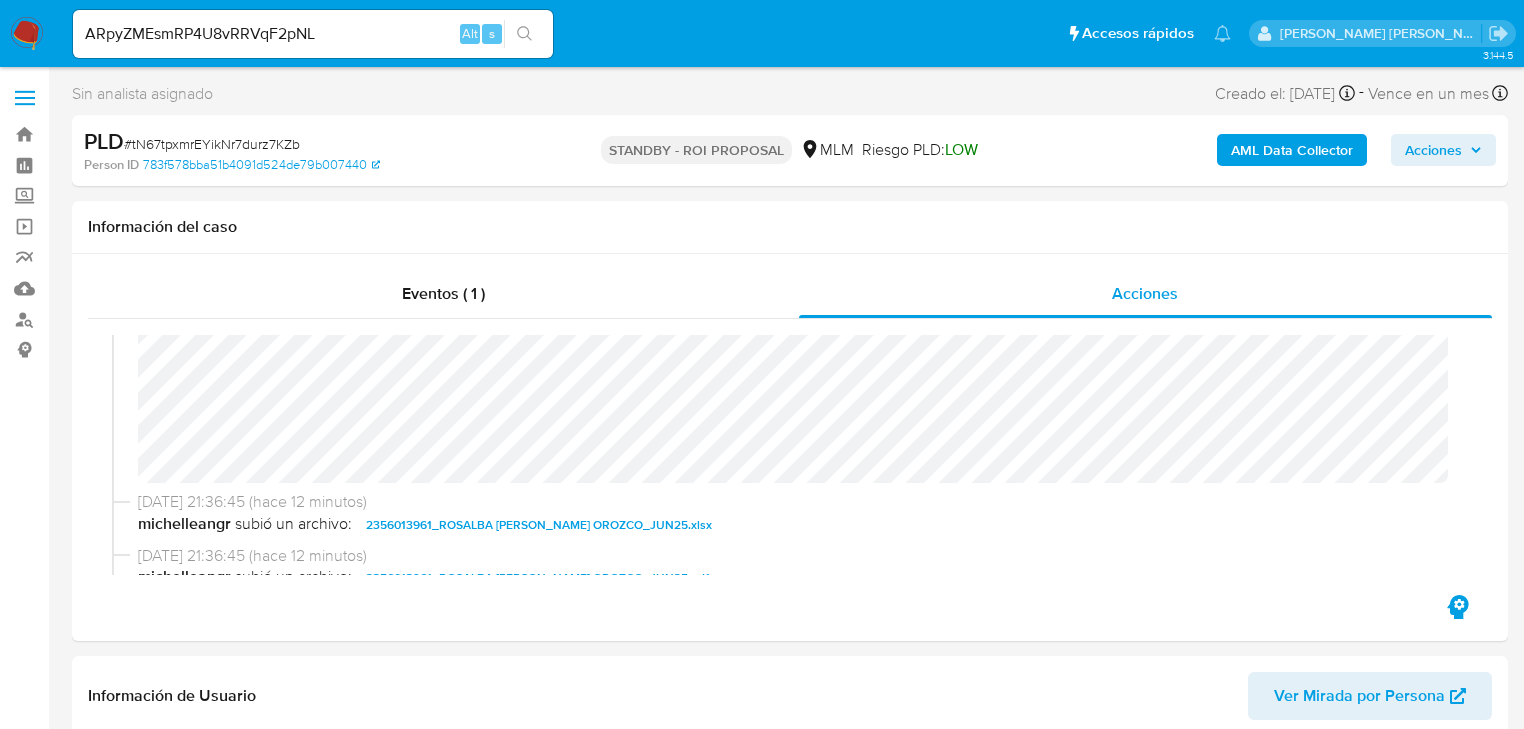 click on "ARpyZMEsmRP4U8vRRVqF2pNL" at bounding box center (313, 34) 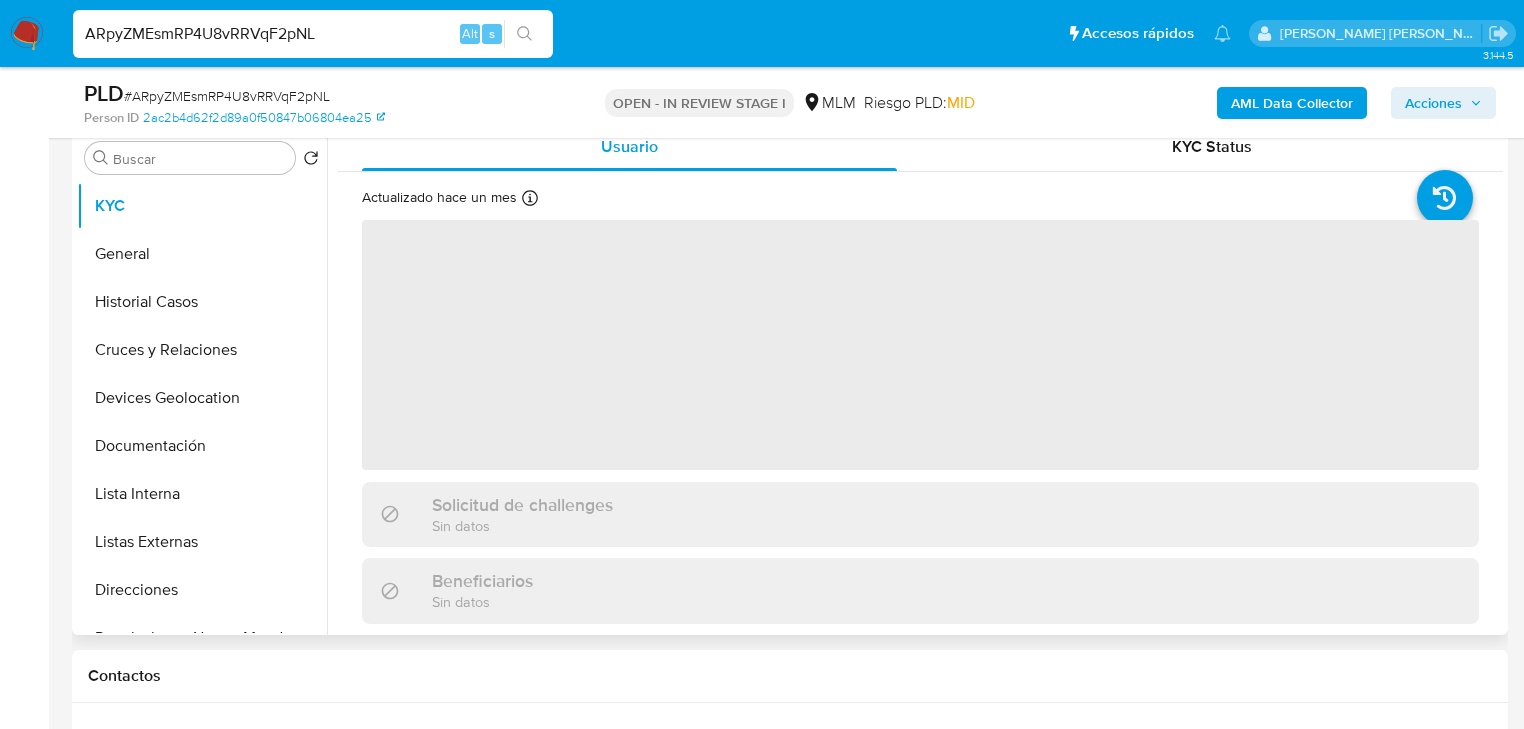 scroll, scrollTop: 320, scrollLeft: 0, axis: vertical 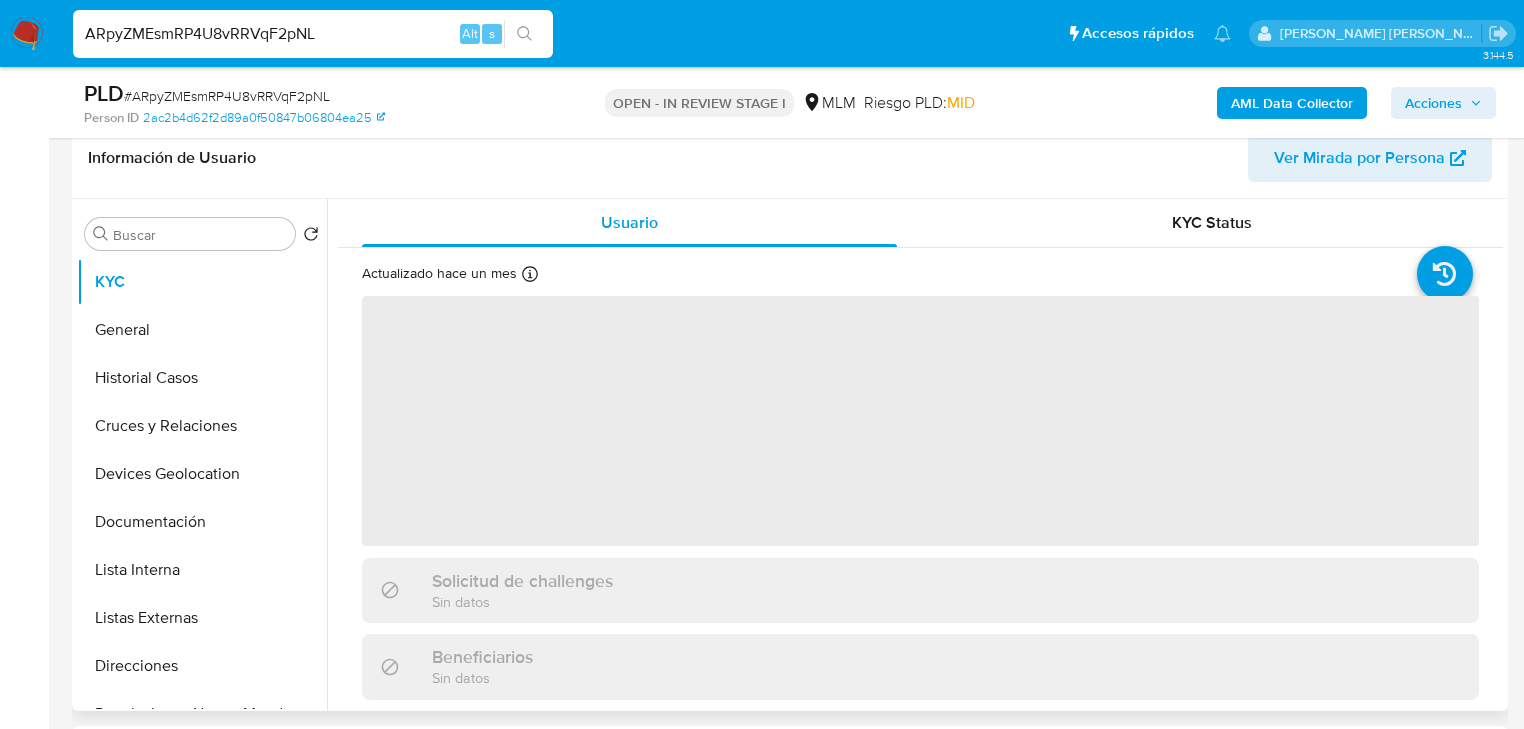 select on "10" 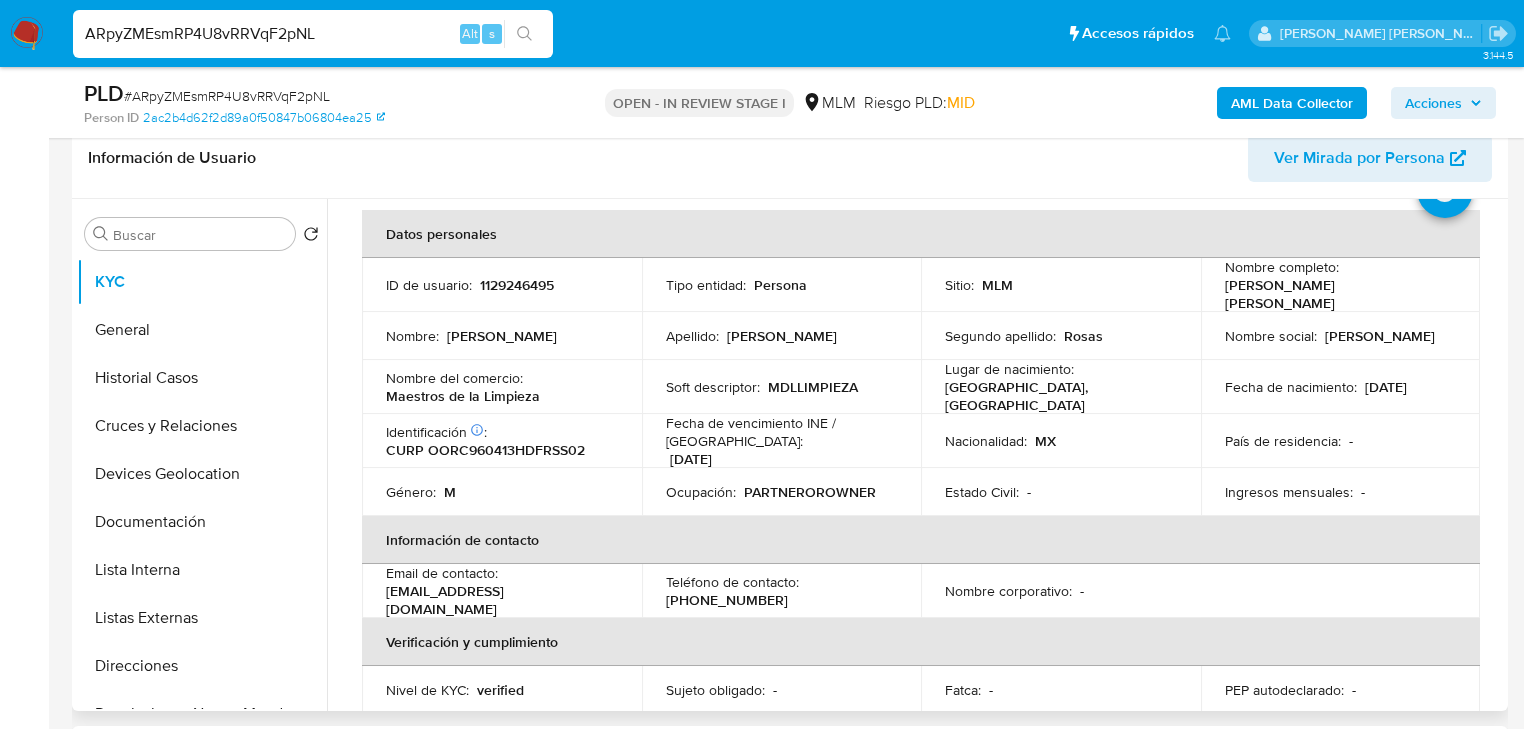 scroll, scrollTop: 160, scrollLeft: 0, axis: vertical 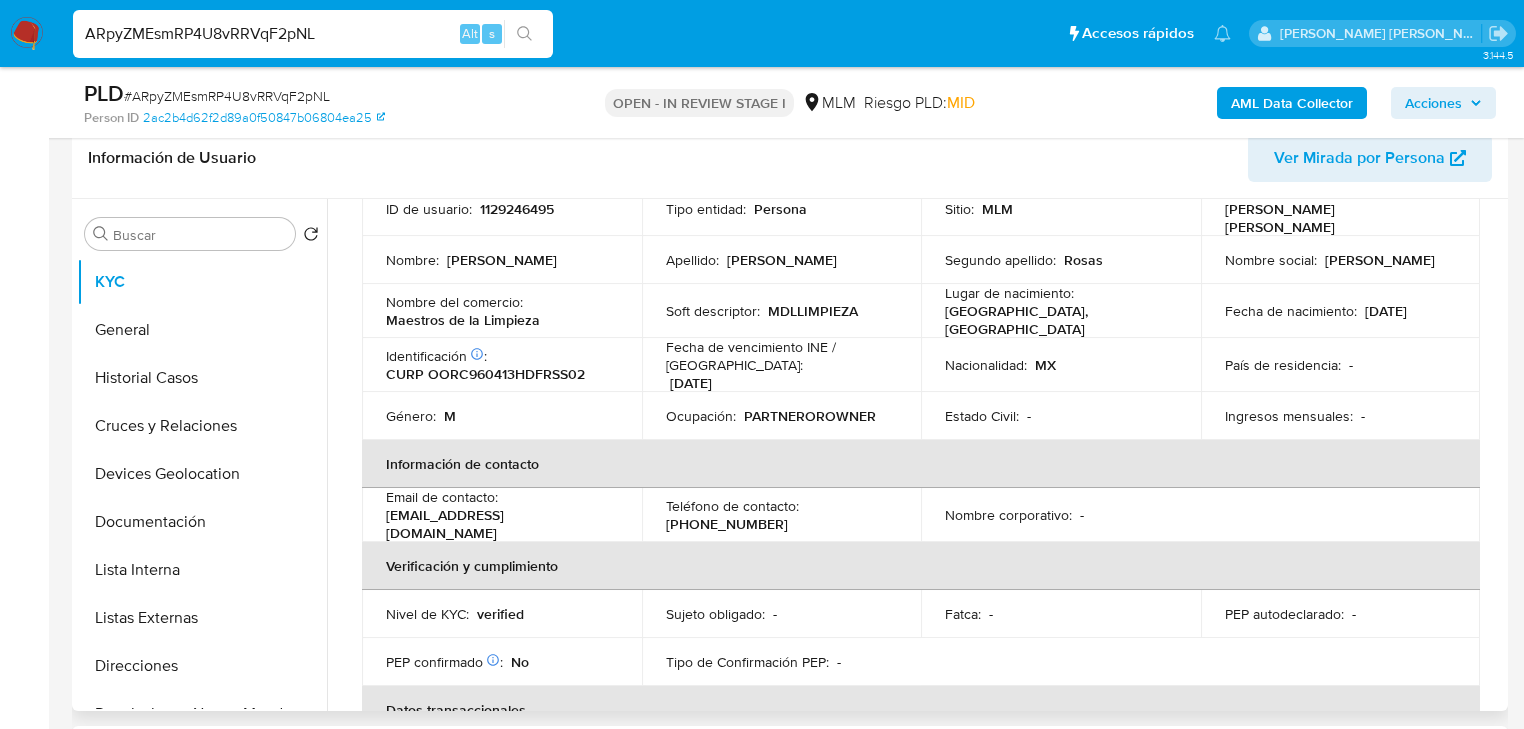 click on "1129246495" at bounding box center (517, 209) 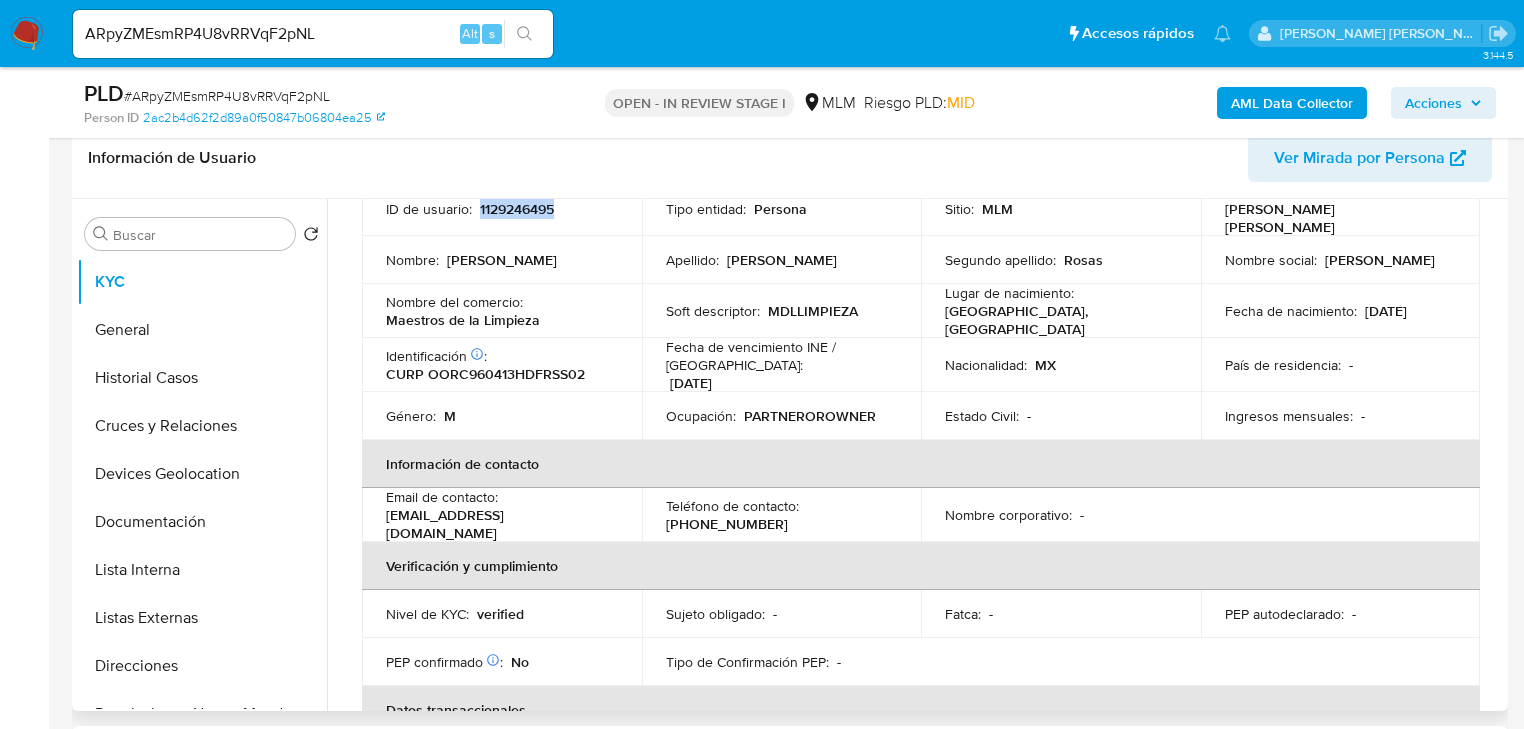 click on "1129246495" at bounding box center (517, 209) 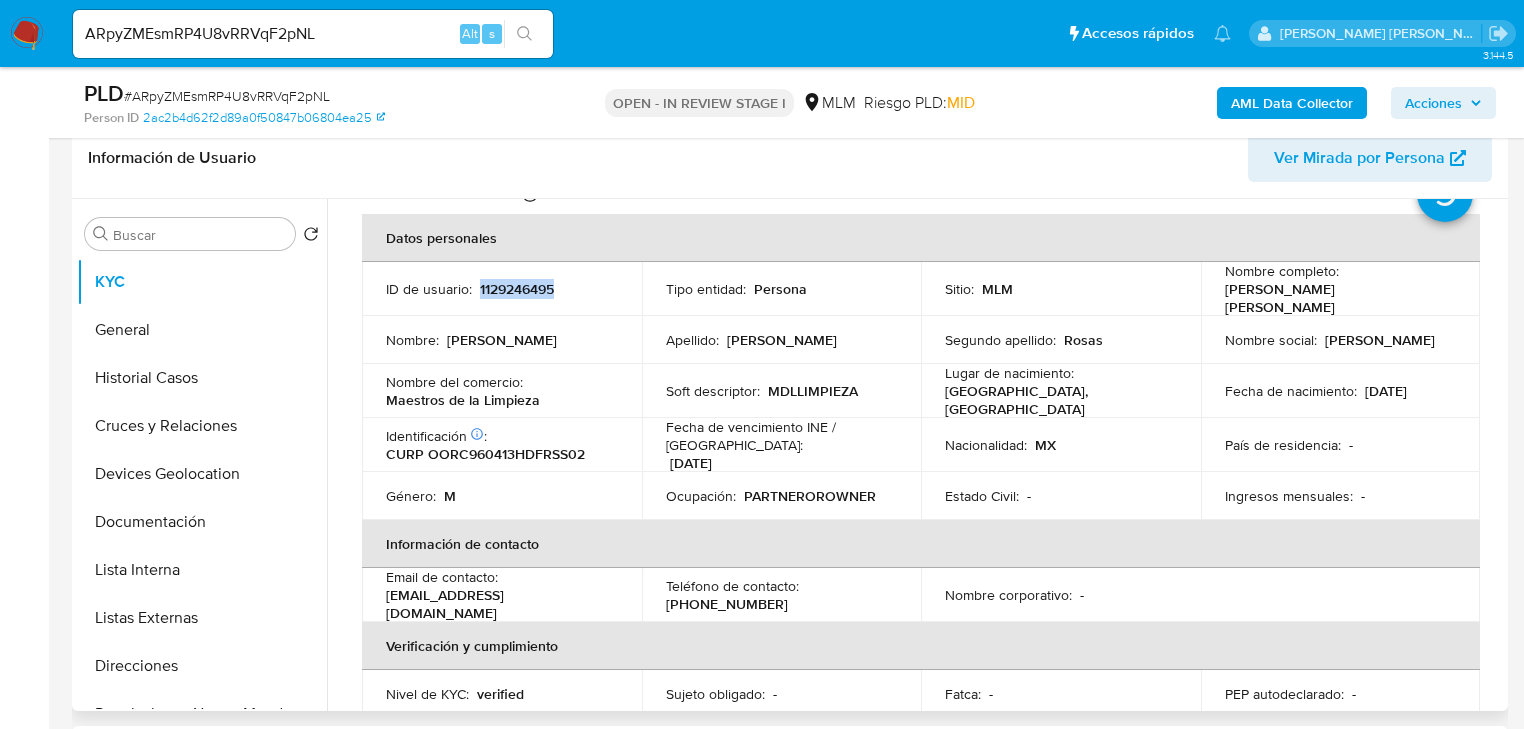 scroll, scrollTop: 80, scrollLeft: 0, axis: vertical 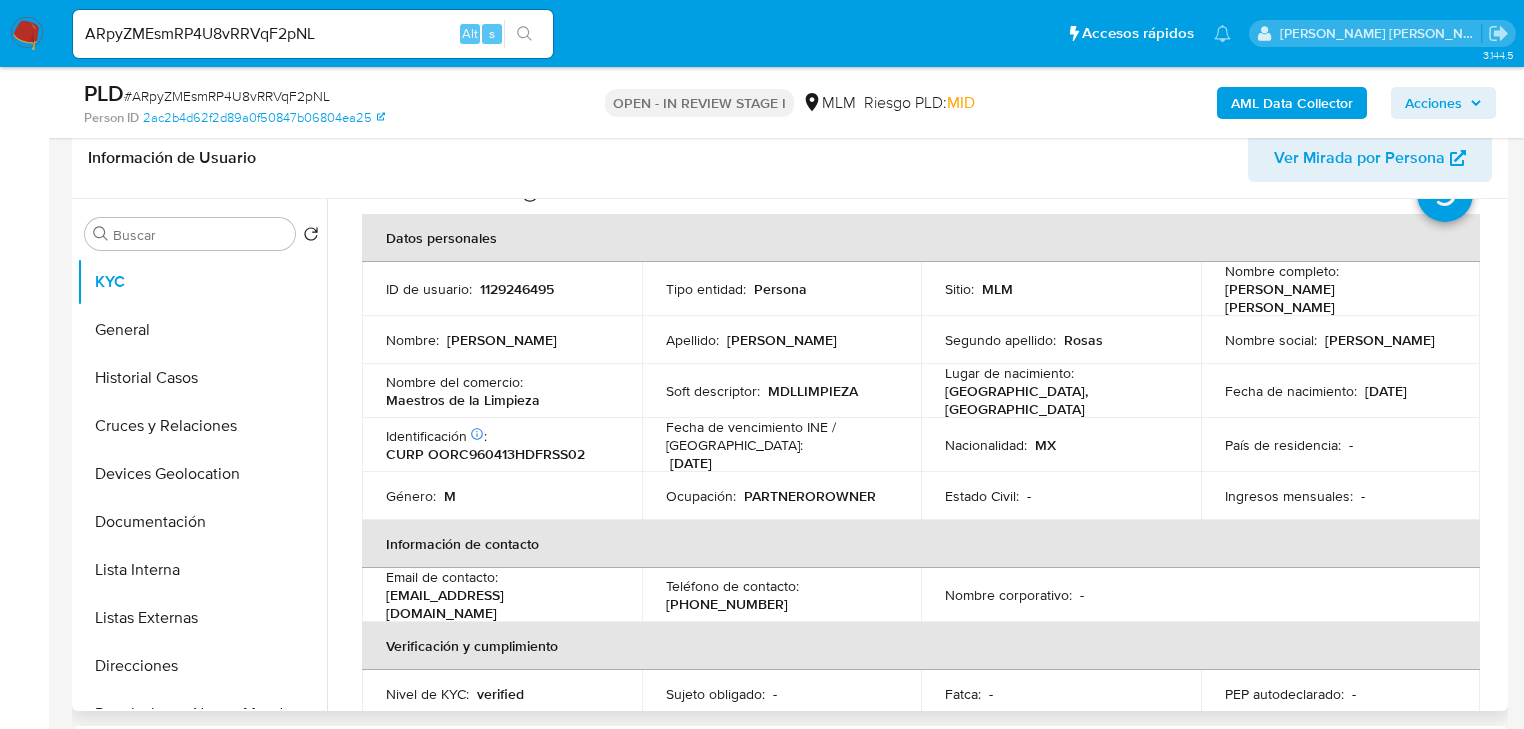 drag, startPoint x: 512, startPoint y: 329, endPoint x: 514, endPoint y: 298, distance: 31.06445 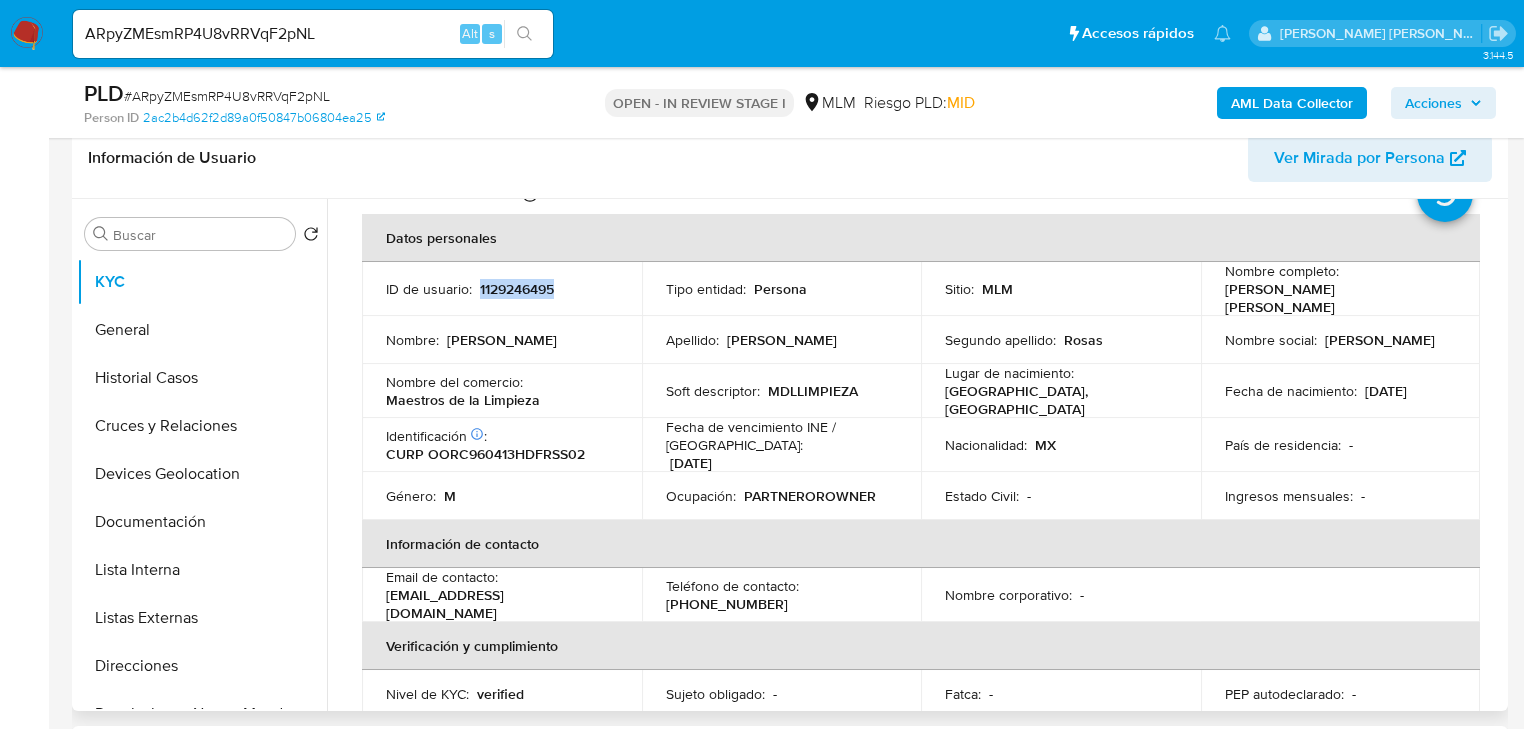 click on "1129246495" at bounding box center (517, 289) 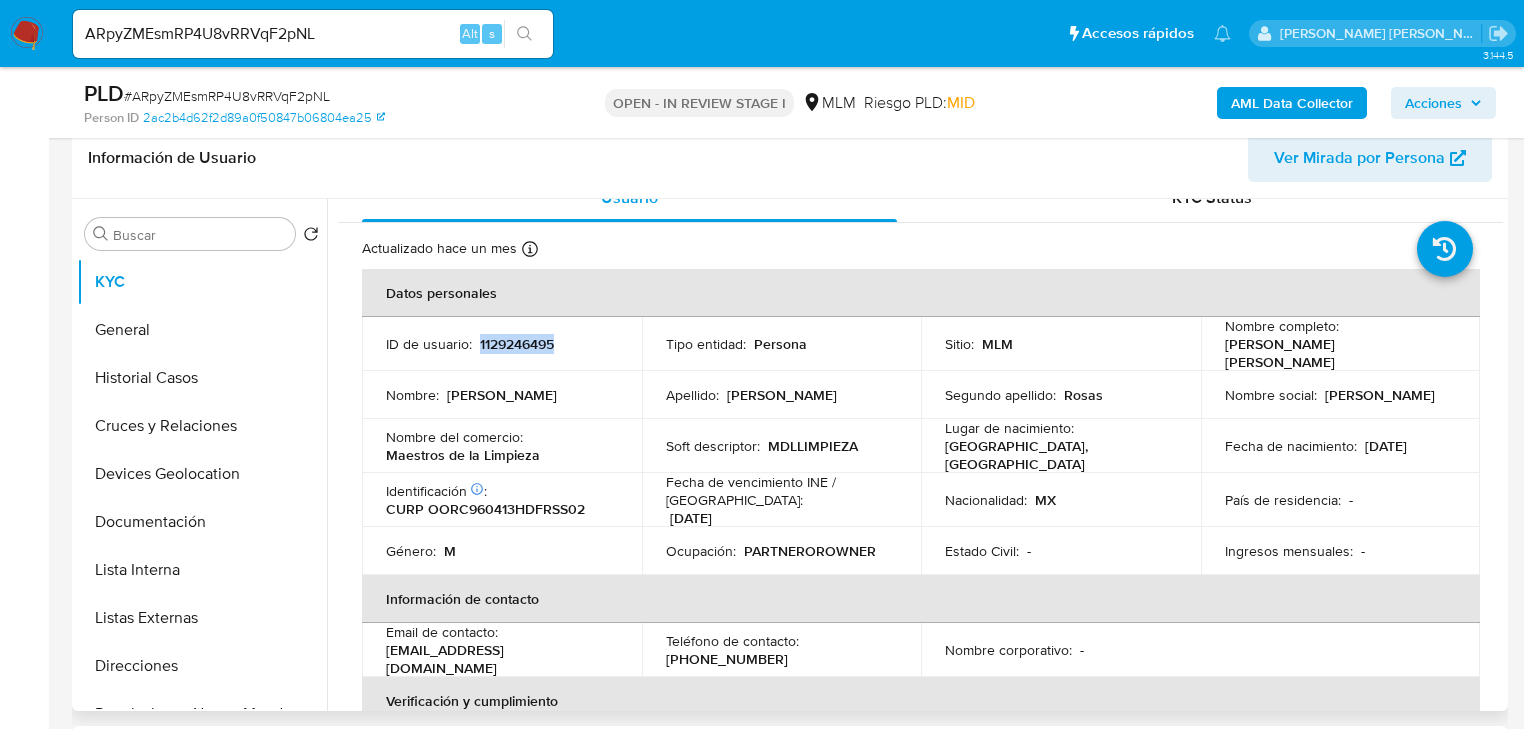 scroll, scrollTop: 0, scrollLeft: 0, axis: both 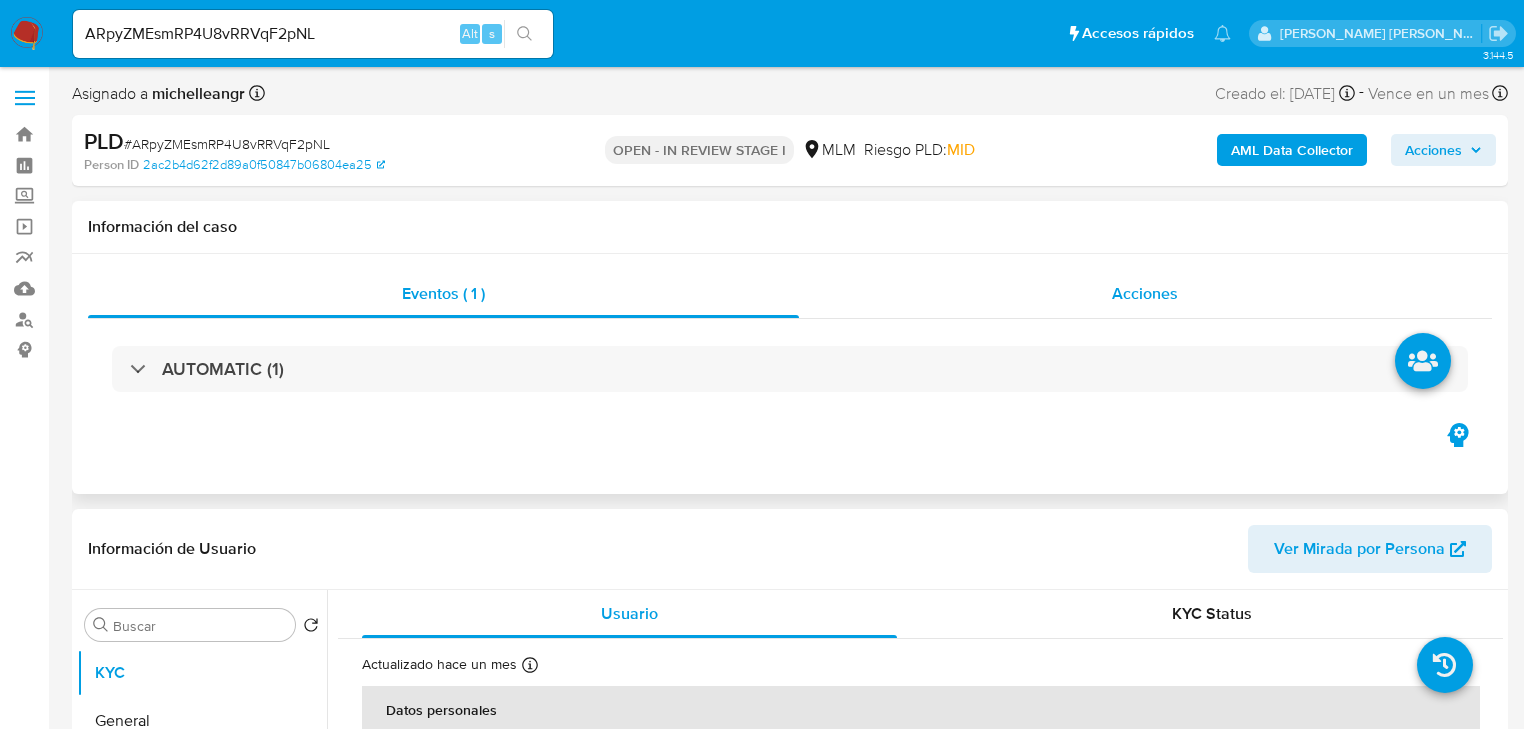 click on "Acciones" at bounding box center (1146, 294) 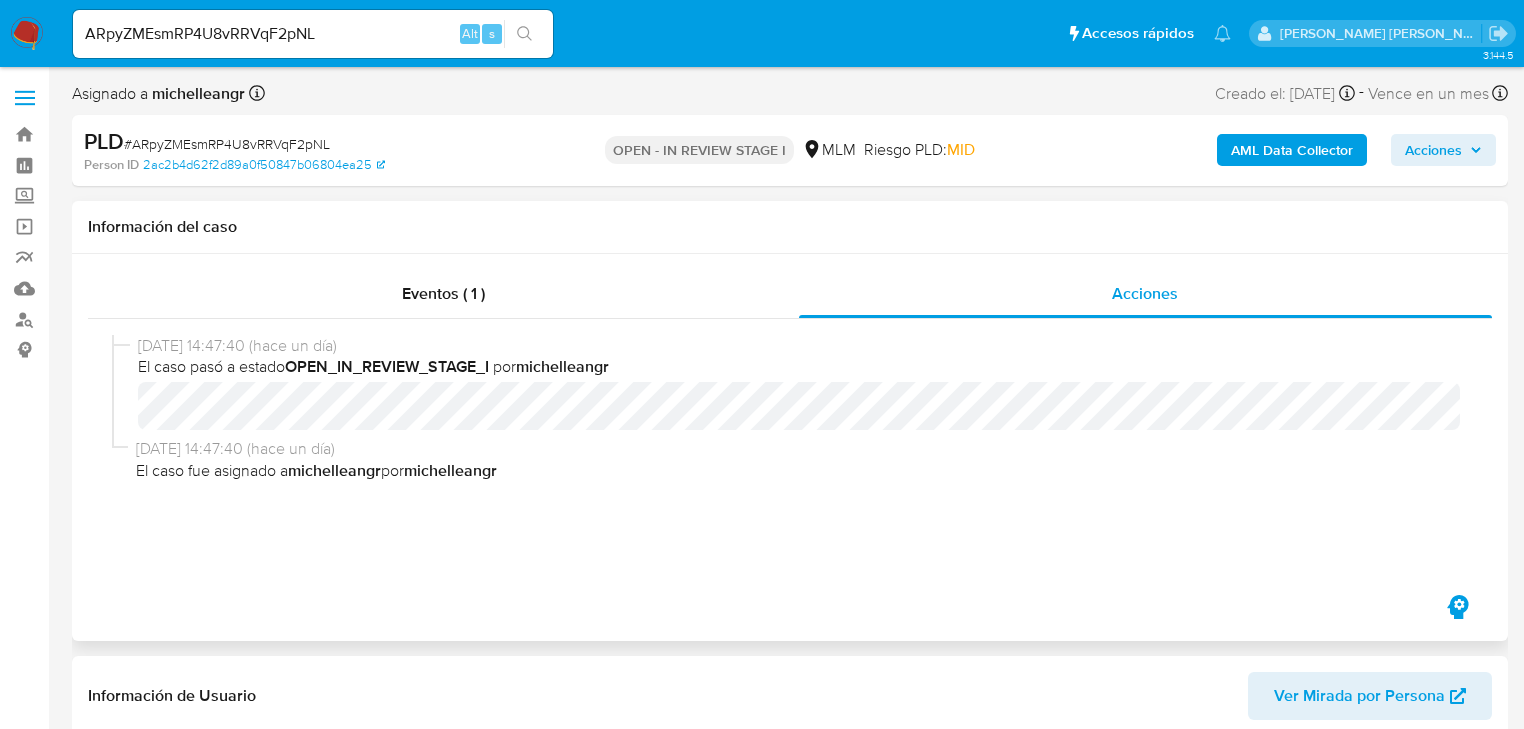 type 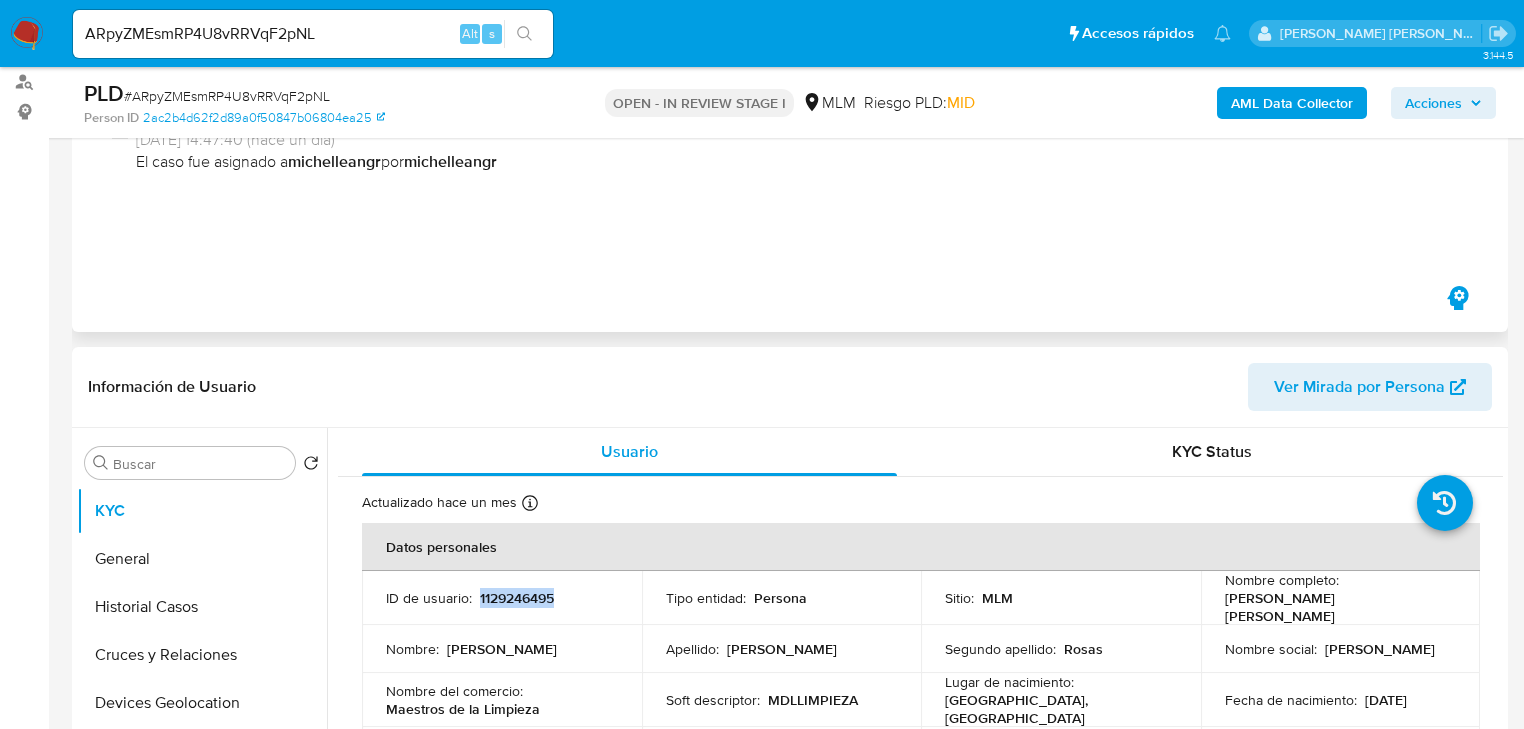 scroll, scrollTop: 400, scrollLeft: 0, axis: vertical 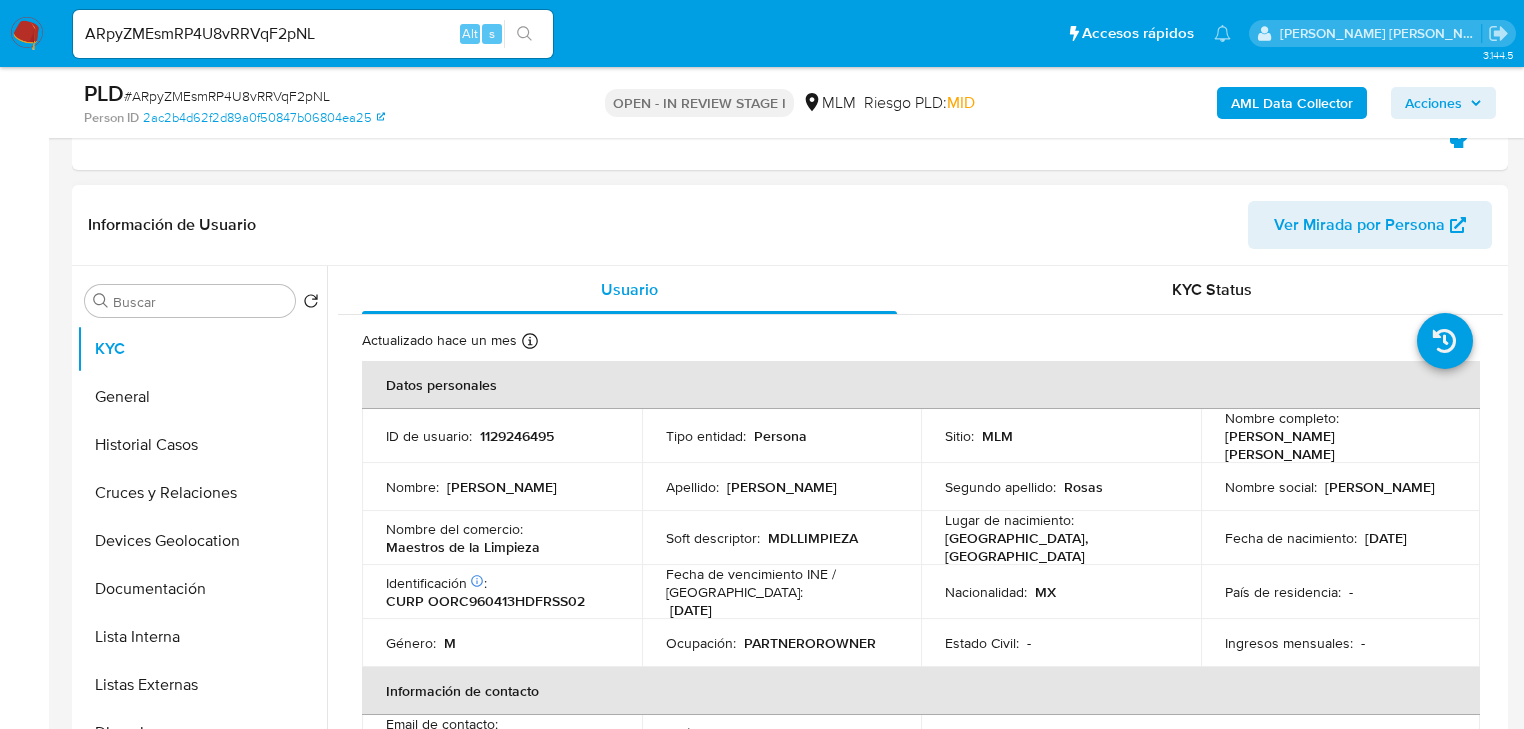 click on "Nombre del comercio :    Maestros de la Limpieza" at bounding box center [502, 538] 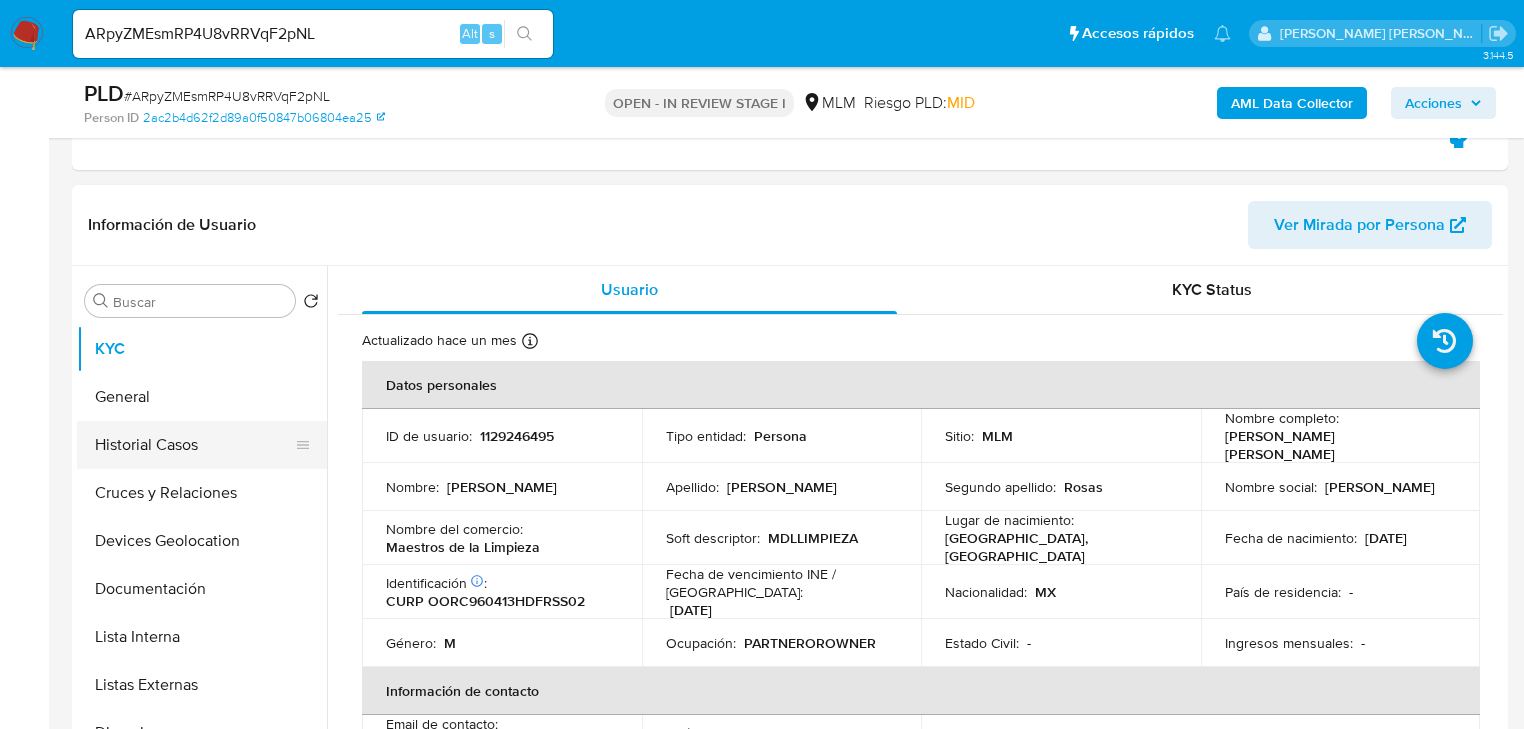 click on "Historial Casos" at bounding box center [194, 445] 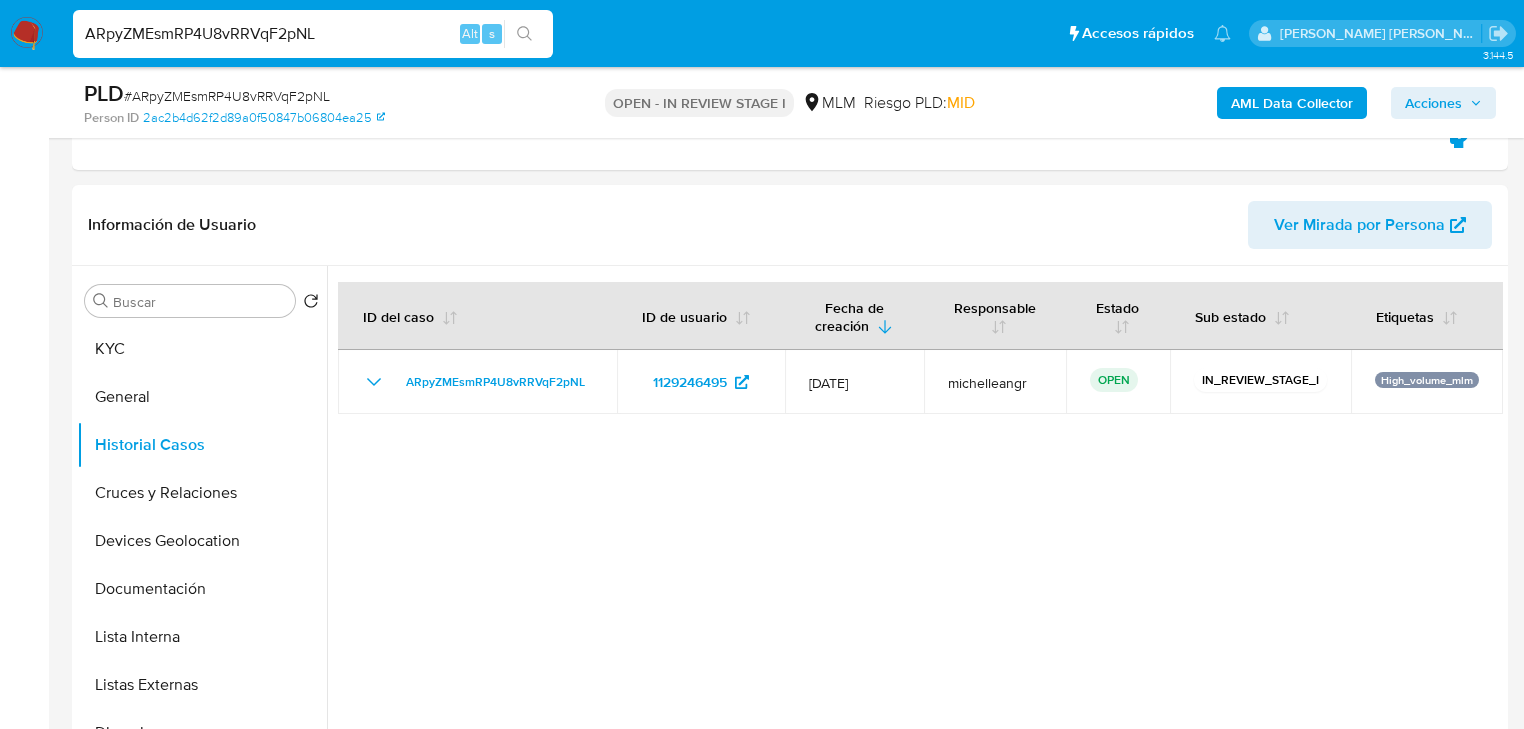 drag, startPoint x: 330, startPoint y: 41, endPoint x: 0, endPoint y: -14, distance: 334.55194 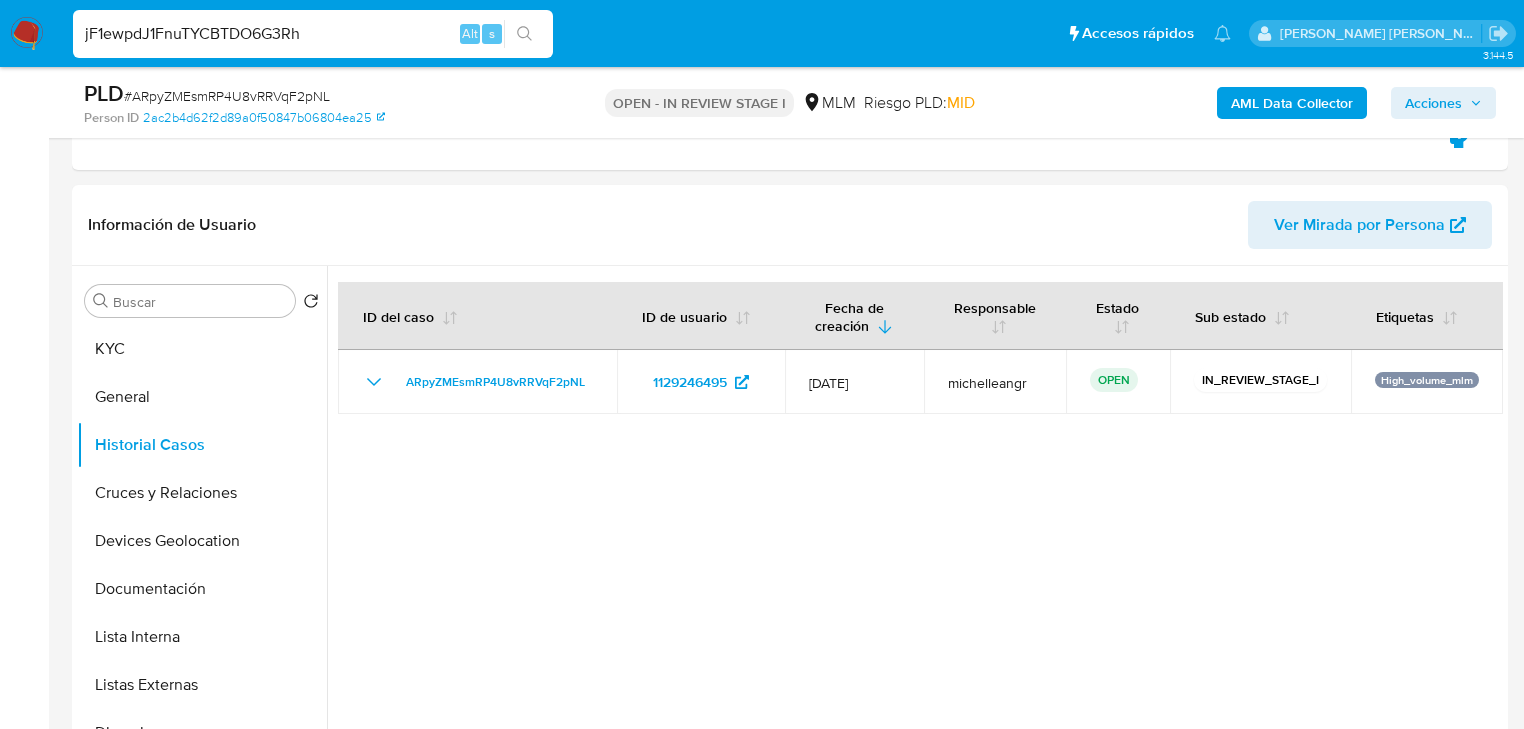 type on "jF1ewpdJ1FnuTYCBTDO6G3Rh" 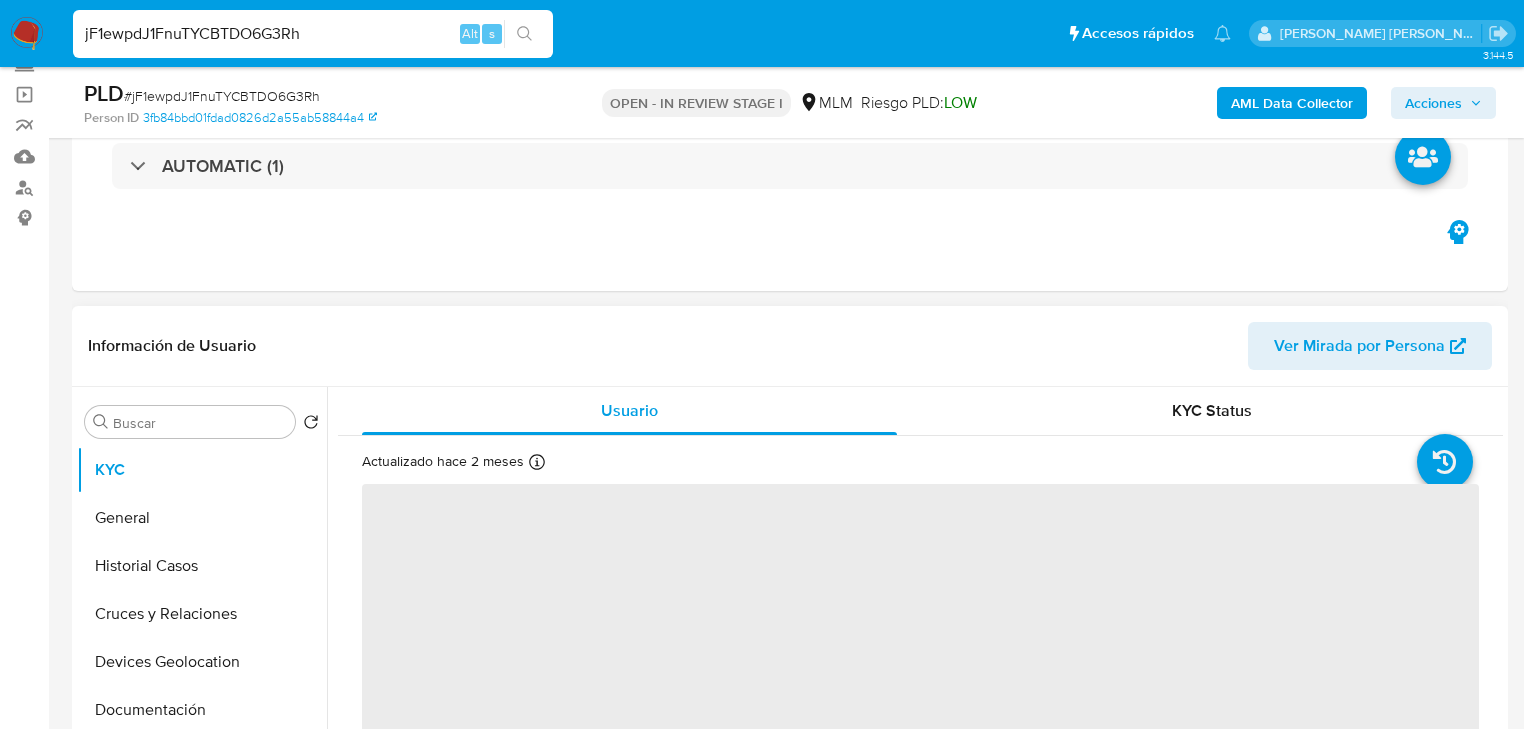 scroll, scrollTop: 240, scrollLeft: 0, axis: vertical 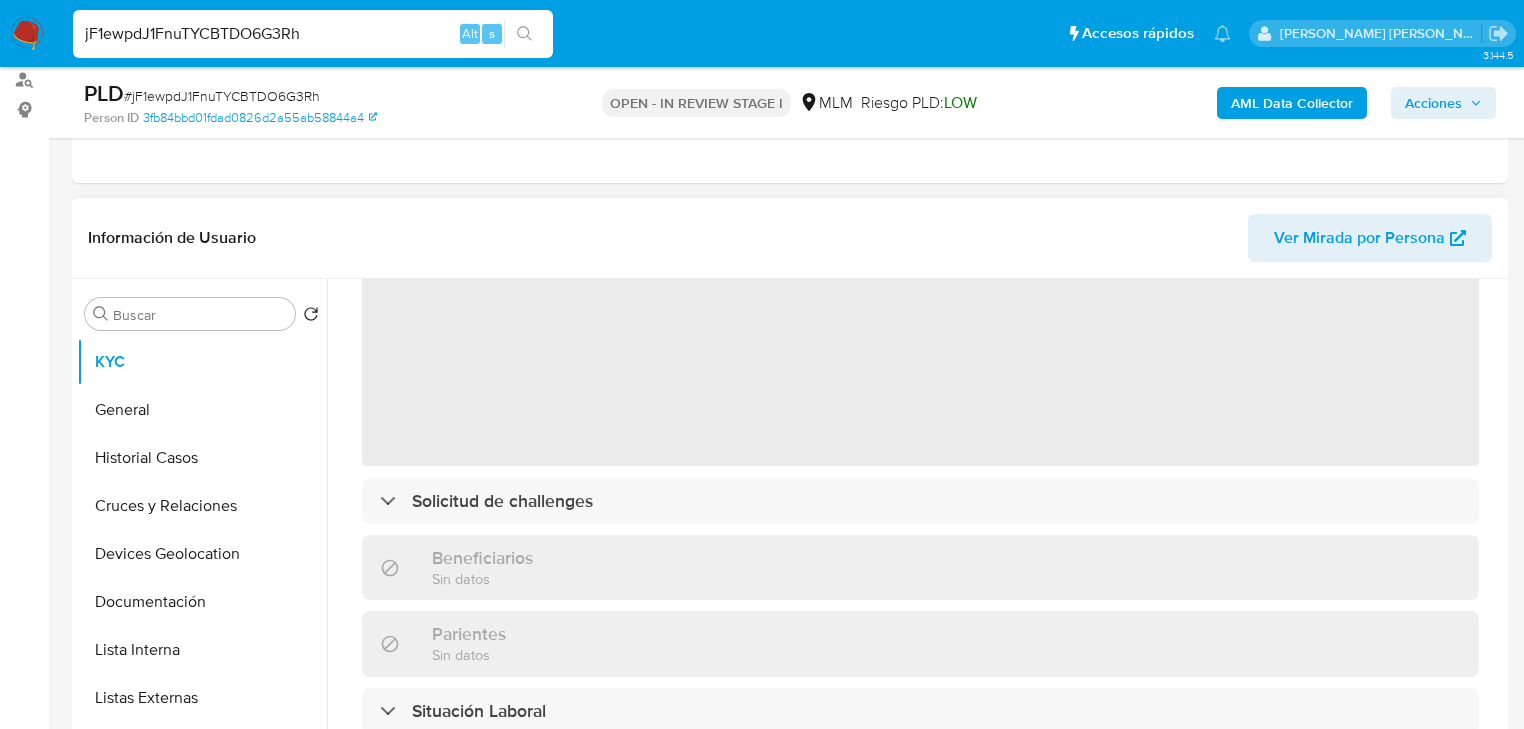 select on "10" 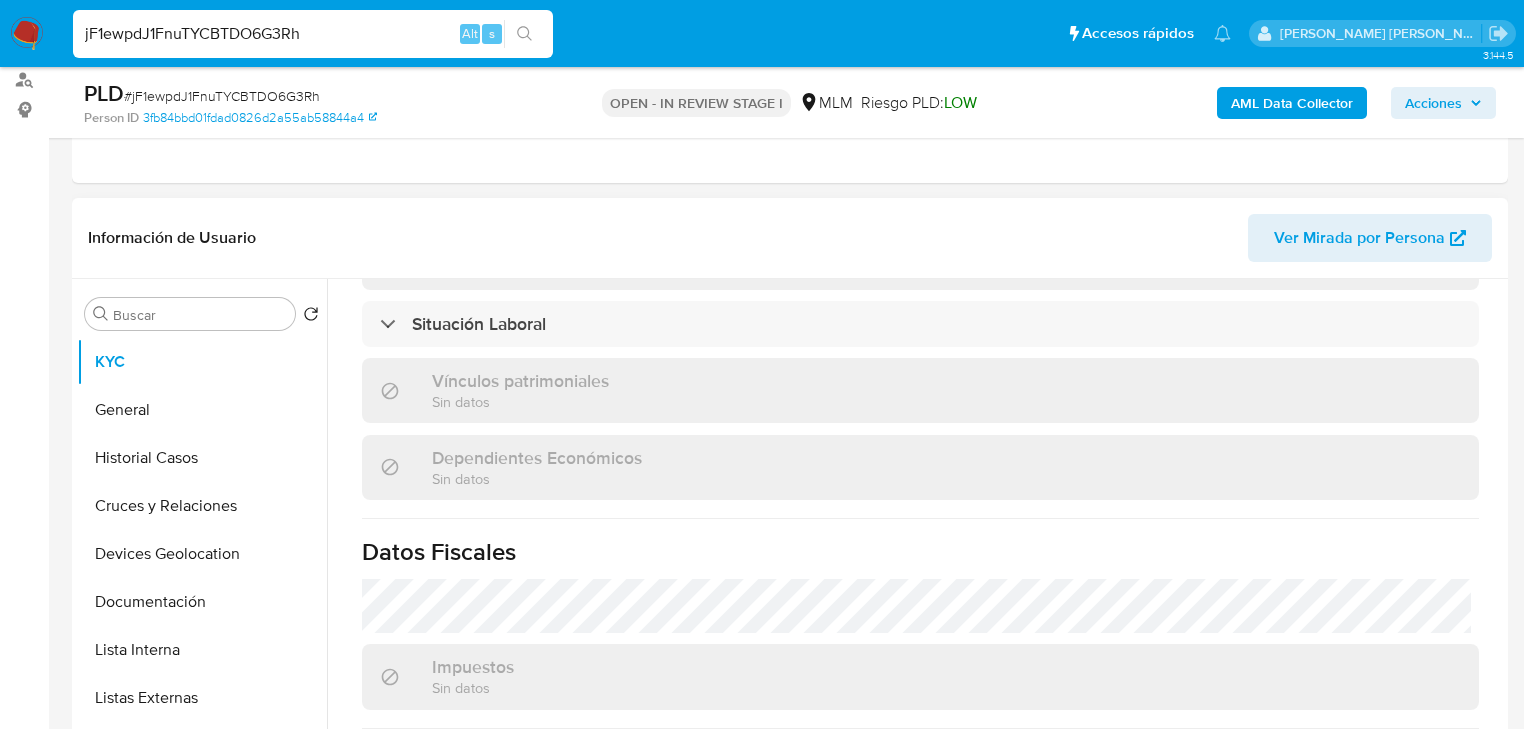 scroll, scrollTop: 1164, scrollLeft: 0, axis: vertical 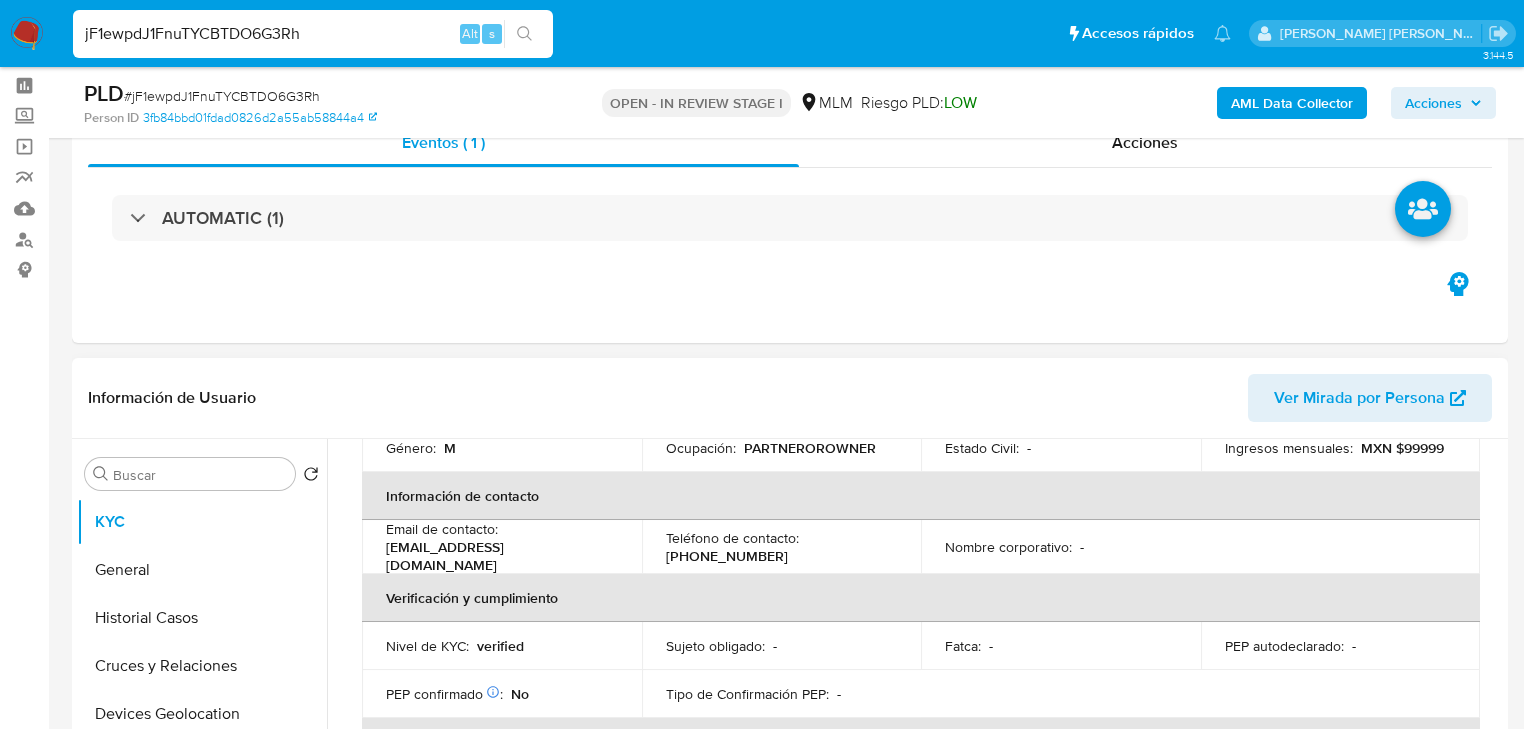click on "Email de contacto :" at bounding box center [442, 529] 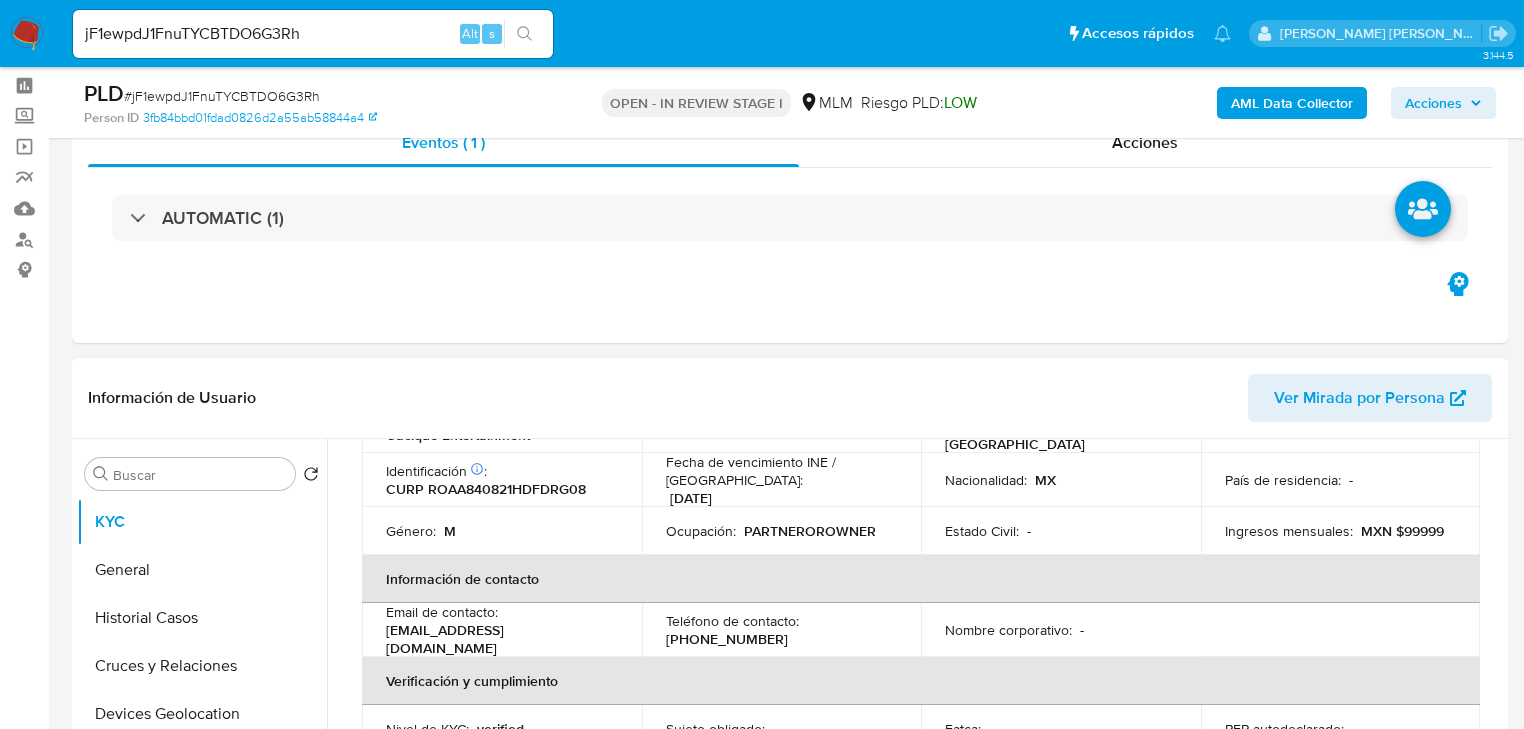 scroll, scrollTop: 0, scrollLeft: 0, axis: both 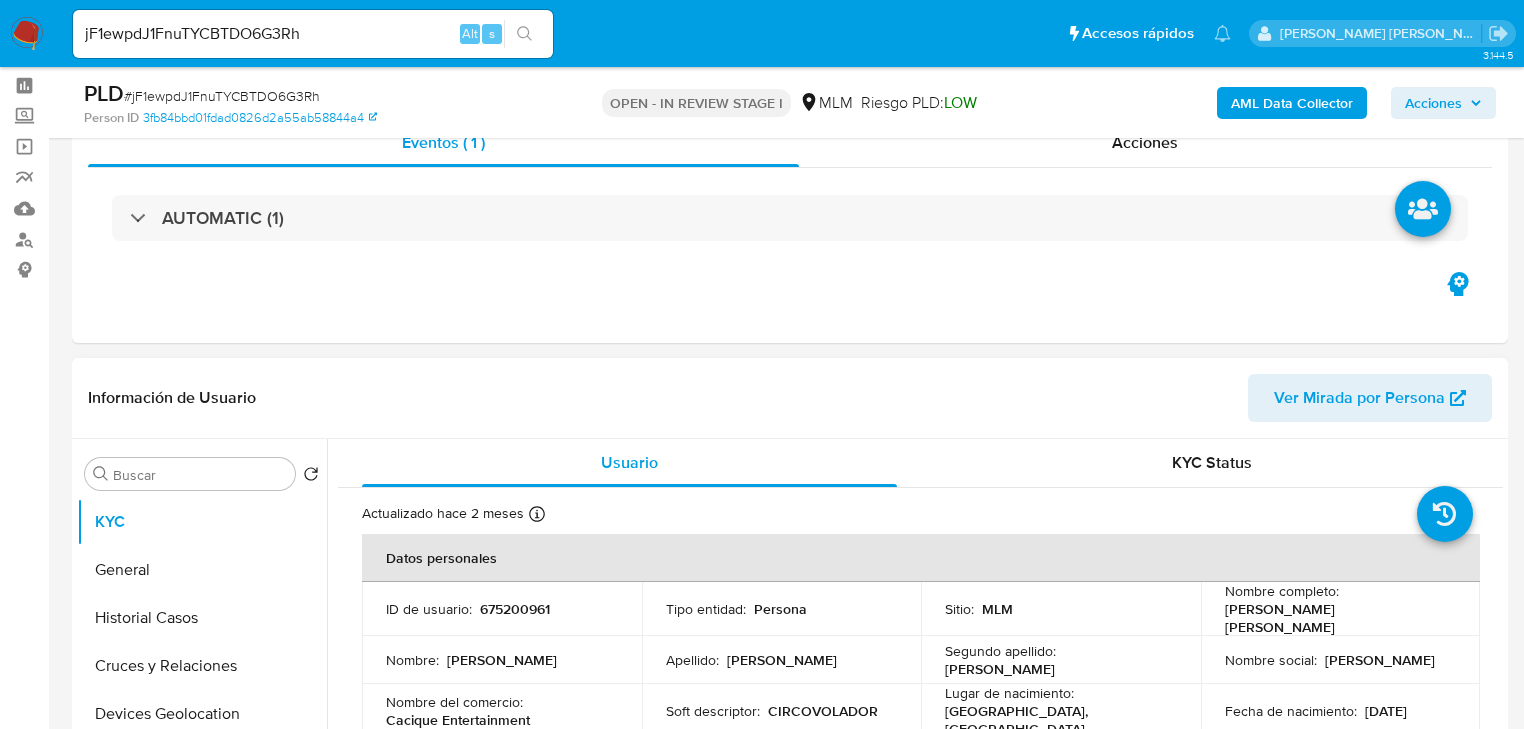 click on "675200961" at bounding box center (515, 609) 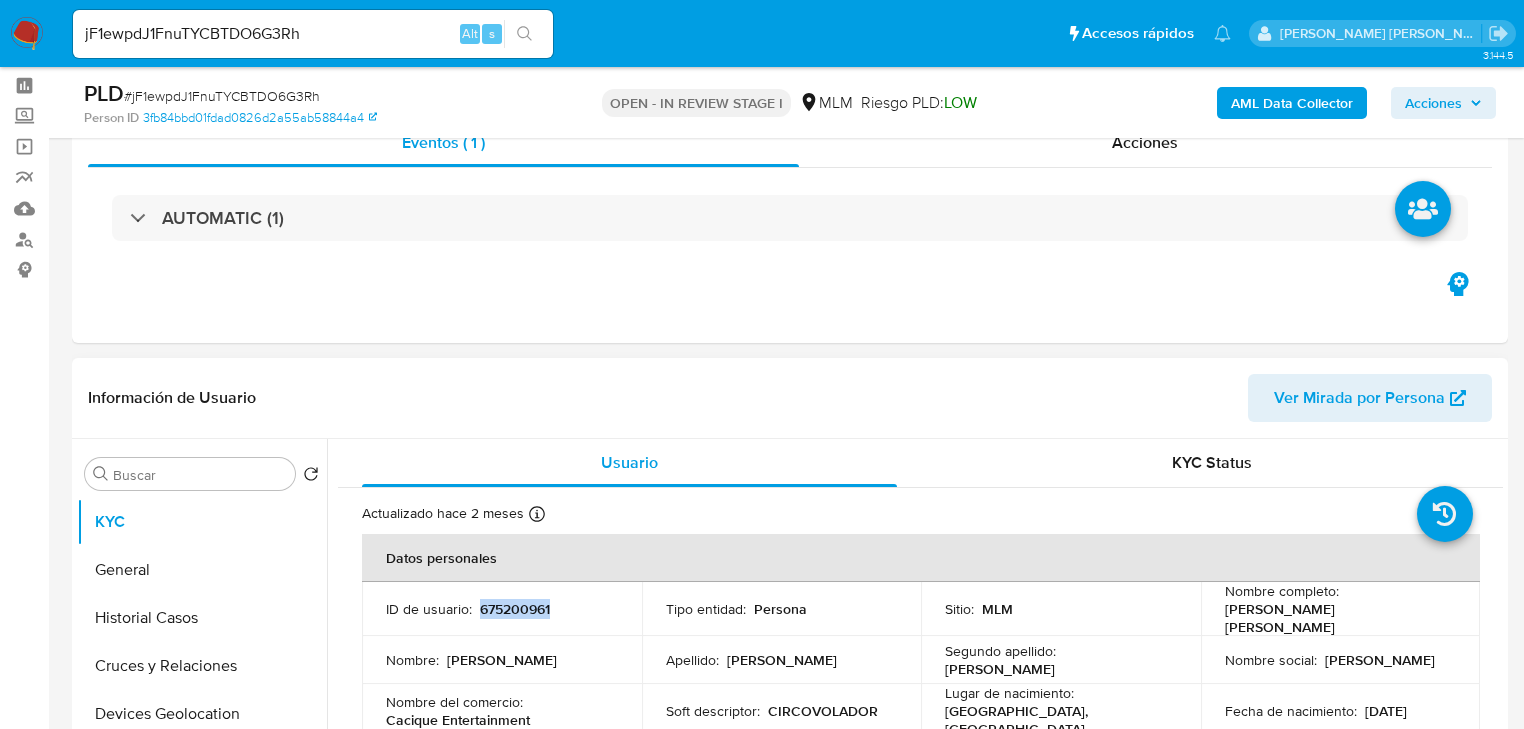 click on "675200961" at bounding box center (515, 609) 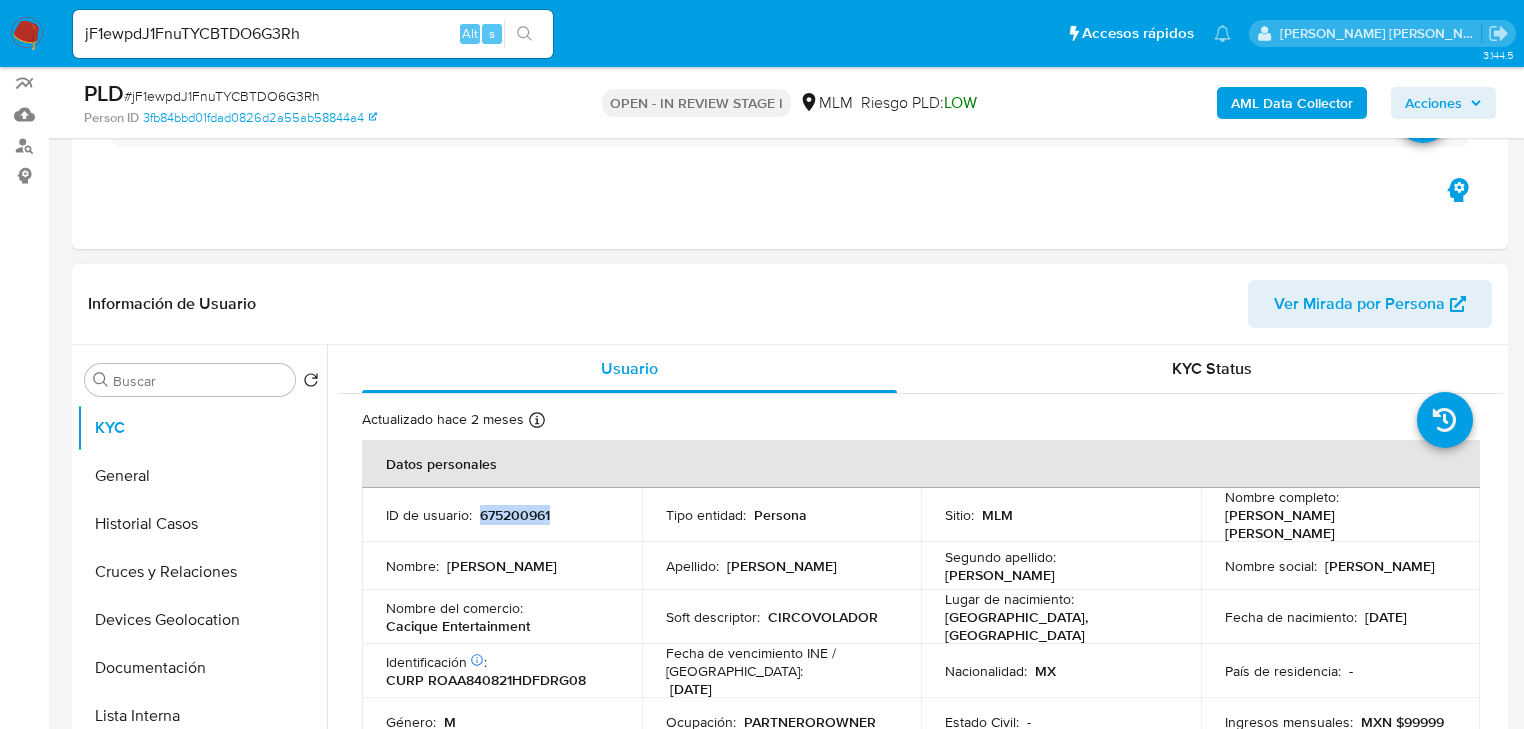 scroll, scrollTop: 240, scrollLeft: 0, axis: vertical 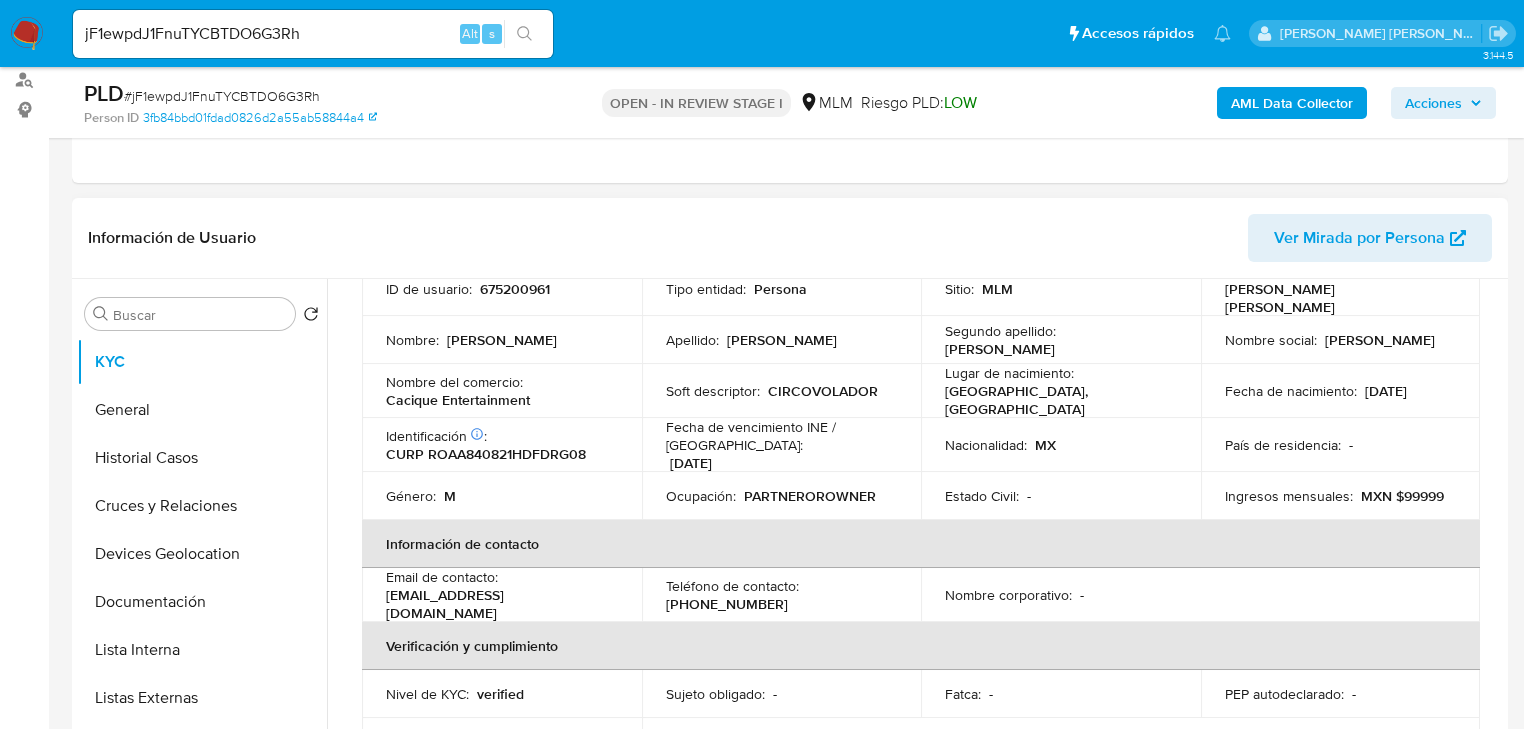 drag, startPoint x: 1422, startPoint y: 404, endPoint x: 1313, endPoint y: 408, distance: 109.07337 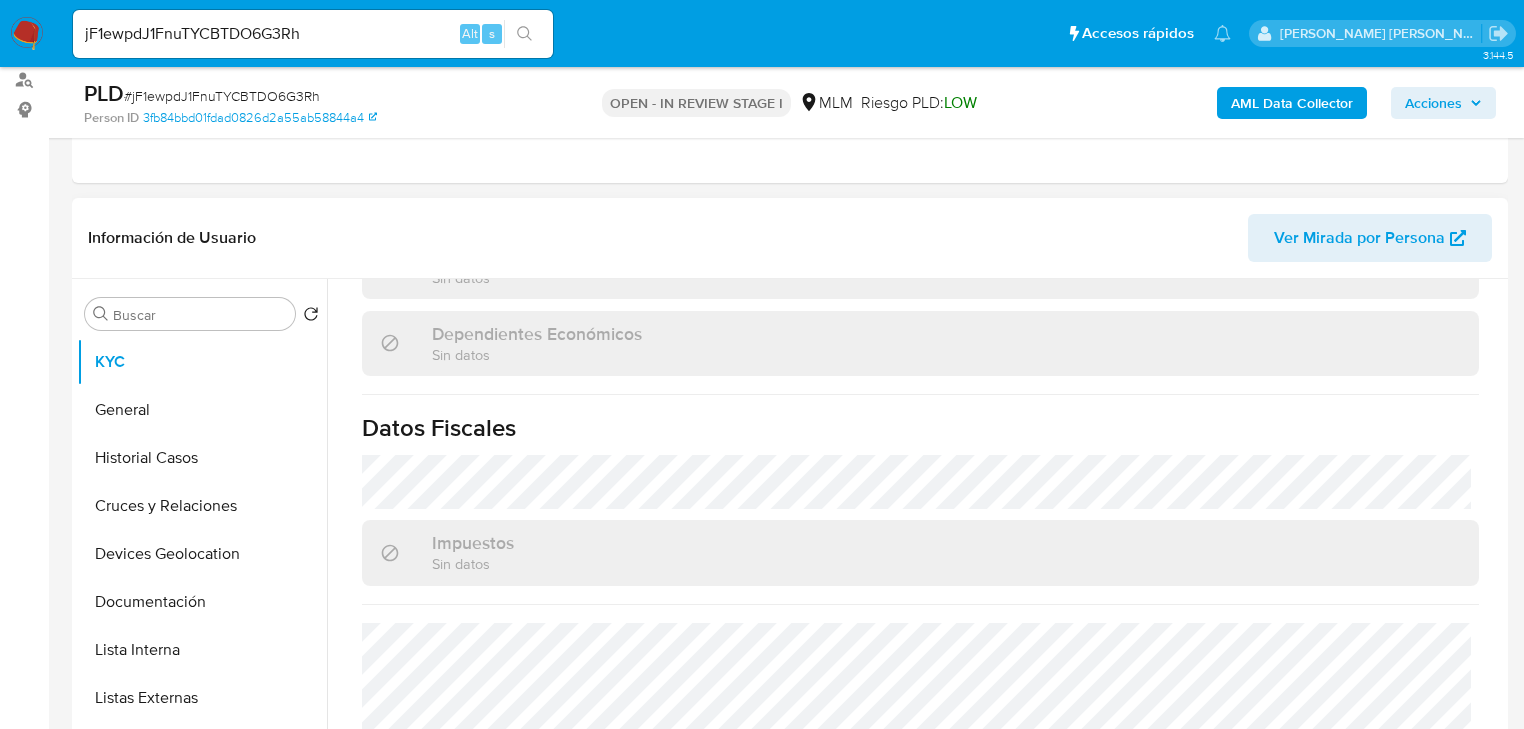 scroll, scrollTop: 1248, scrollLeft: 0, axis: vertical 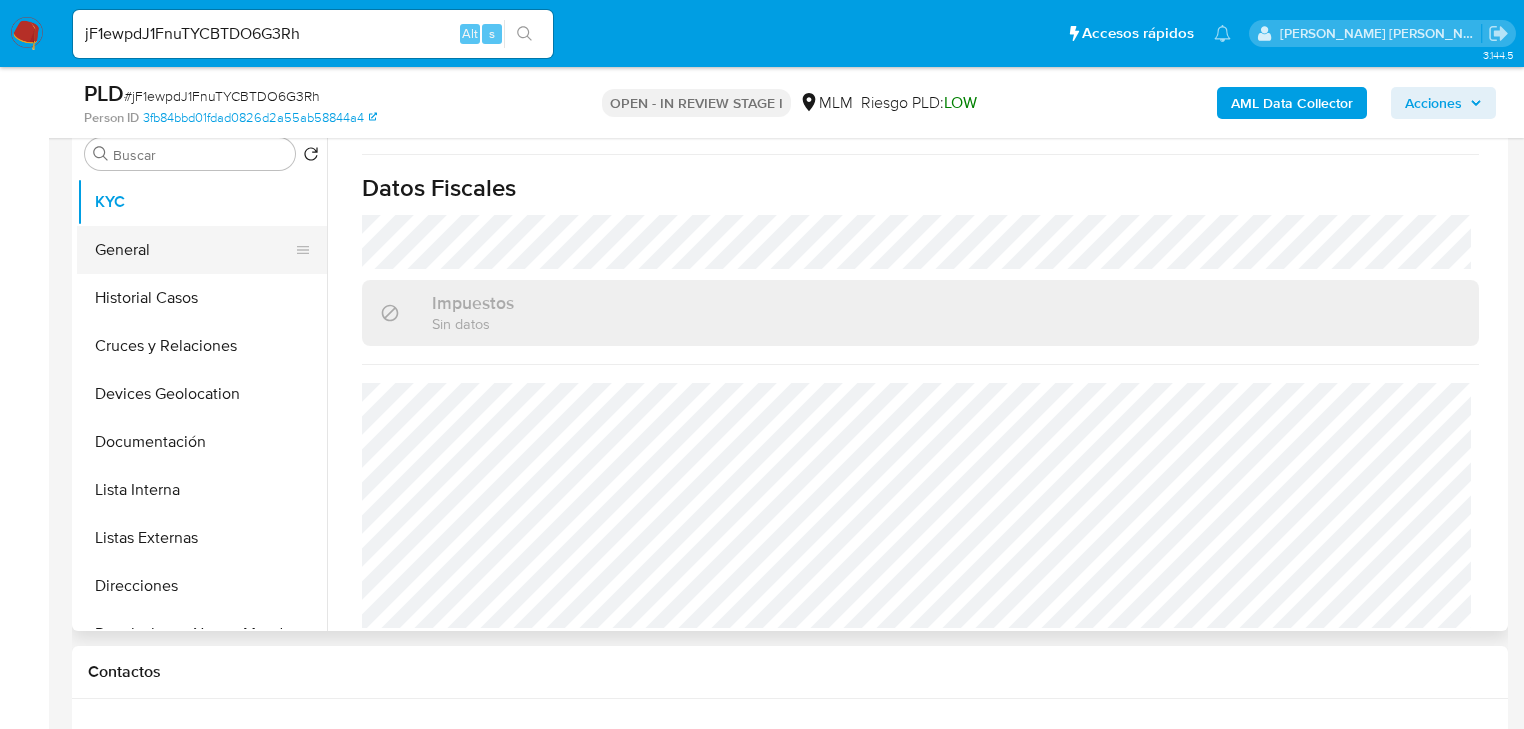click on "General" at bounding box center (194, 250) 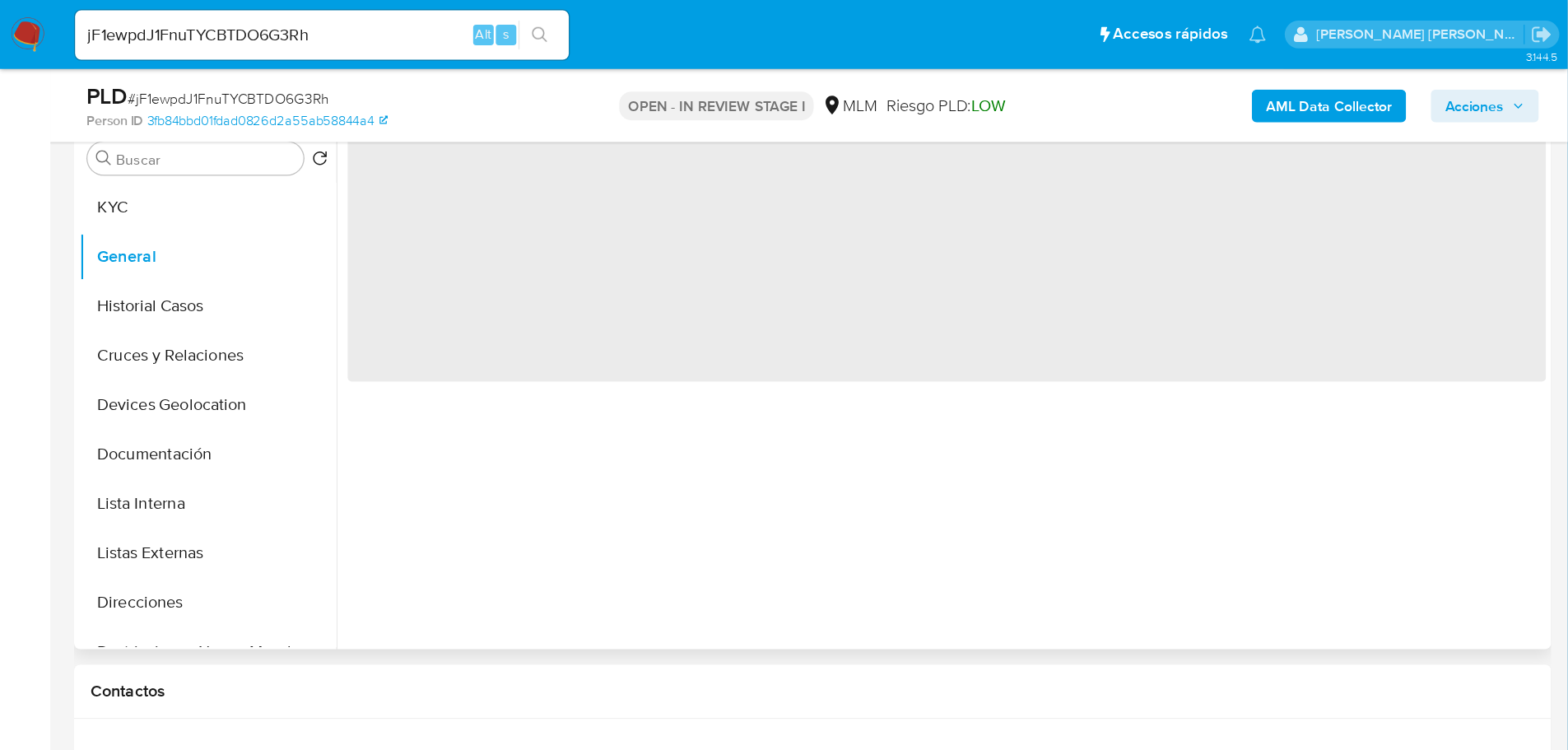 scroll, scrollTop: 0, scrollLeft: 0, axis: both 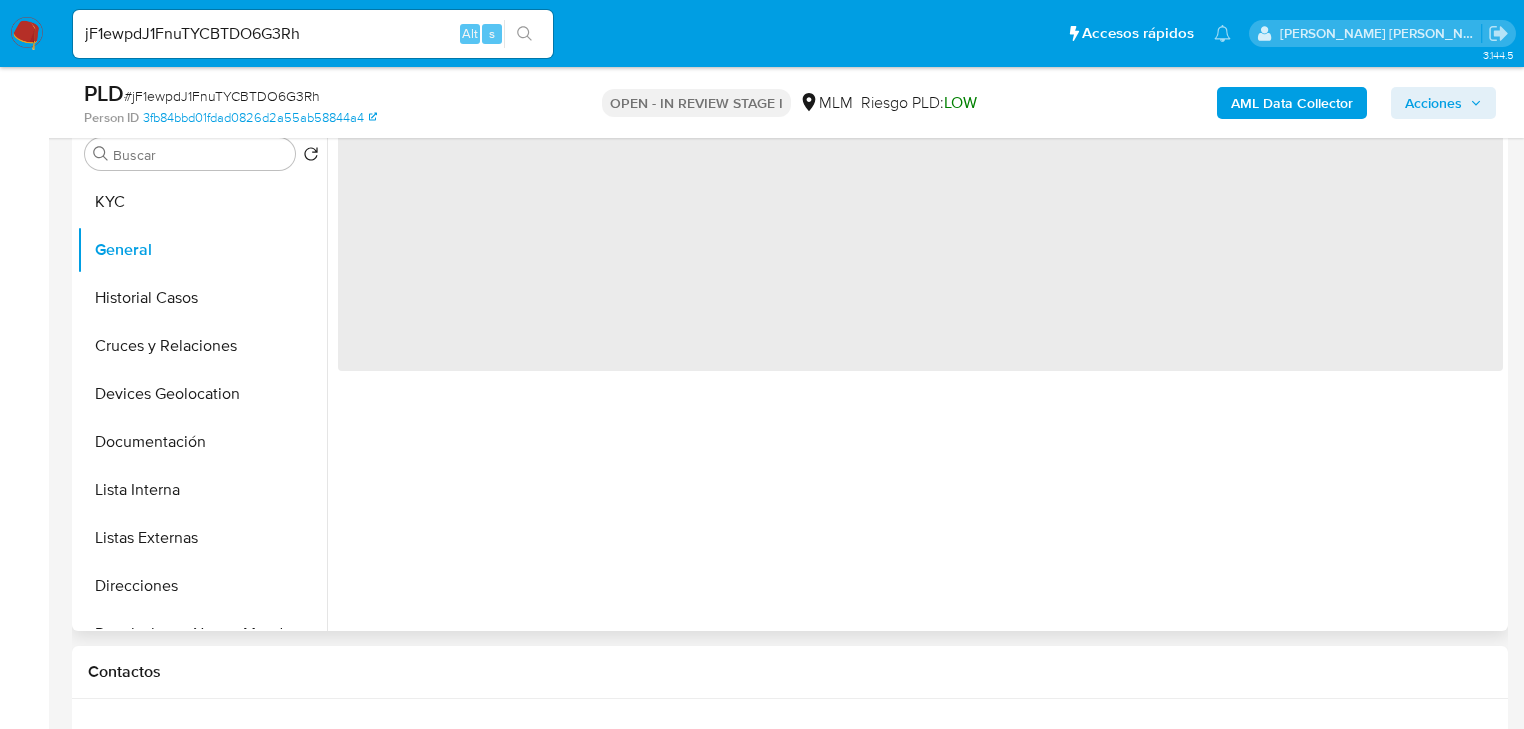 type 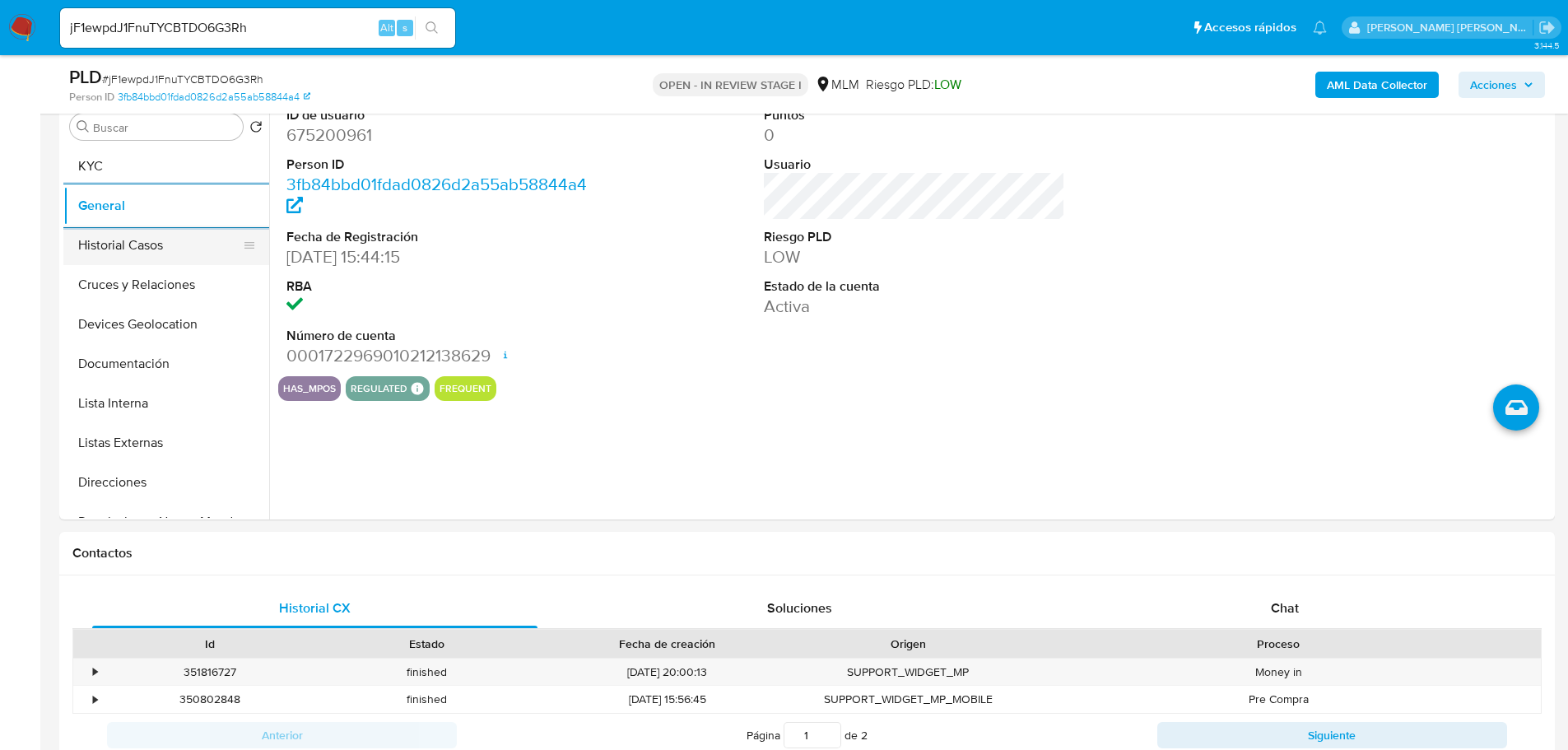 click on "Historial Casos" at bounding box center [160, 245] 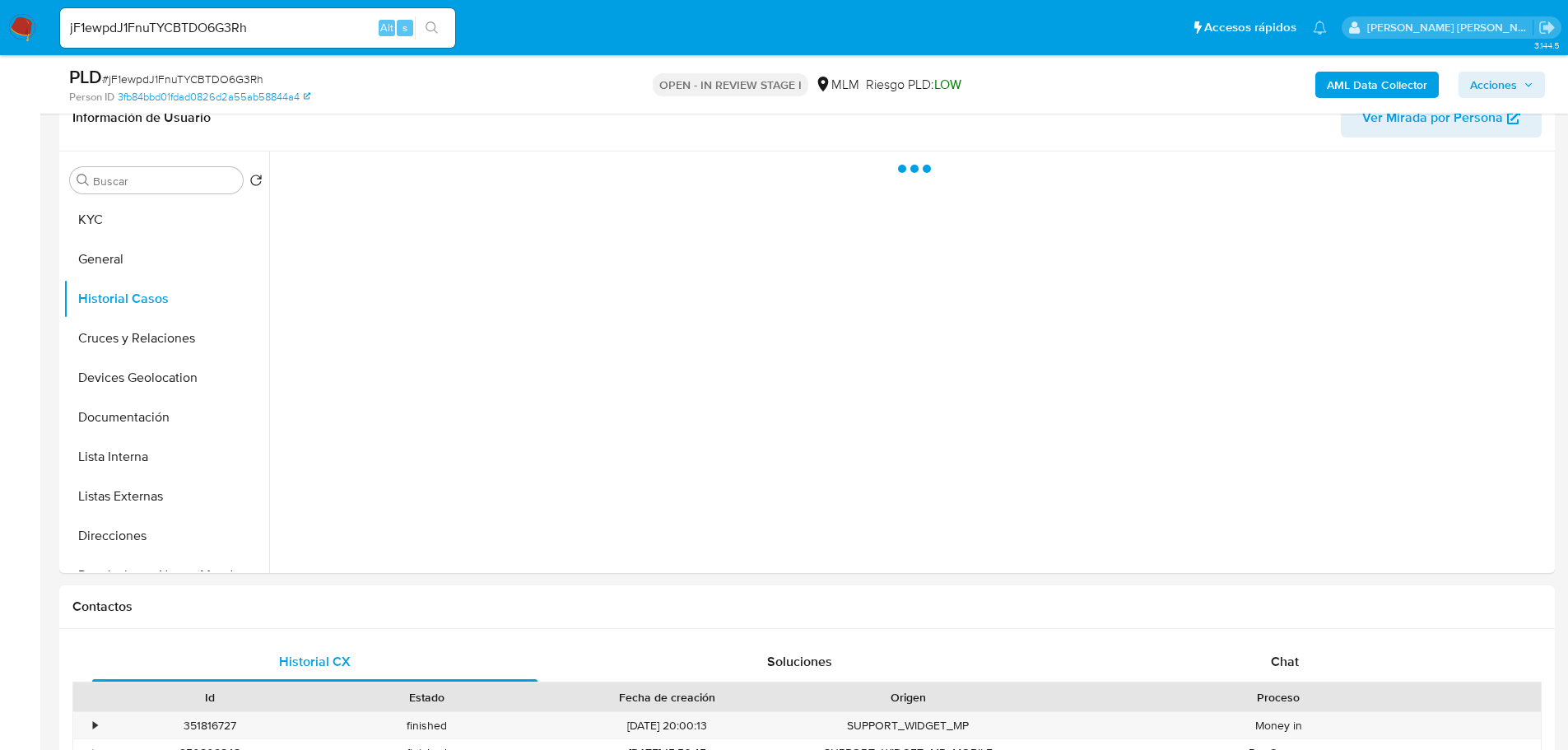 scroll, scrollTop: 247, scrollLeft: 0, axis: vertical 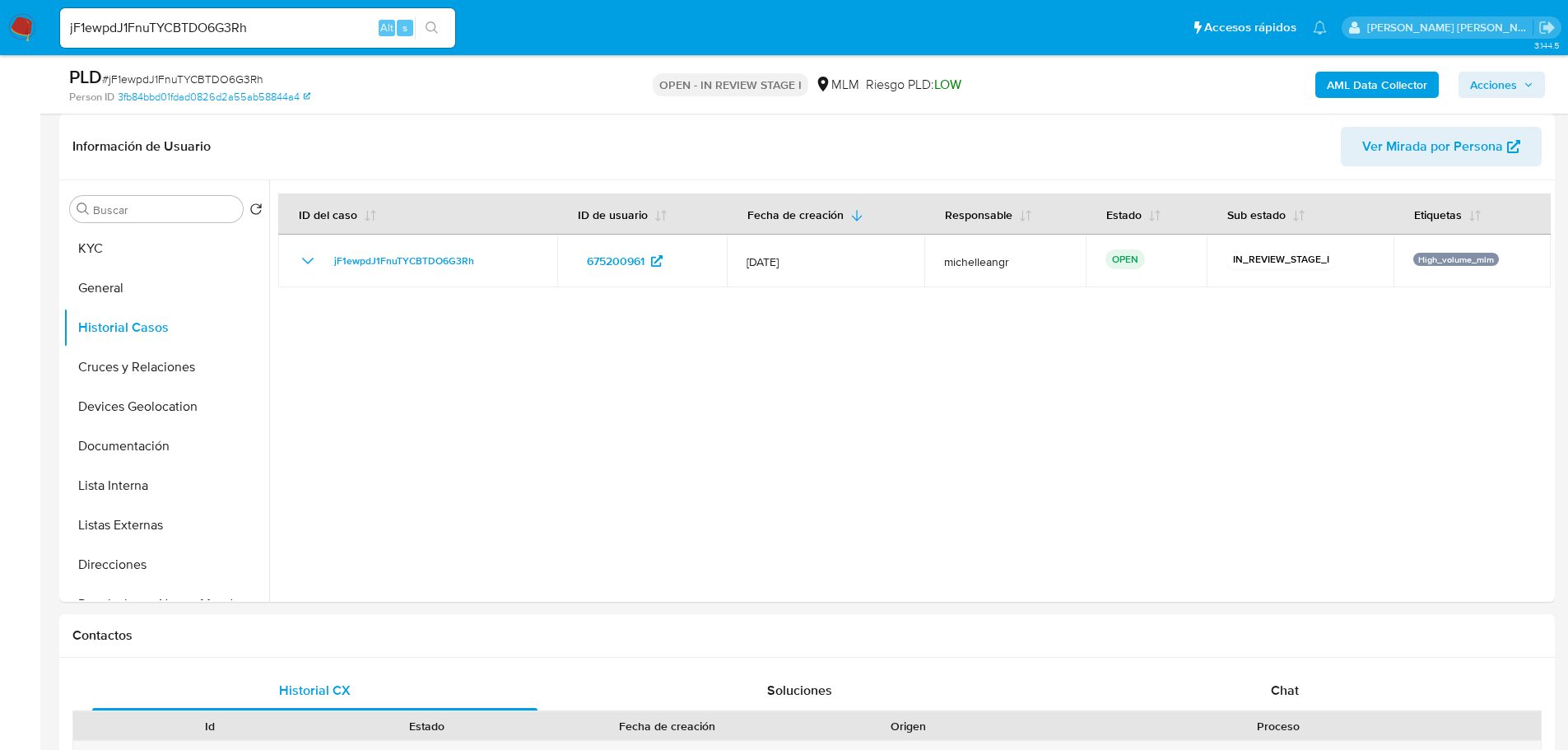 type 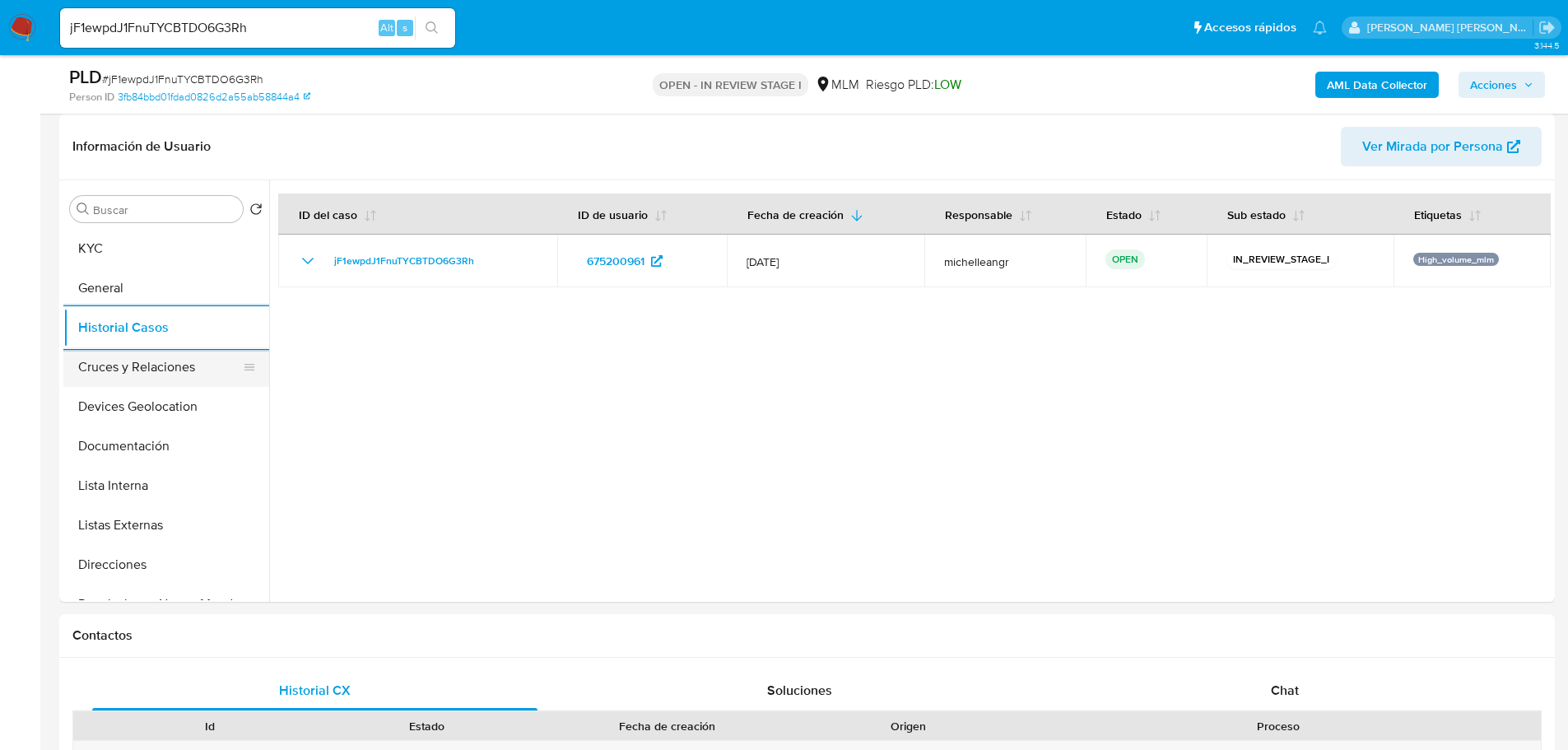 click on "Cruces y Relaciones" at bounding box center (160, 367) 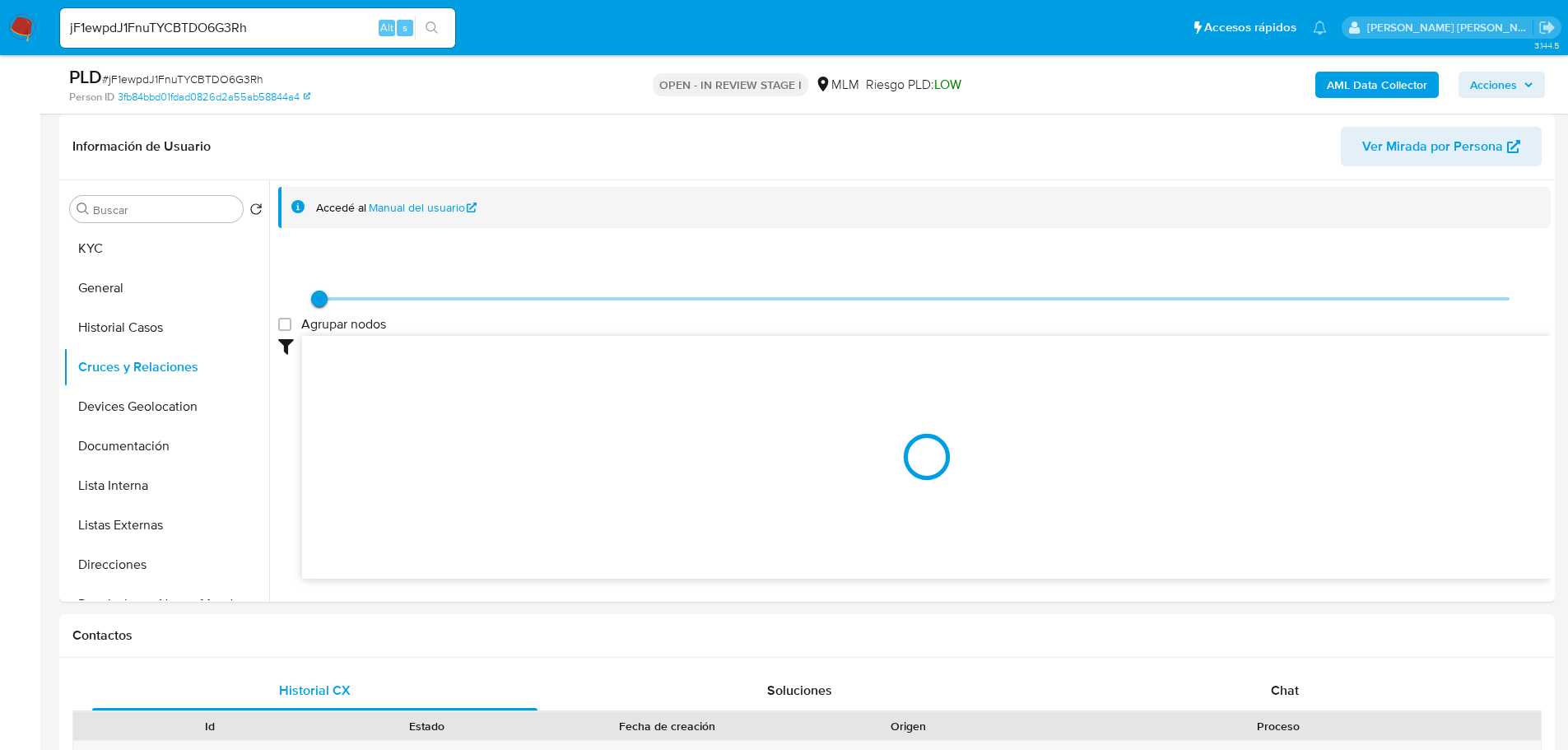 scroll, scrollTop: 329, scrollLeft: 0, axis: vertical 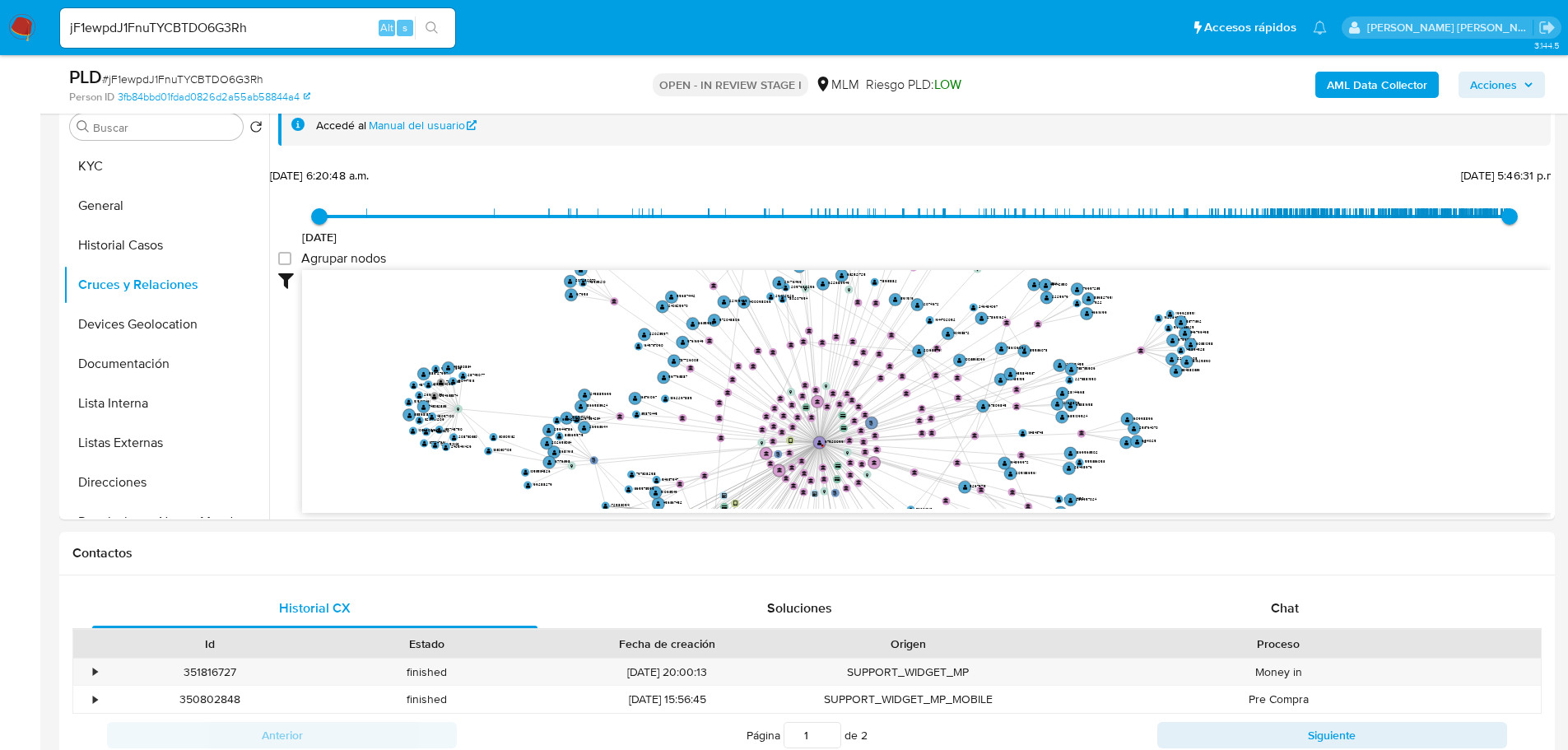 click on "user-675200961  675200961 C phone-a14f710b8206d72049a5273e996e29f2  person-3fb84bbd01fdad0826d2a55ab58844a4  device-64f7491c1f48c871542fc7ad  device-631775a408813b00189f8ff8  device-62a8ea1e08813b00192a3769  device-665d0c7bebb86fff2f5f52d8  device-64d12efc211f1c0d8a6a4784  device-638513d508813b00181102da  device-679c0867deaf8e70c452ff5d  card-MZCIABTONKLNOXYKHHJVWPGQBMYNXQYGALNJWECM  card-LUGCQVAQPRNGOKWMNCHXUYSGKEGAQDDZOFQNPYRN  card-QYMCOIDKWSDQAYJHJQJETOOGBRDYVPBEDEIZCJRY  card-RFEGNORJRJDERYFGABTXKIRYWUWLSXTSFBANFMME  card-VMCVMFCCKJVBEHHIBCWUXODUGFFFZFHXCIVIOCMX  card-NODQCPQXVSSYAEEOCPTTCVVHRPXXZDWDVLUNPQUG  card-FNWXKKYGKPQNBYZURJVXBDJLJVFDFZSKKSRRWWKJ  card-DJTCLDHRODZSGTHXJLPWBWUHEXSFQGWHBTLLGPKQ  card-KOVRNAIWNOXYHSKJRMDTIERJMIXVHALGMBXGWBRI  card-HMVVRLQQWCRYGKUTKYMGRVOHRBGHPGPYTJAUDHIQ  bank_account-f6692602767eedcc7f072db61954e675  bank_account-400ca3df9b6a0a70e9893541f916ee1b  bank_account-c4fcae5bcde63c5db431969b94b6fb9b  " 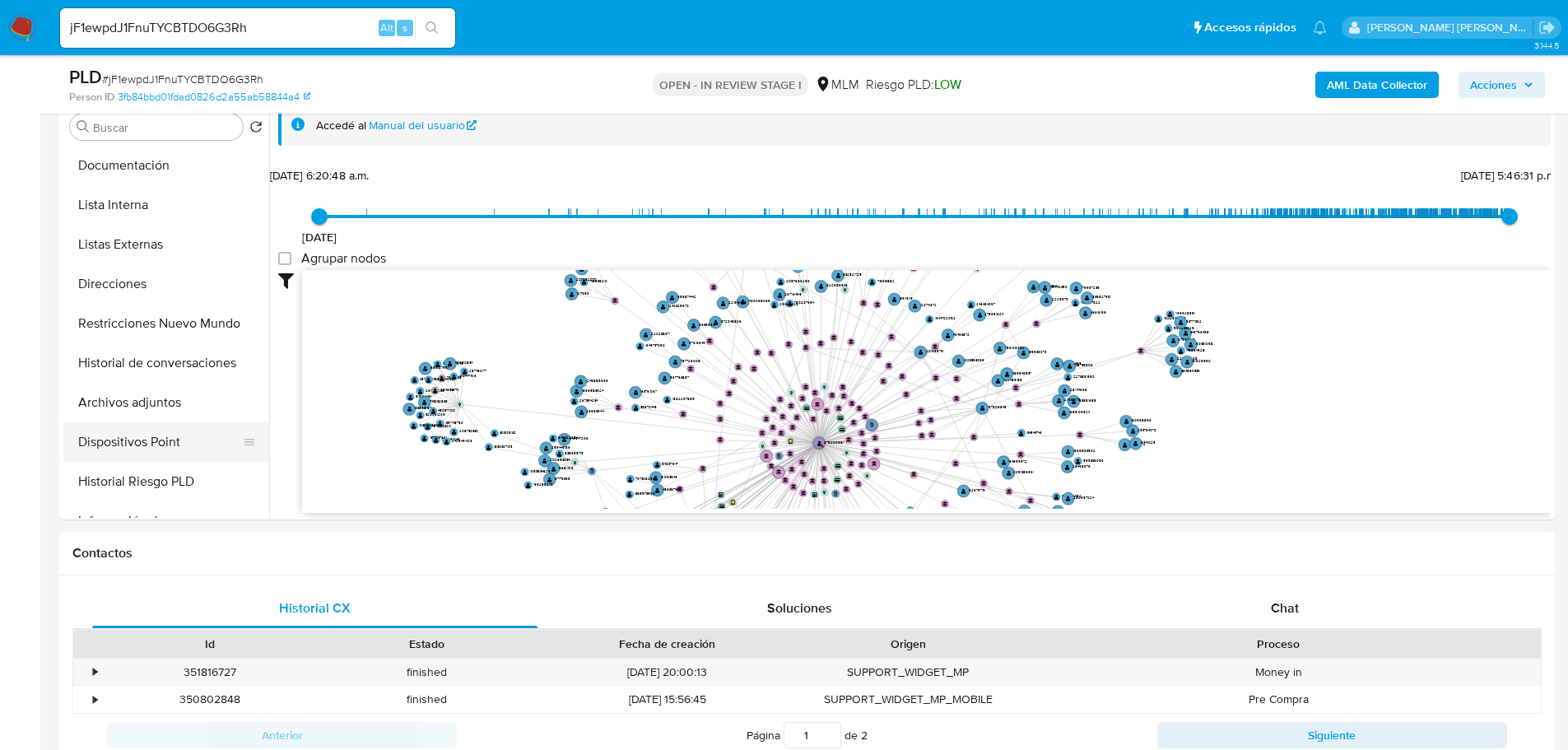 scroll, scrollTop: 247, scrollLeft: 0, axis: vertical 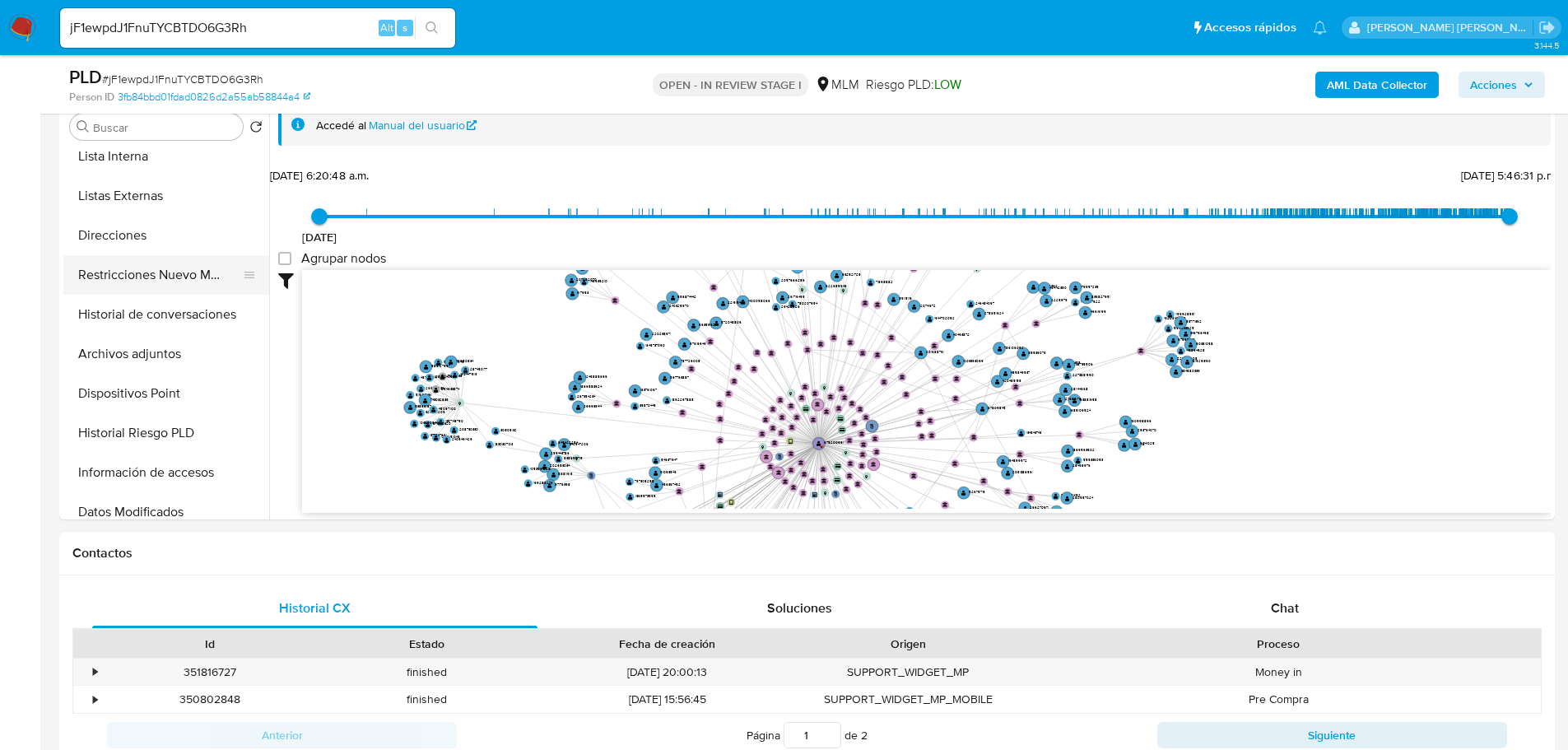 click on "Restricciones Nuevo Mundo" at bounding box center (160, 275) 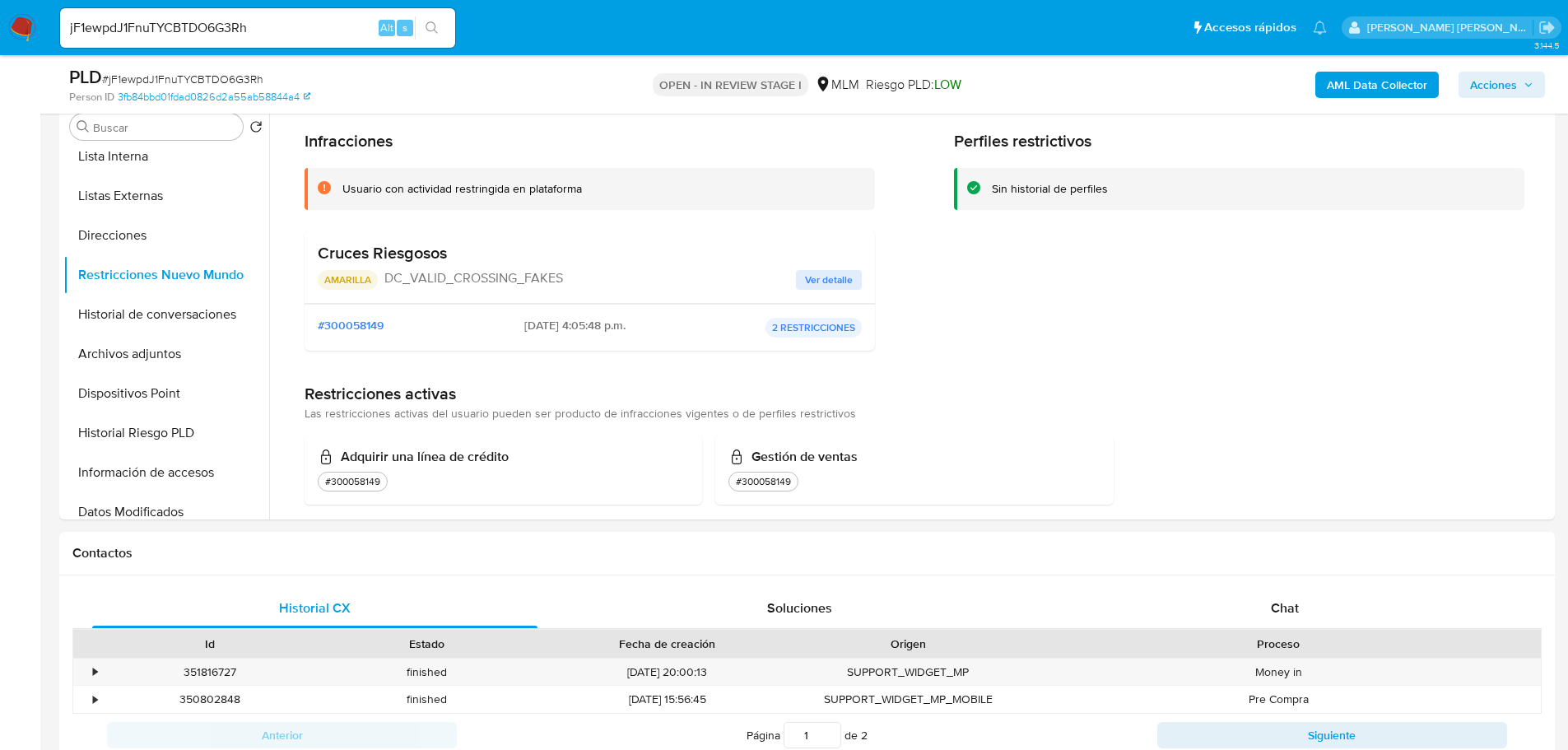 scroll, scrollTop: 57, scrollLeft: 0, axis: vertical 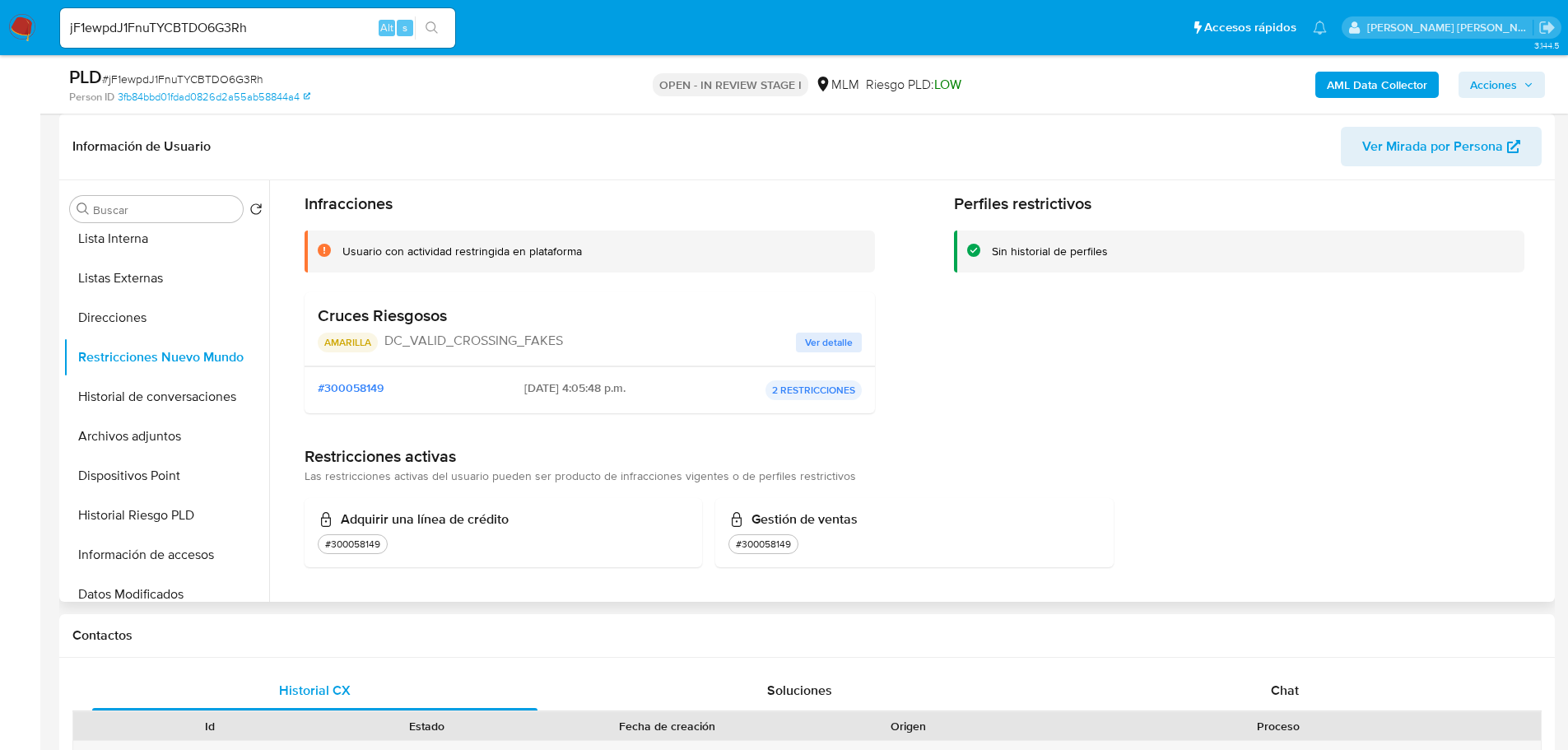 click on "Ver detalle" at bounding box center [829, 342] 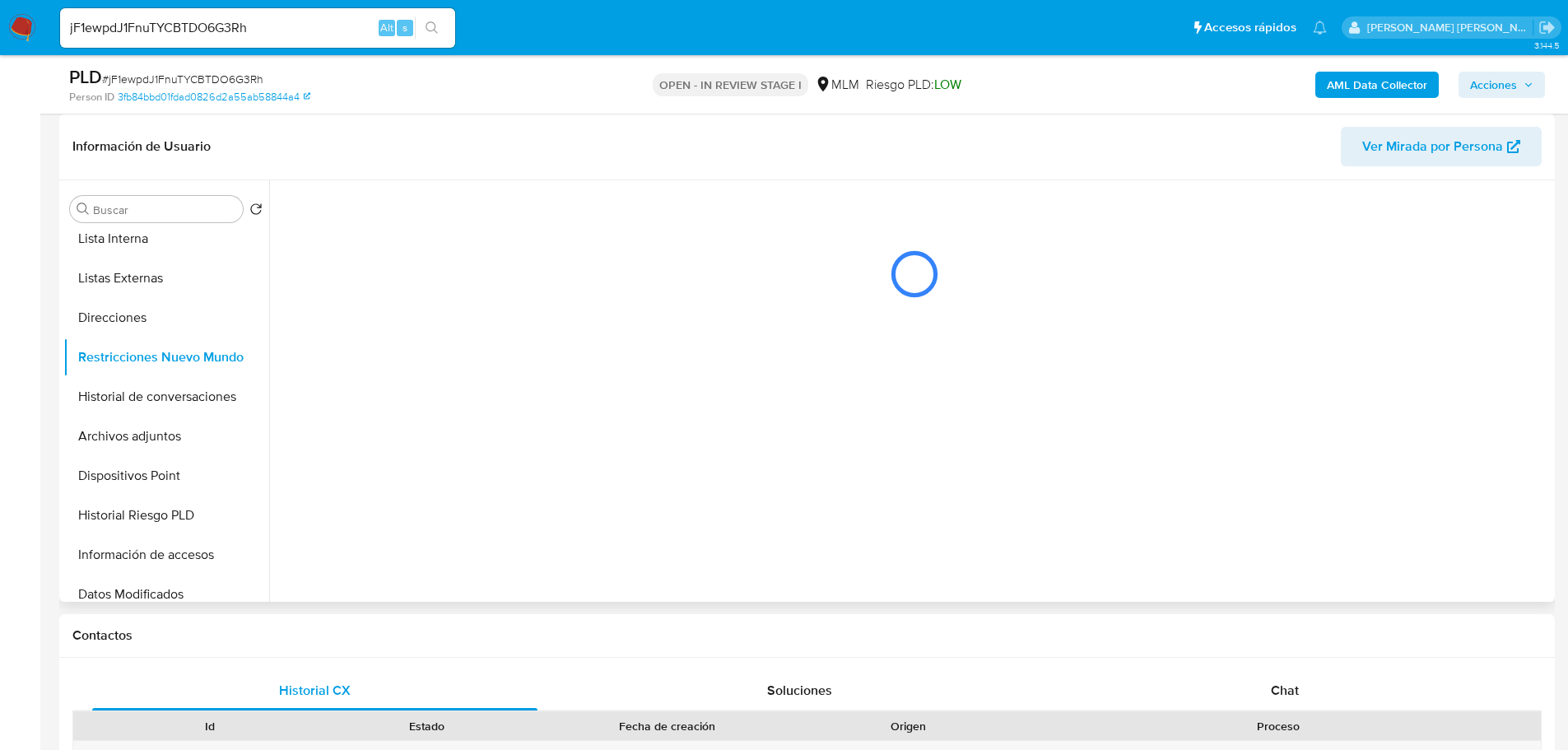 scroll, scrollTop: 0, scrollLeft: 0, axis: both 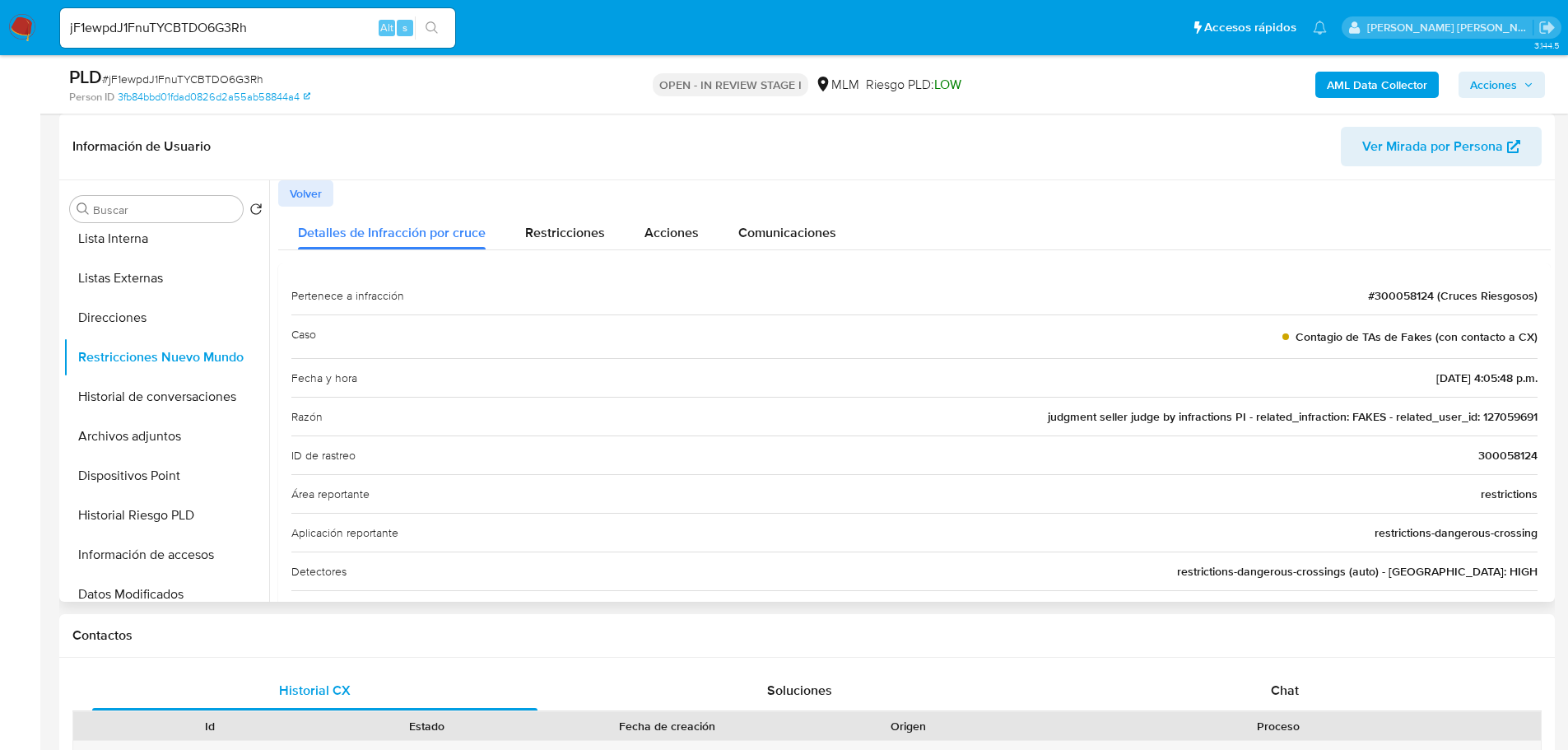 click on "judgment seller judge by infractions PI - related_infraction: FAKES - related_user_id: 127059691" at bounding box center [1292, 417] 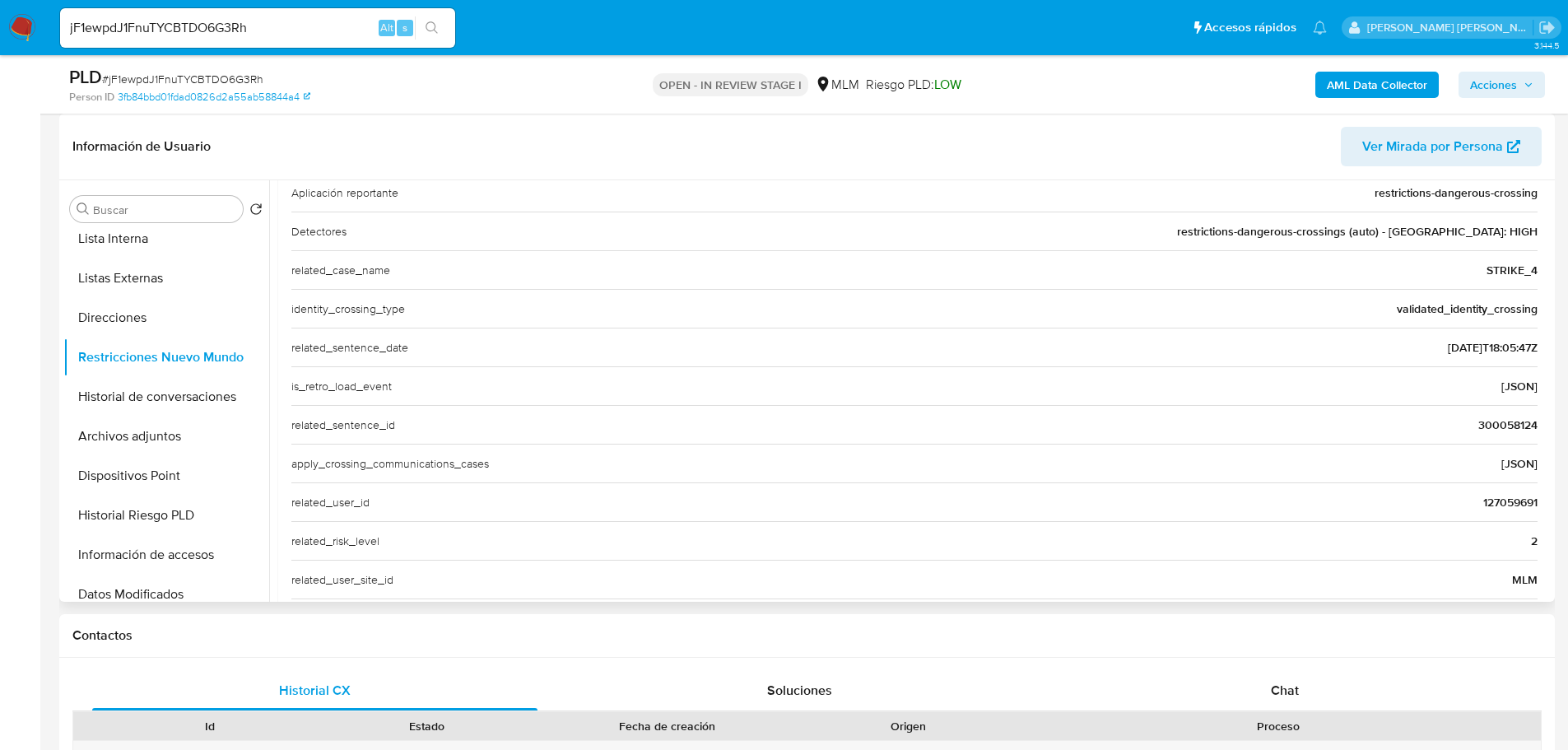 scroll, scrollTop: 410, scrollLeft: 0, axis: vertical 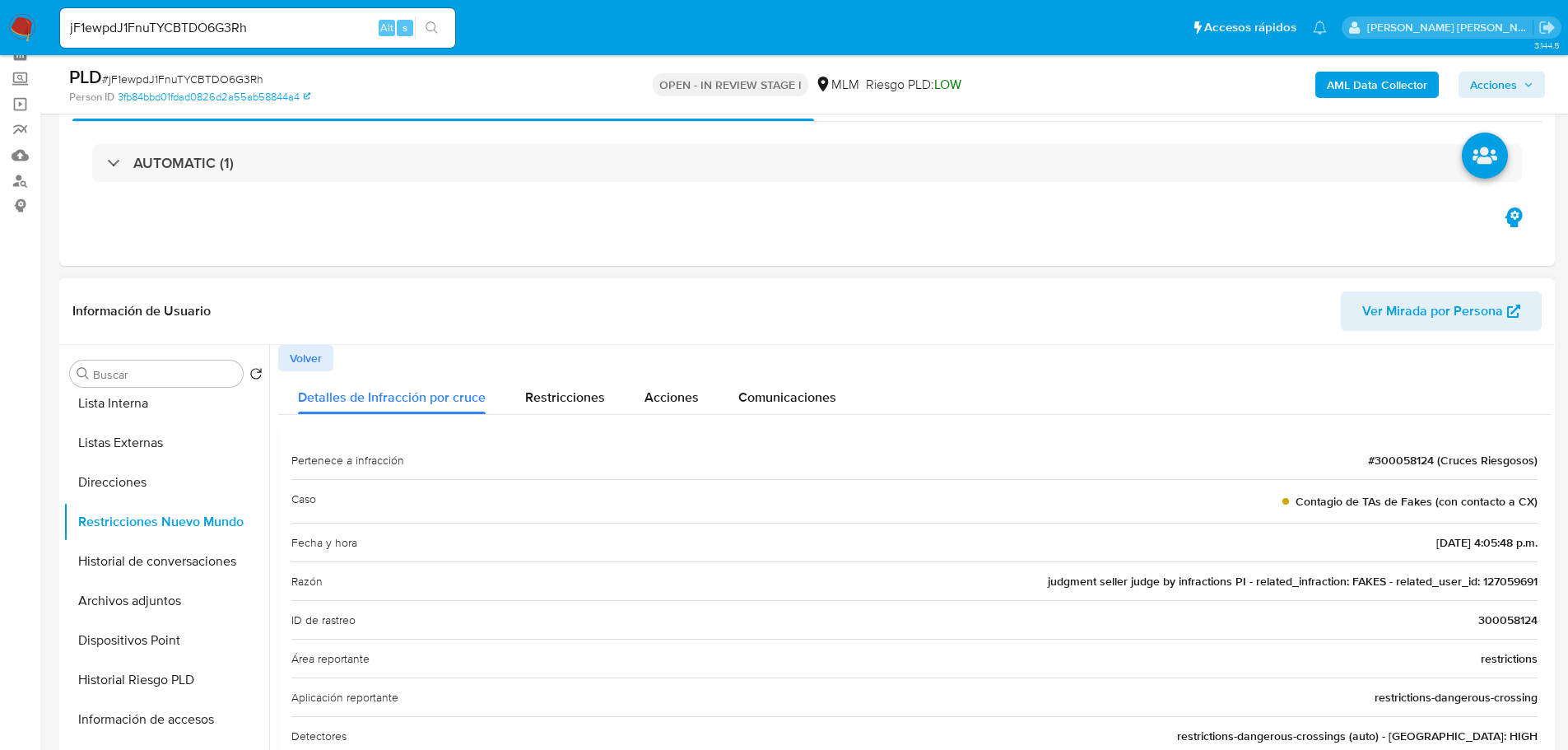 drag, startPoint x: 293, startPoint y: 356, endPoint x: 517, endPoint y: 540, distance: 289.88273 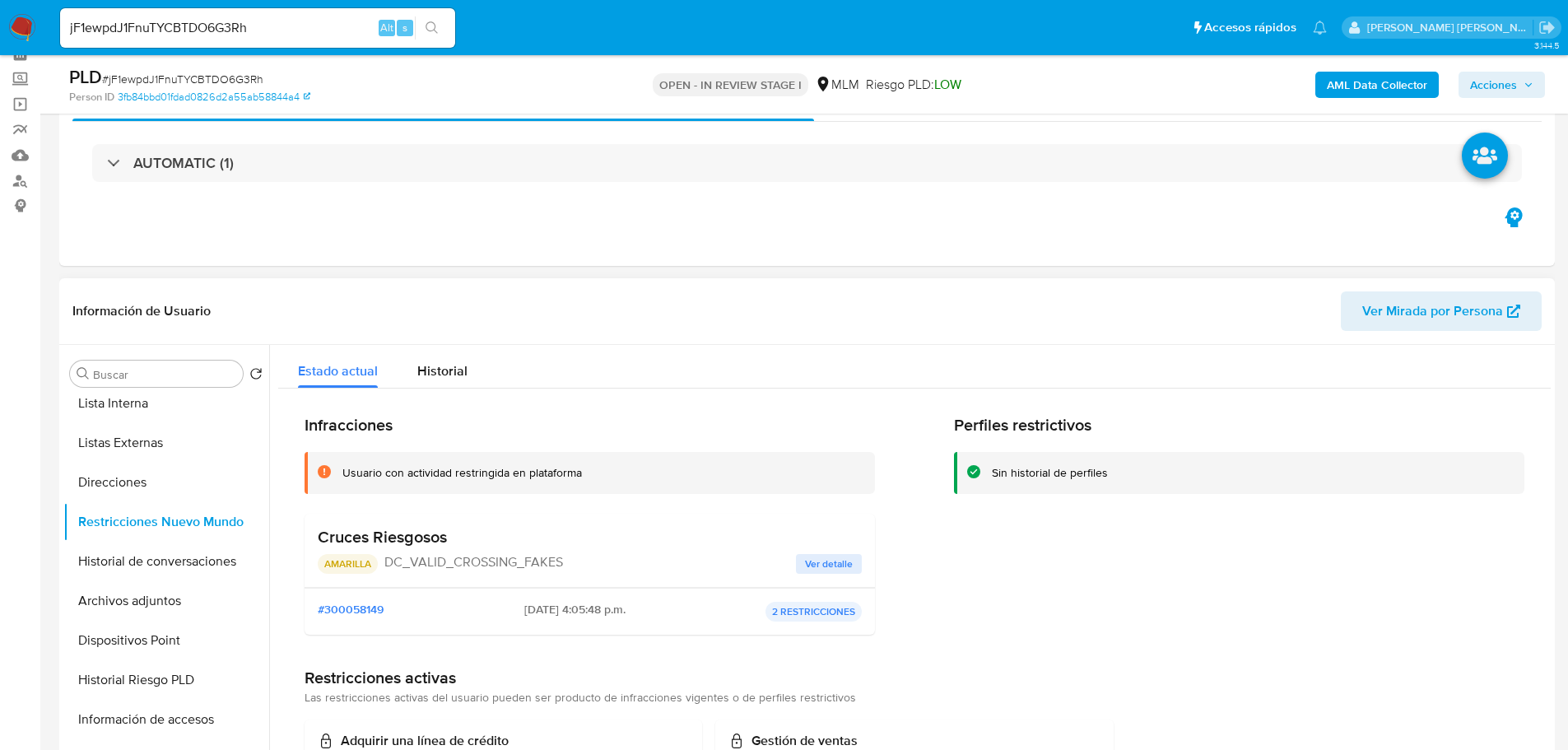 scroll, scrollTop: 57, scrollLeft: 0, axis: vertical 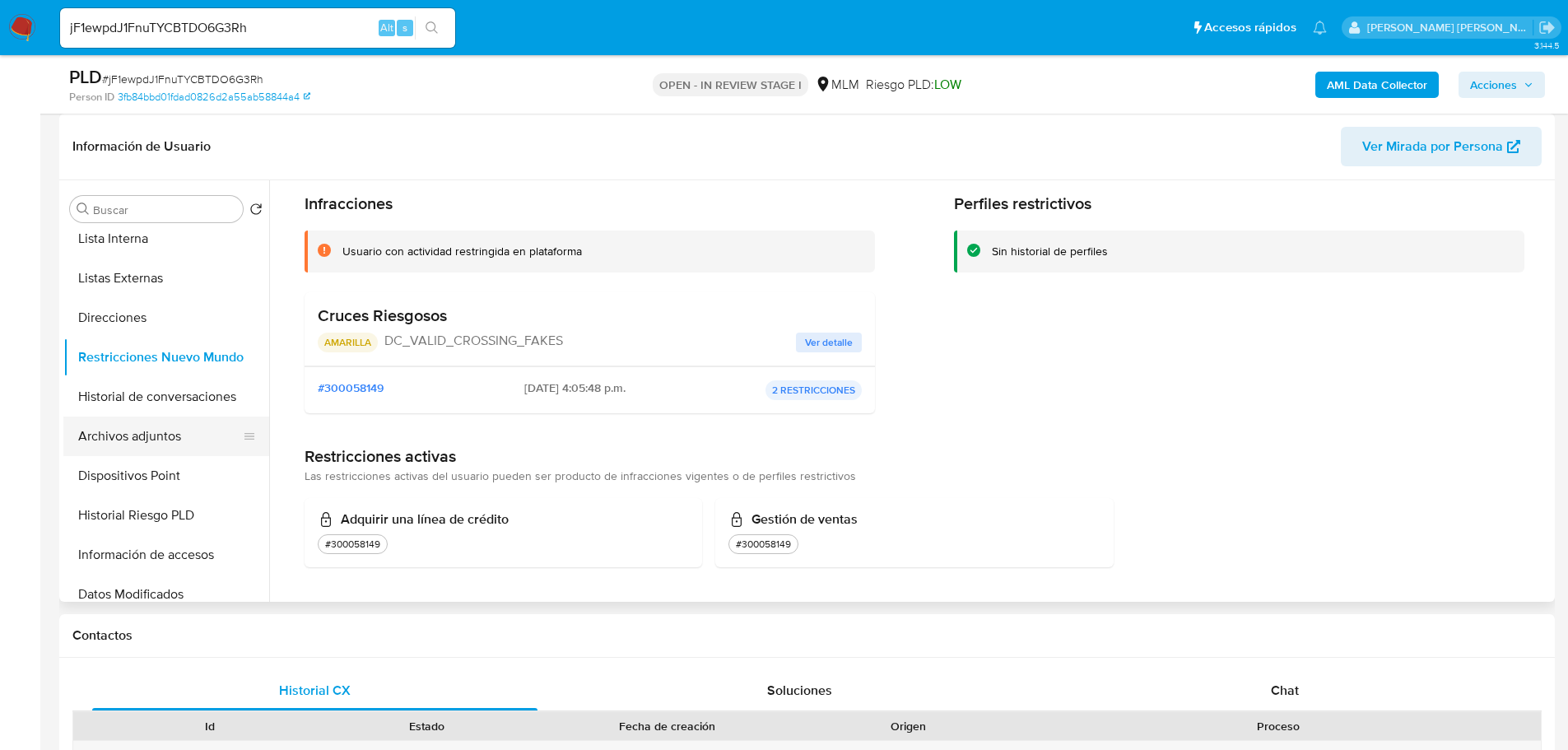 drag, startPoint x: 171, startPoint y: 403, endPoint x: 202, endPoint y: 436, distance: 45.276926 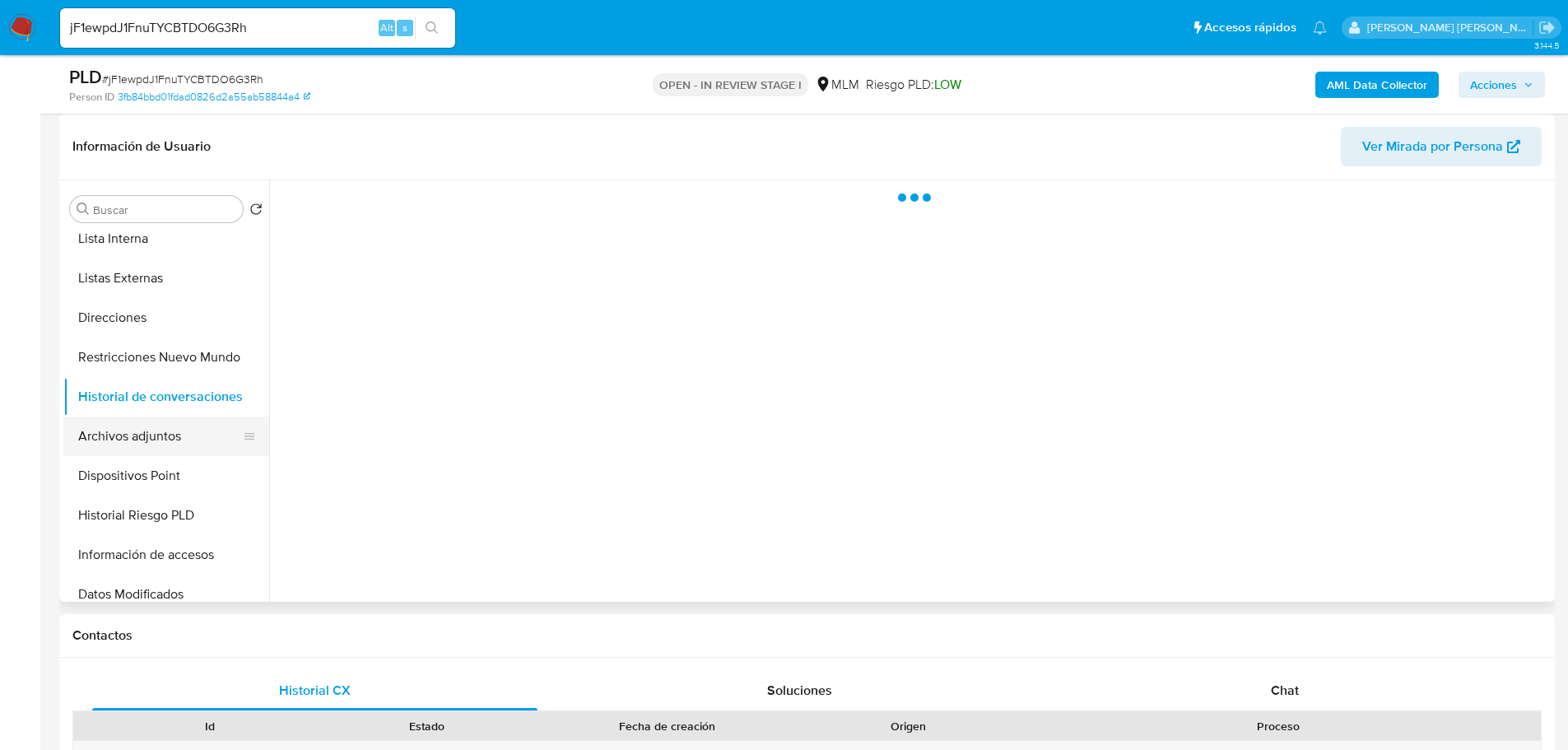 click on "Archivos adjuntos" at bounding box center (160, 436) 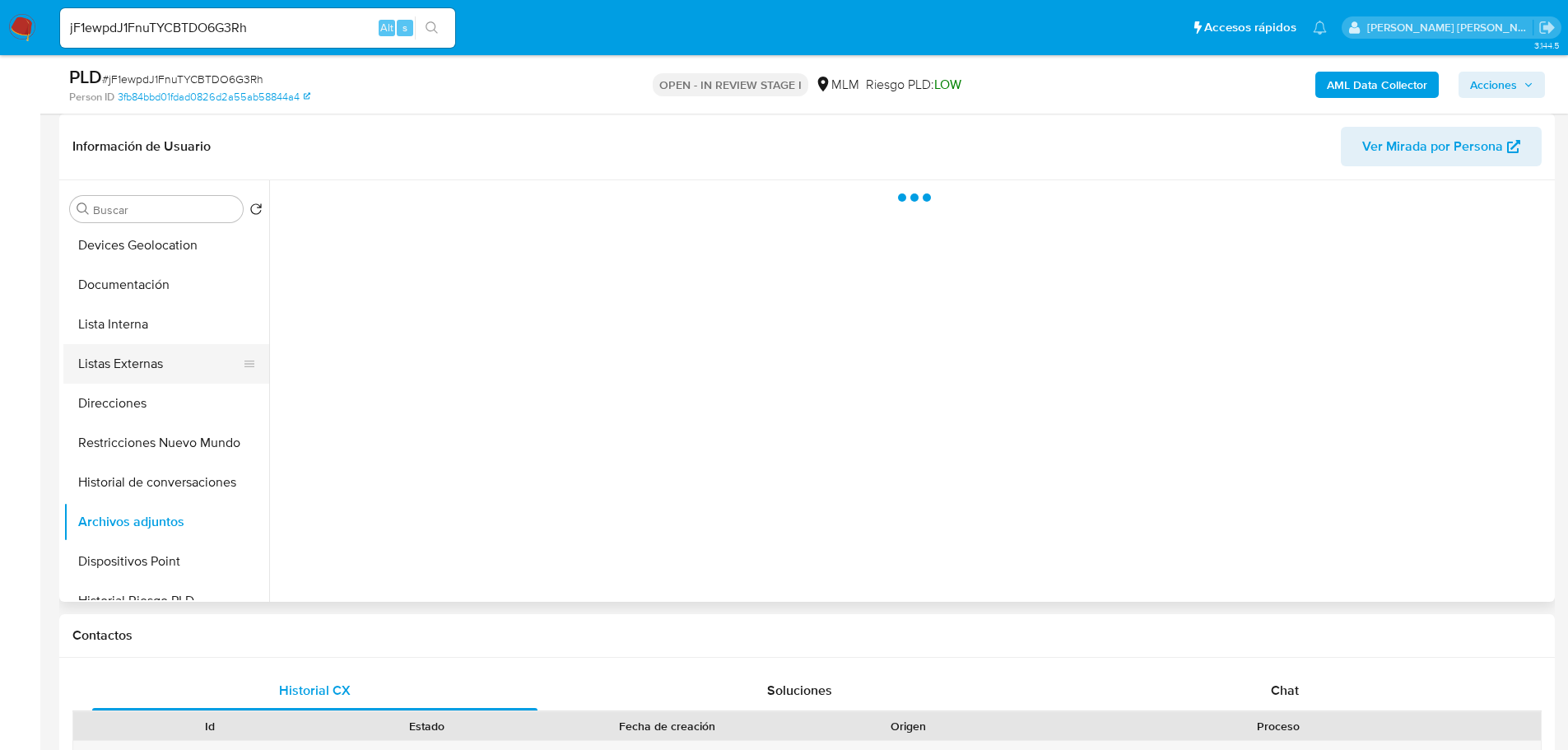 scroll, scrollTop: 0, scrollLeft: 0, axis: both 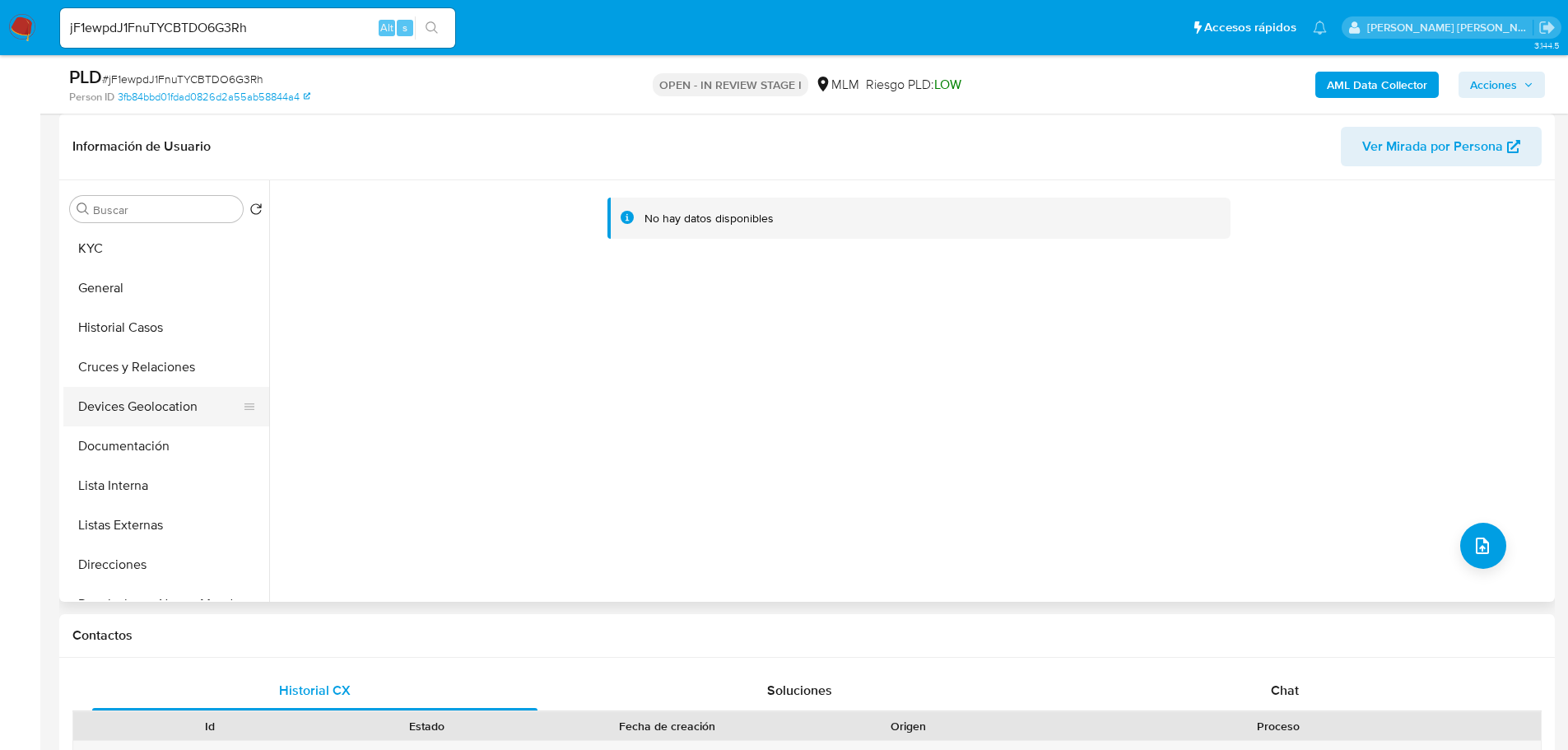 drag, startPoint x: 165, startPoint y: 403, endPoint x: 181, endPoint y: 398, distance: 16.763055 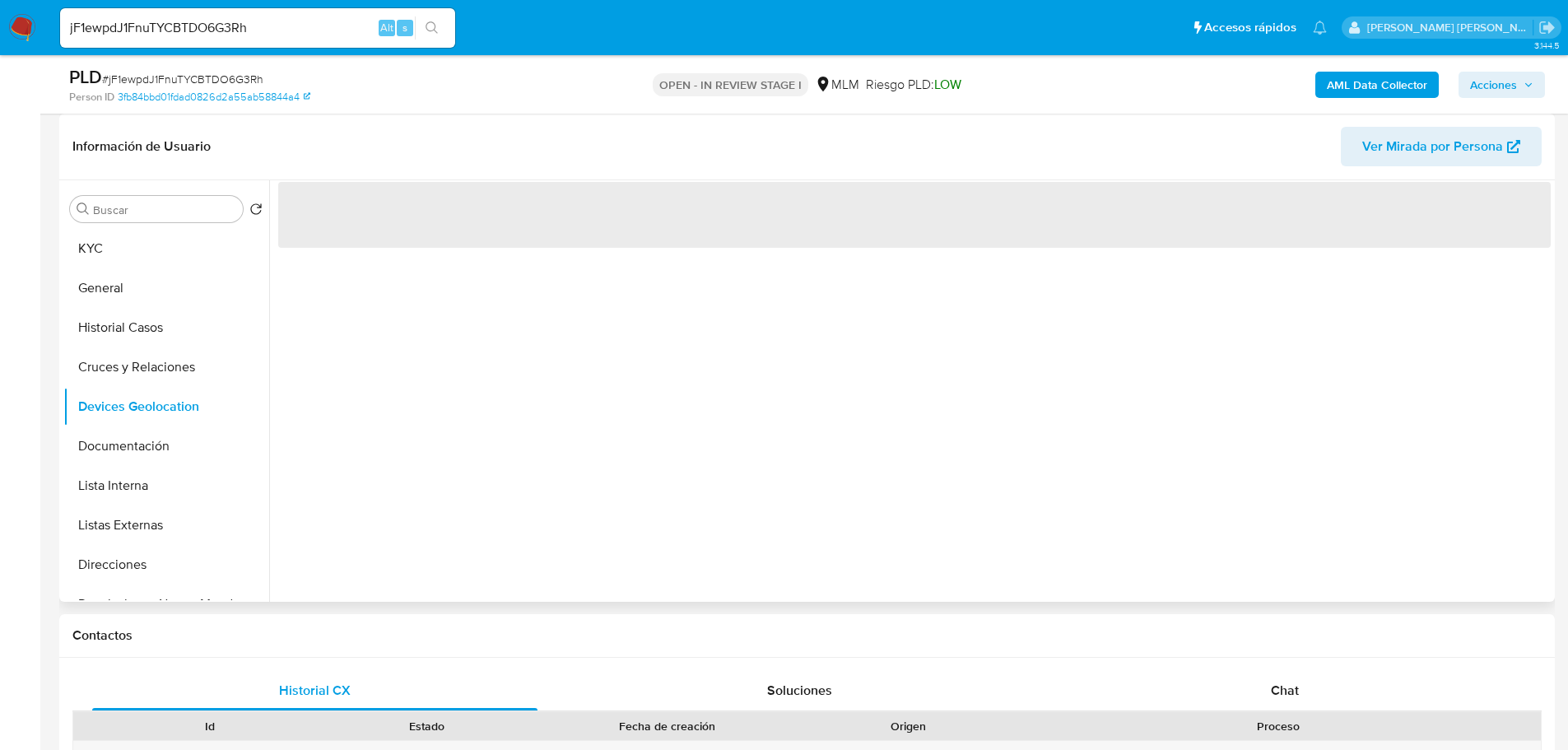 type 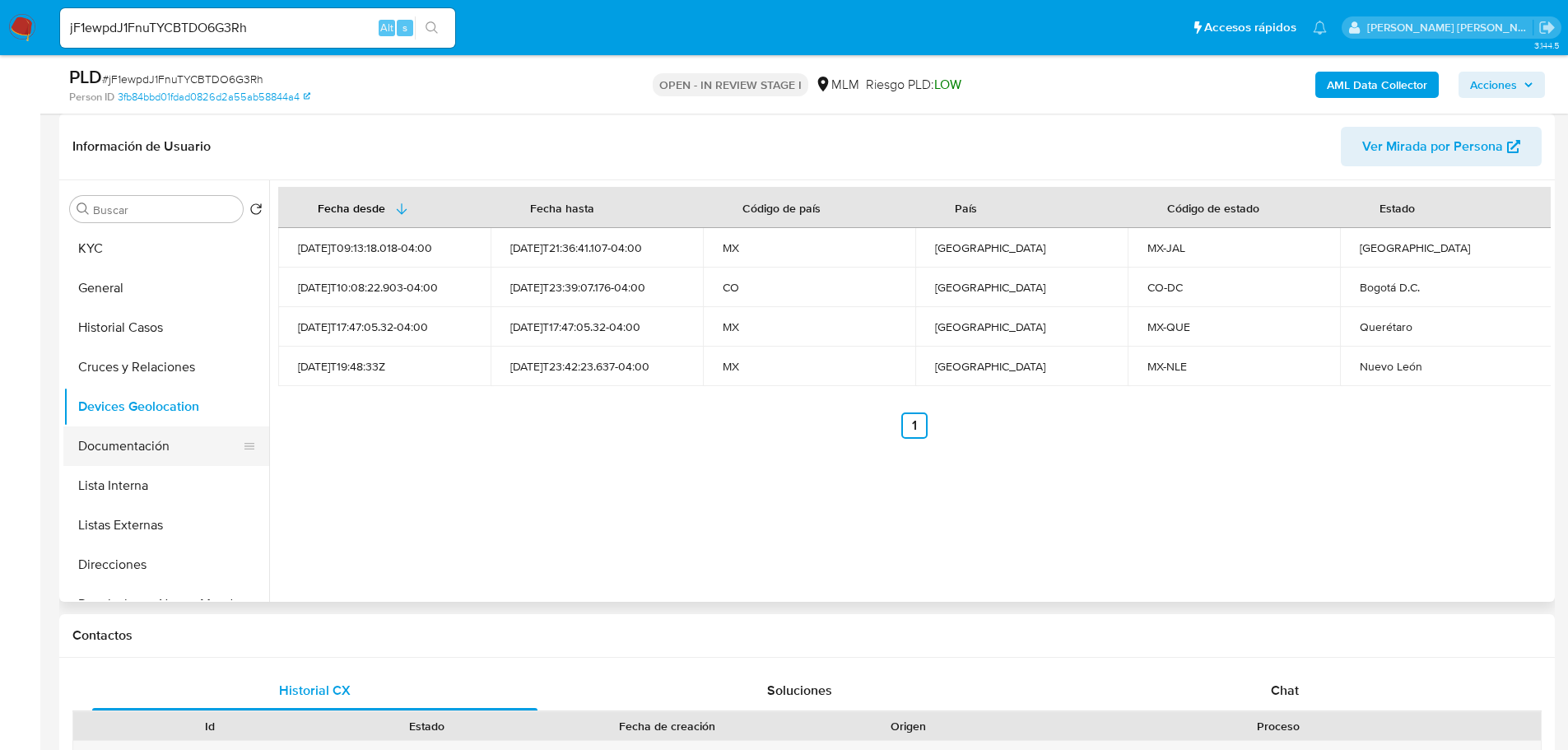 click on "Documentación" at bounding box center (160, 446) 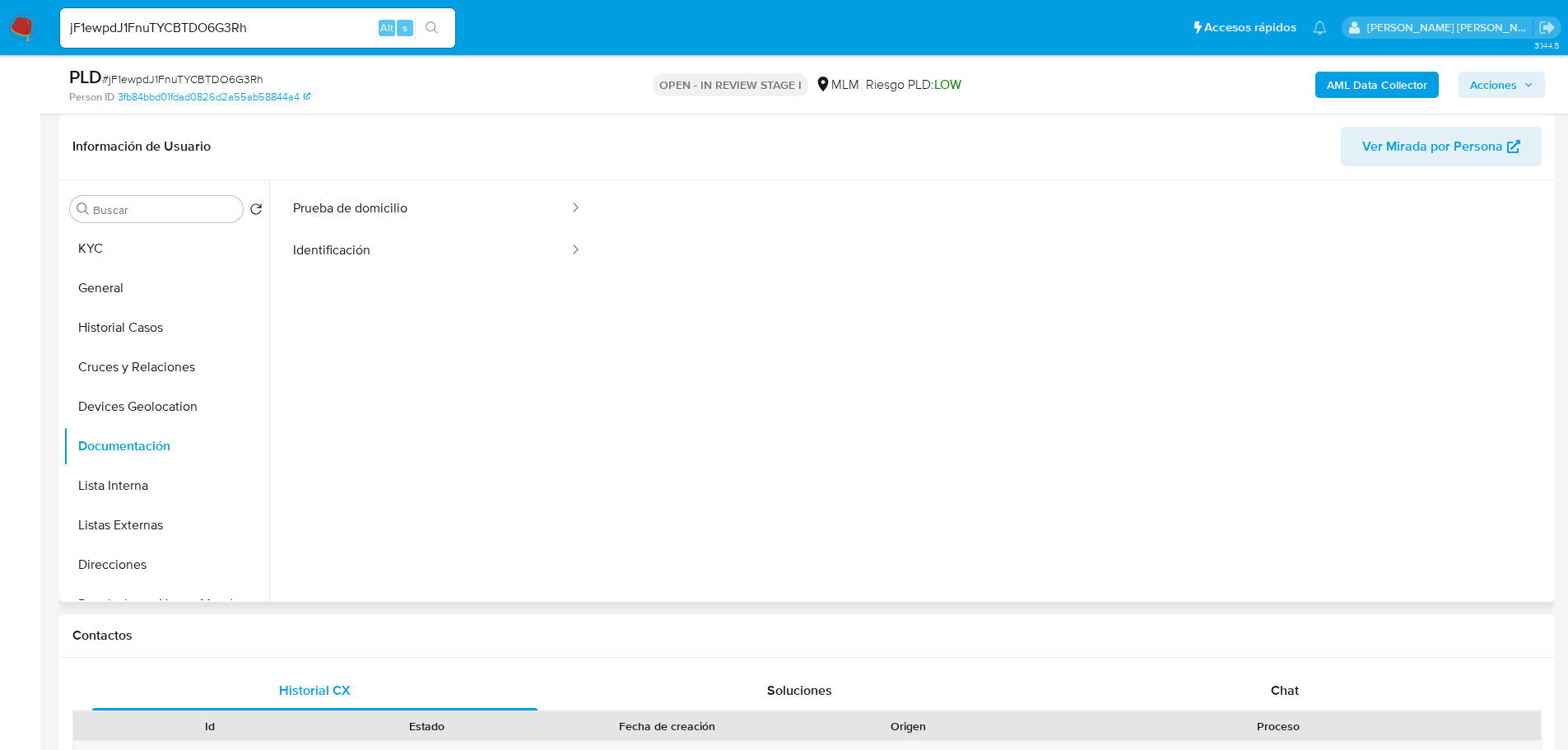scroll, scrollTop: 134, scrollLeft: 0, axis: vertical 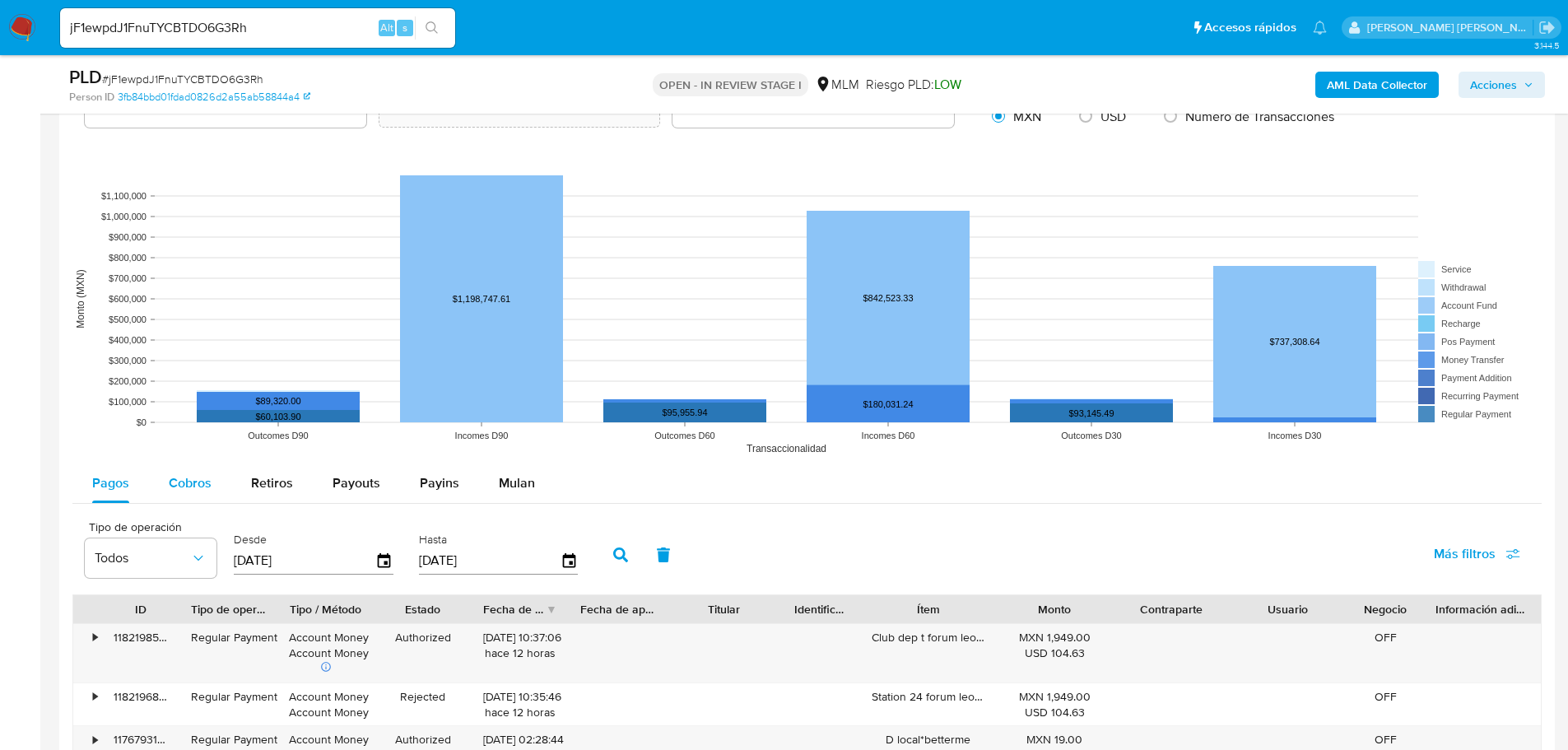 click on "Cobros" at bounding box center (190, 482) 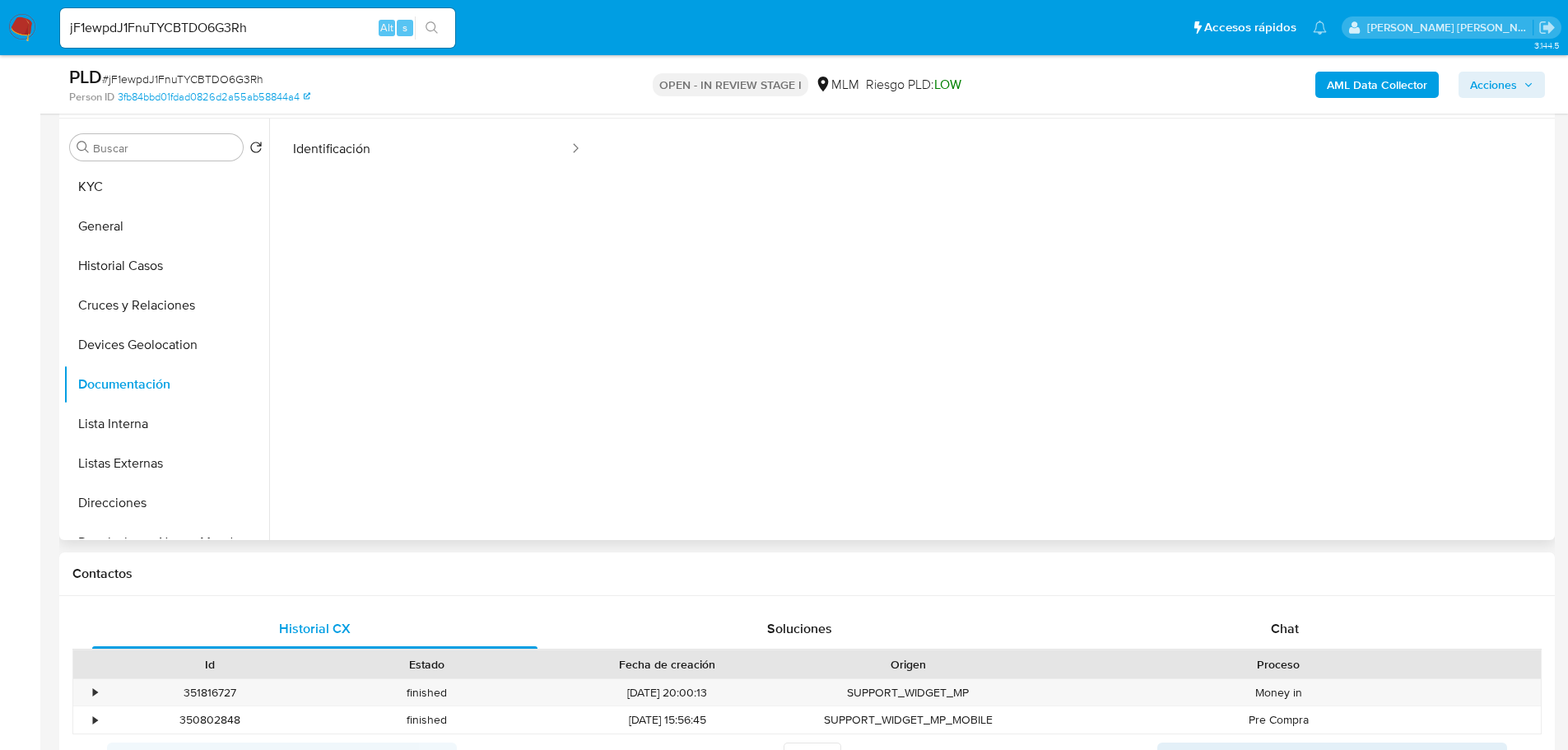 scroll, scrollTop: 329, scrollLeft: 0, axis: vertical 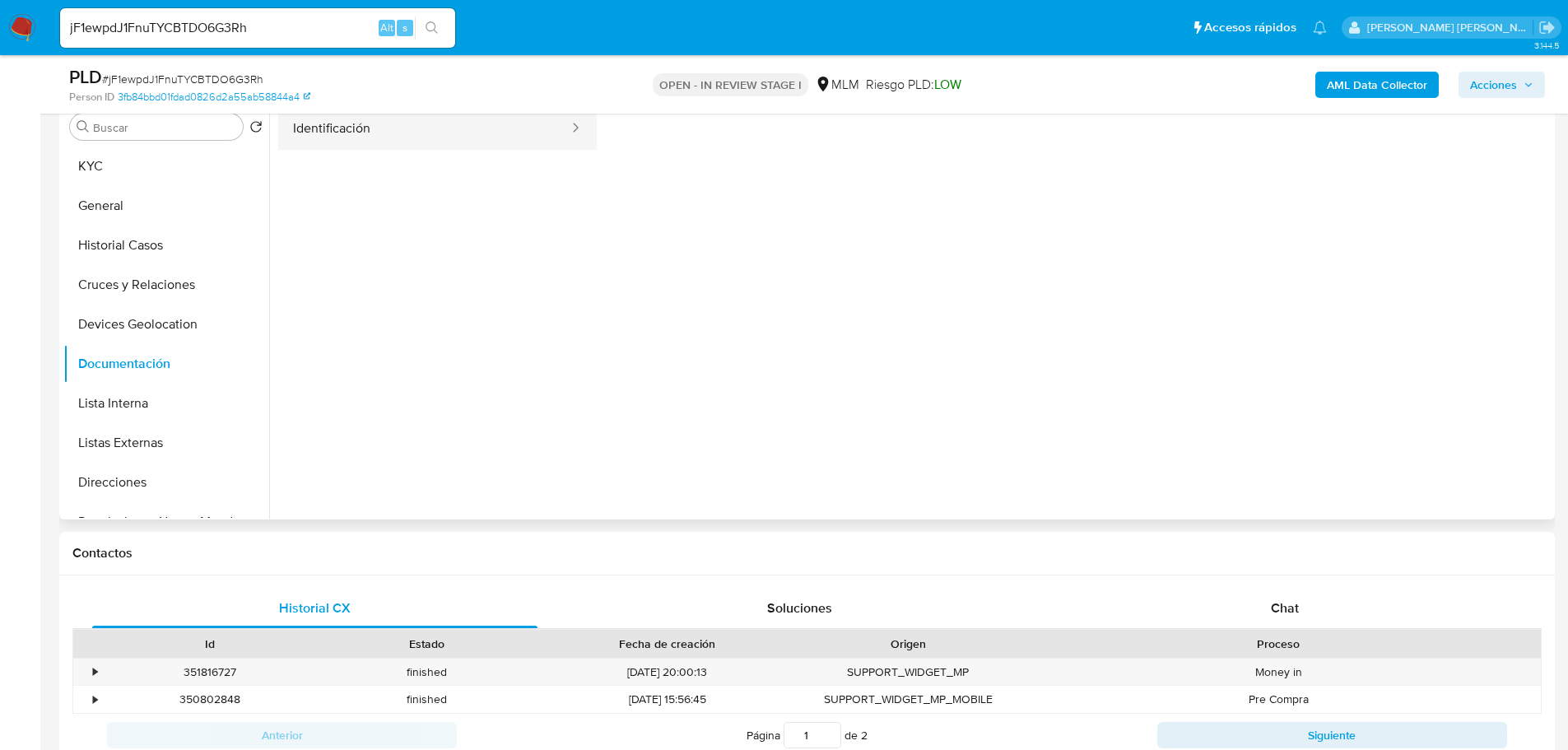 click on "Identificación" at bounding box center [424, 128] 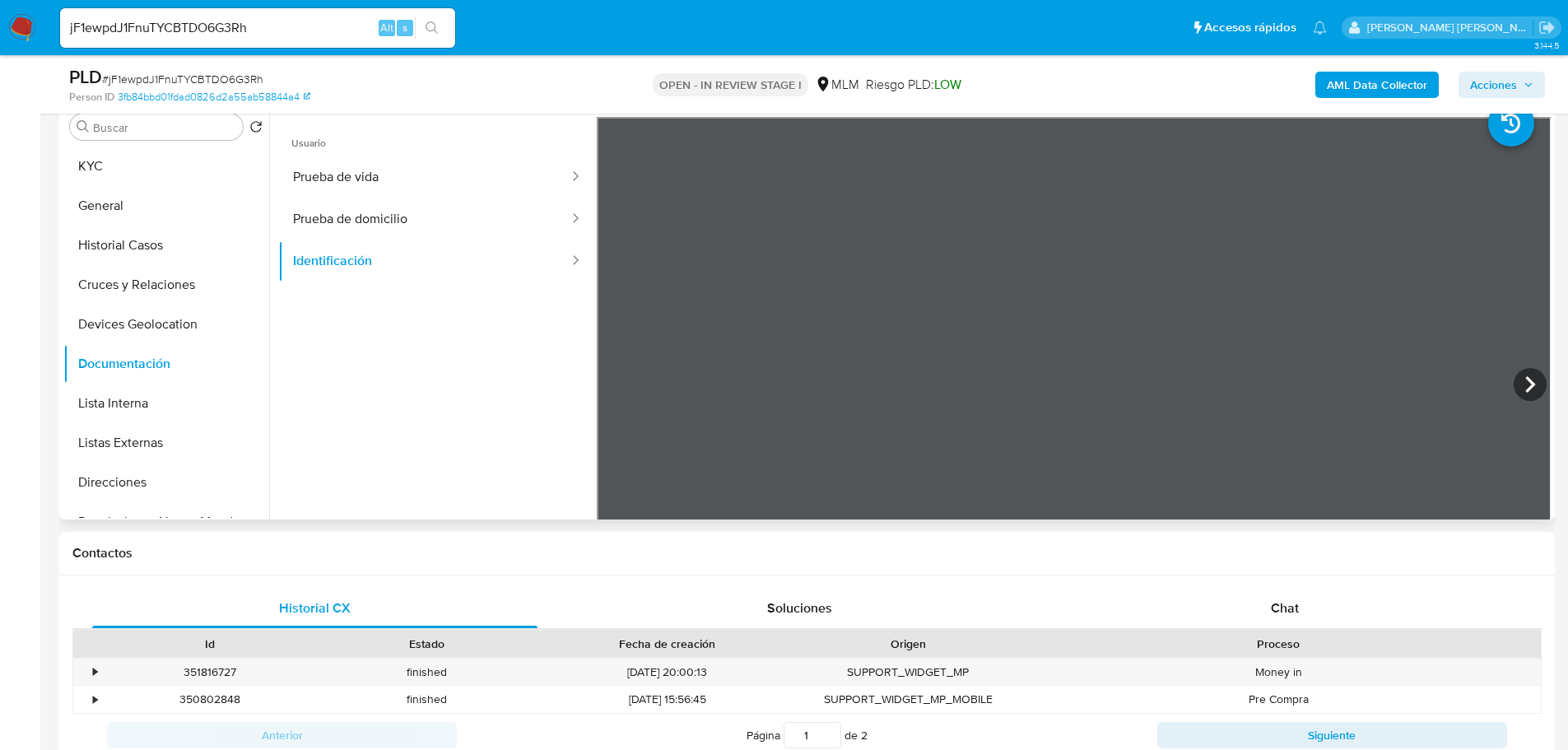 scroll, scrollTop: 0, scrollLeft: 0, axis: both 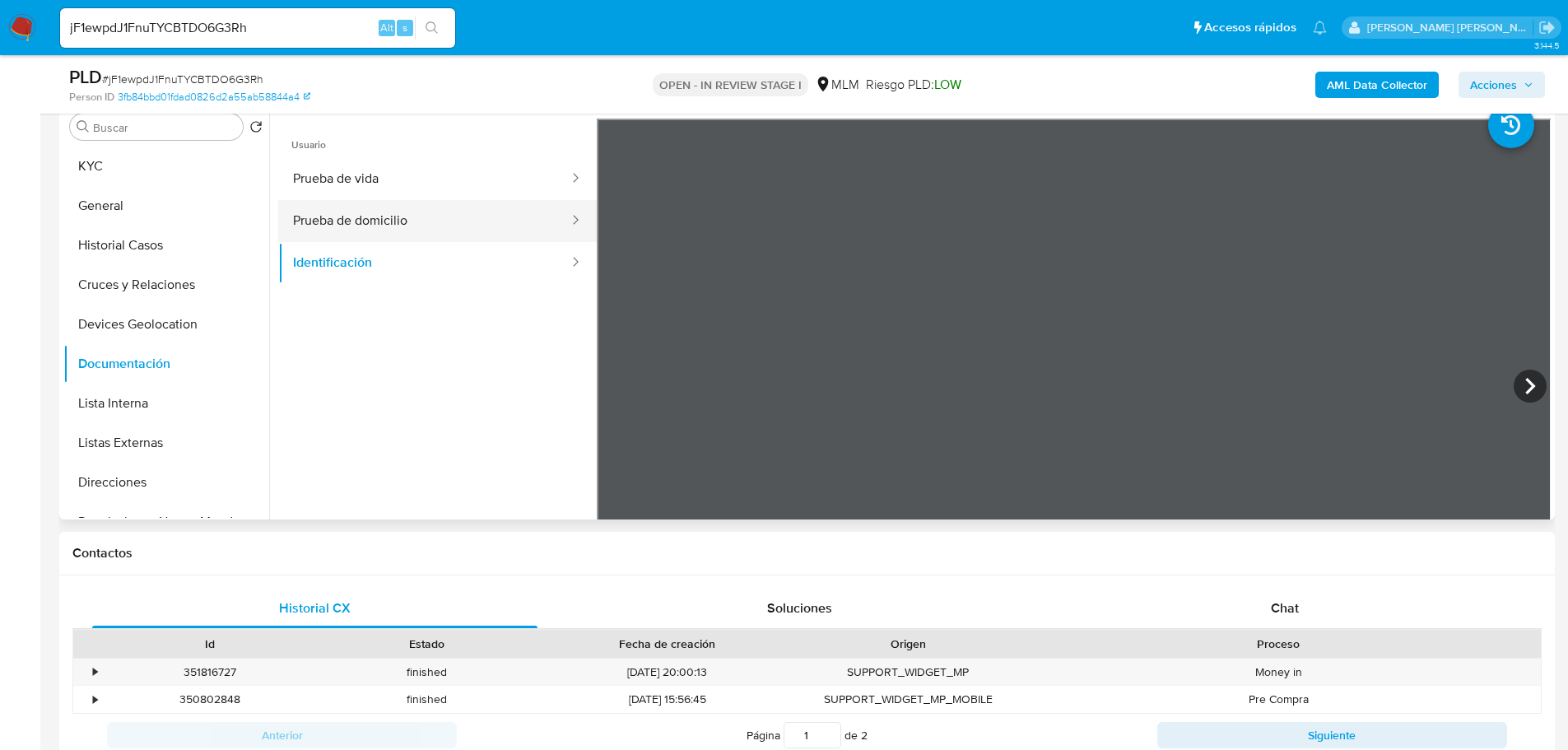 click on "Prueba de domicilio" at bounding box center [424, 221] 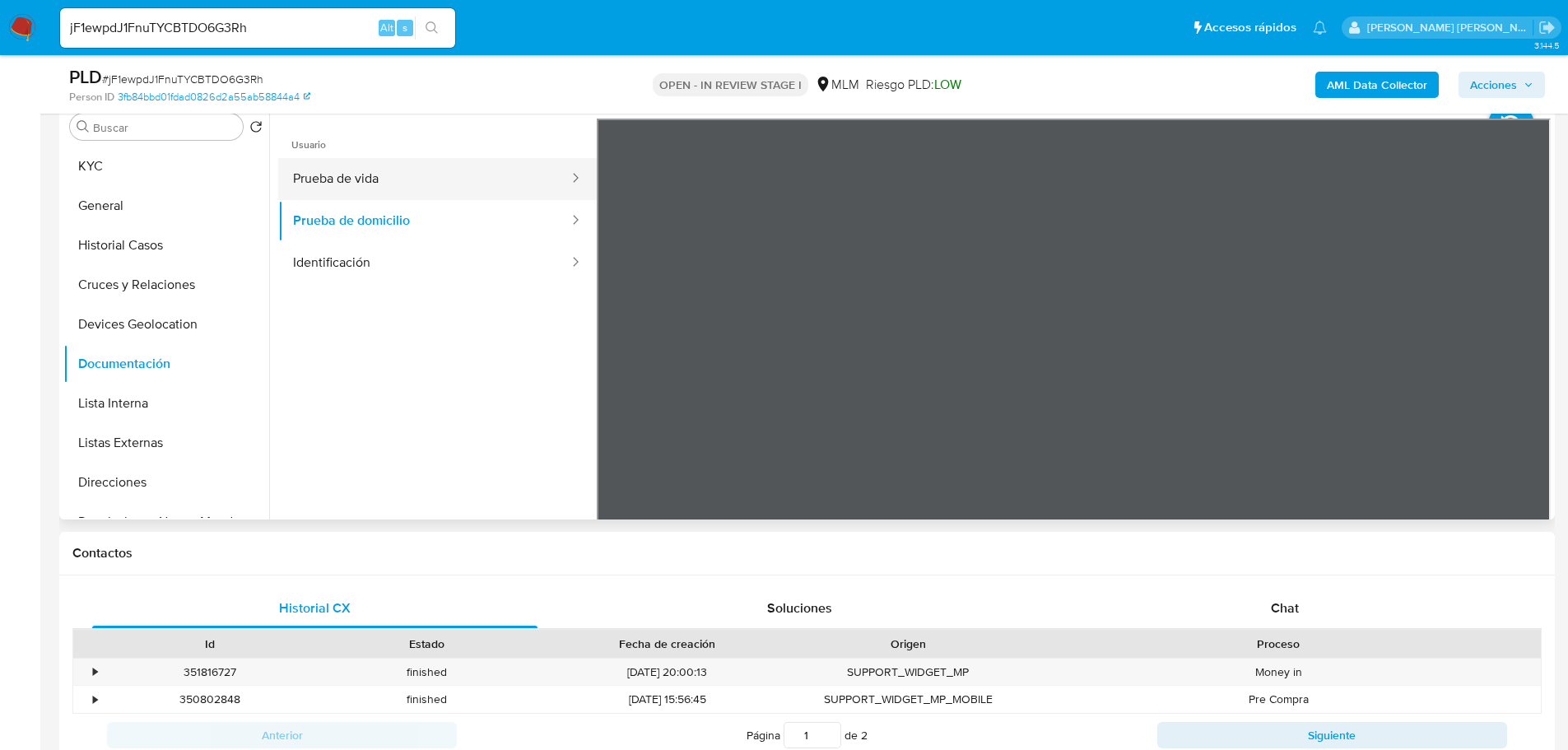 click on "Prueba de vida" at bounding box center (424, 179) 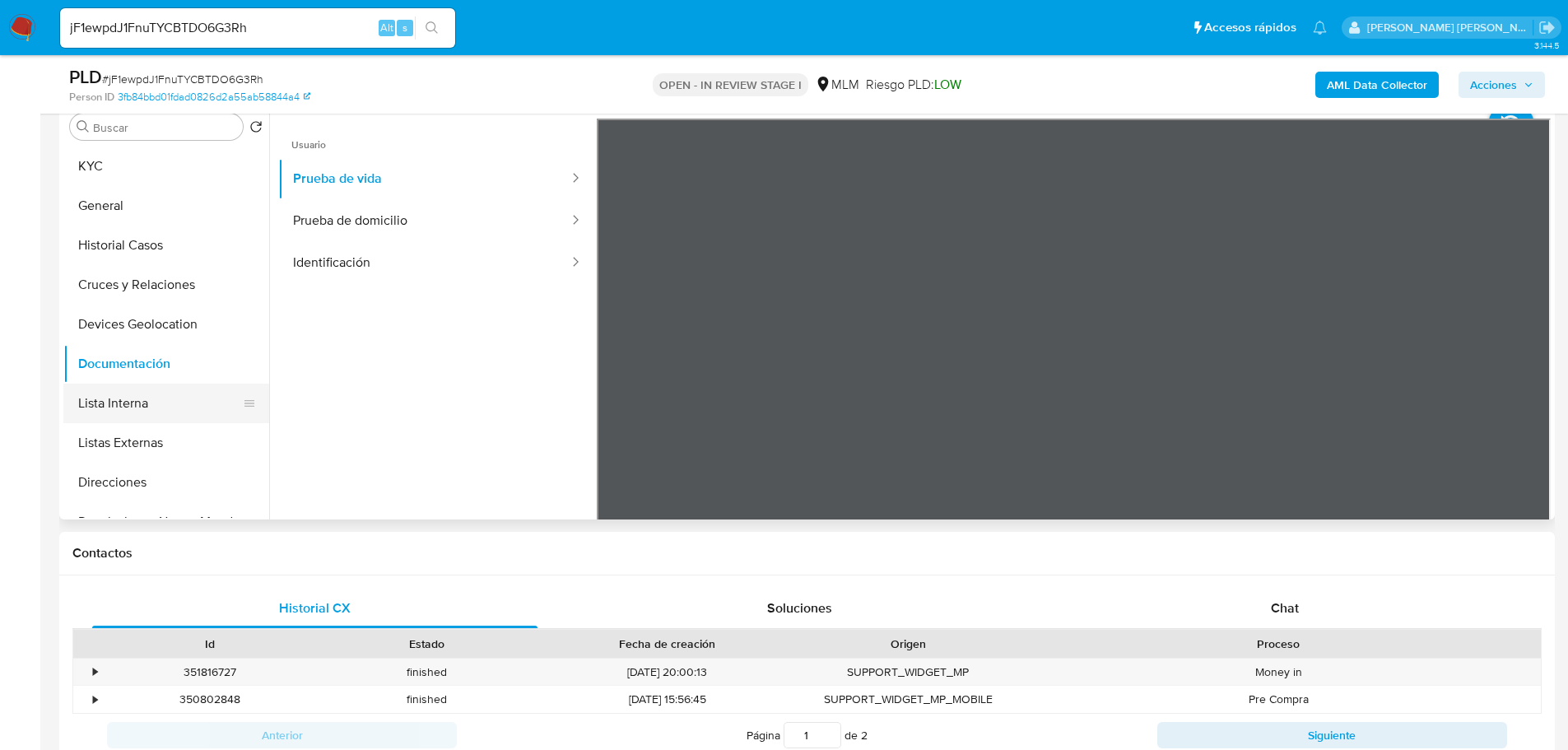 drag, startPoint x: 128, startPoint y: 403, endPoint x: 135, endPoint y: 416, distance: 14.764823 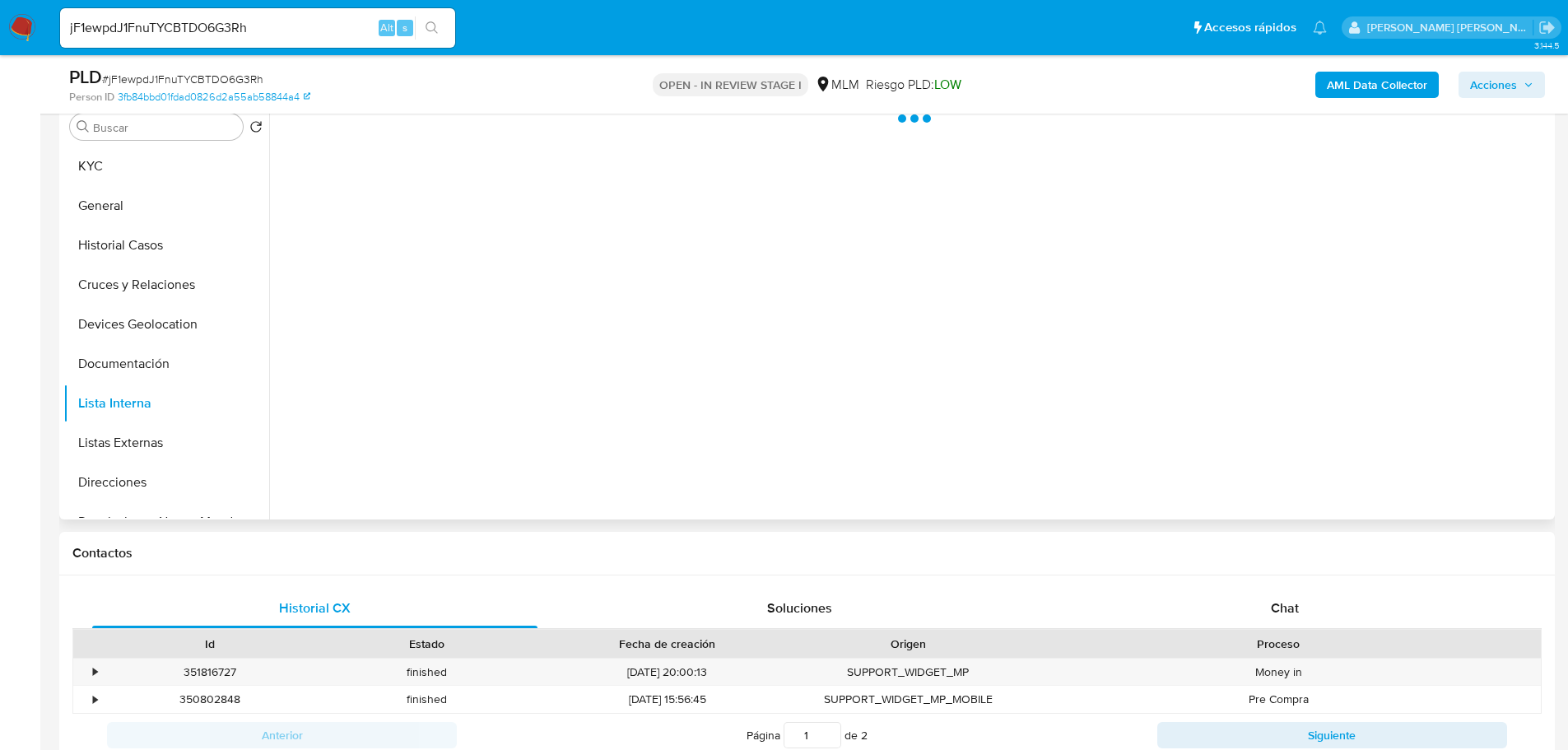 drag, startPoint x: 147, startPoint y: 453, endPoint x: 676, endPoint y: 378, distance: 534.2902 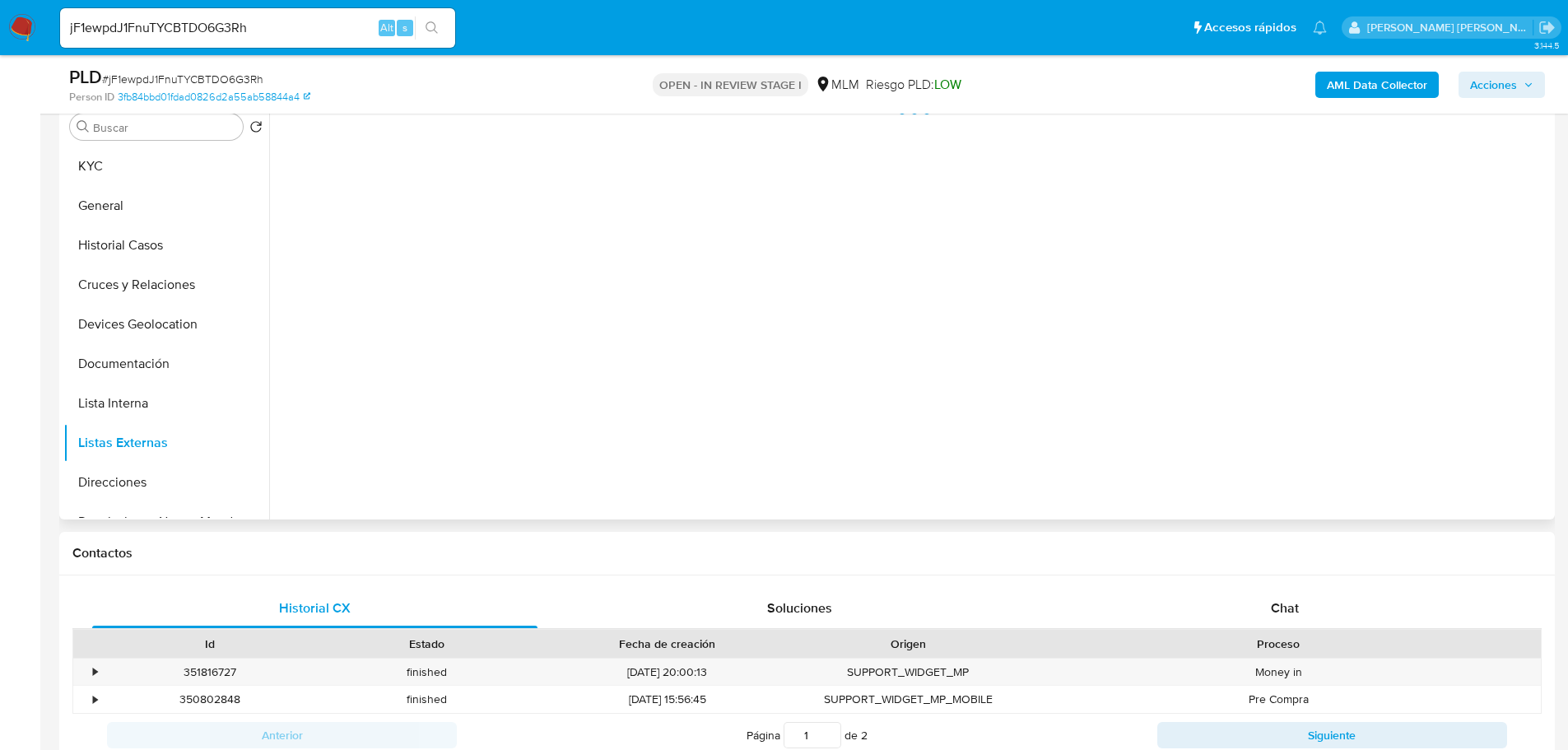 click at bounding box center [910, 309] 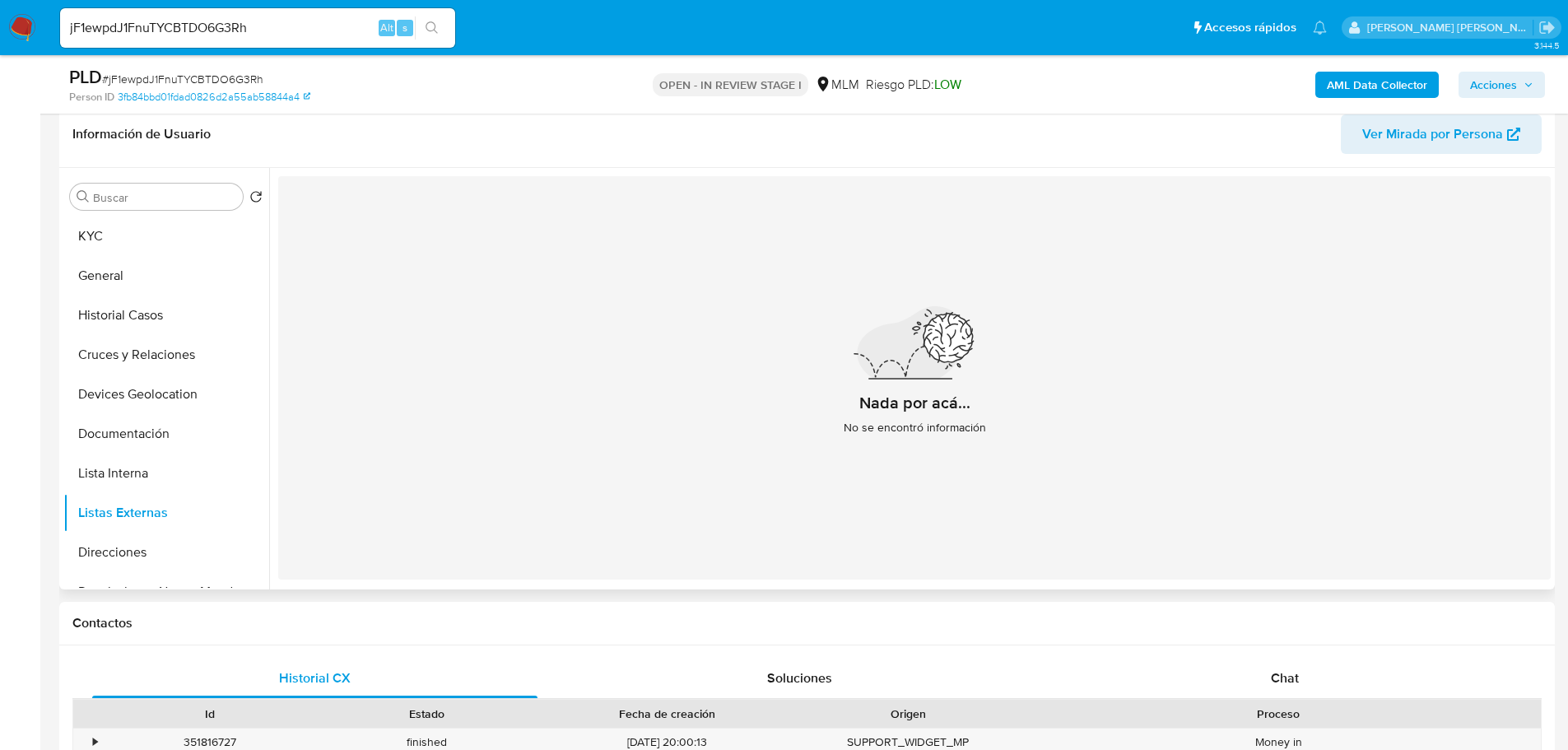 scroll, scrollTop: 165, scrollLeft: 0, axis: vertical 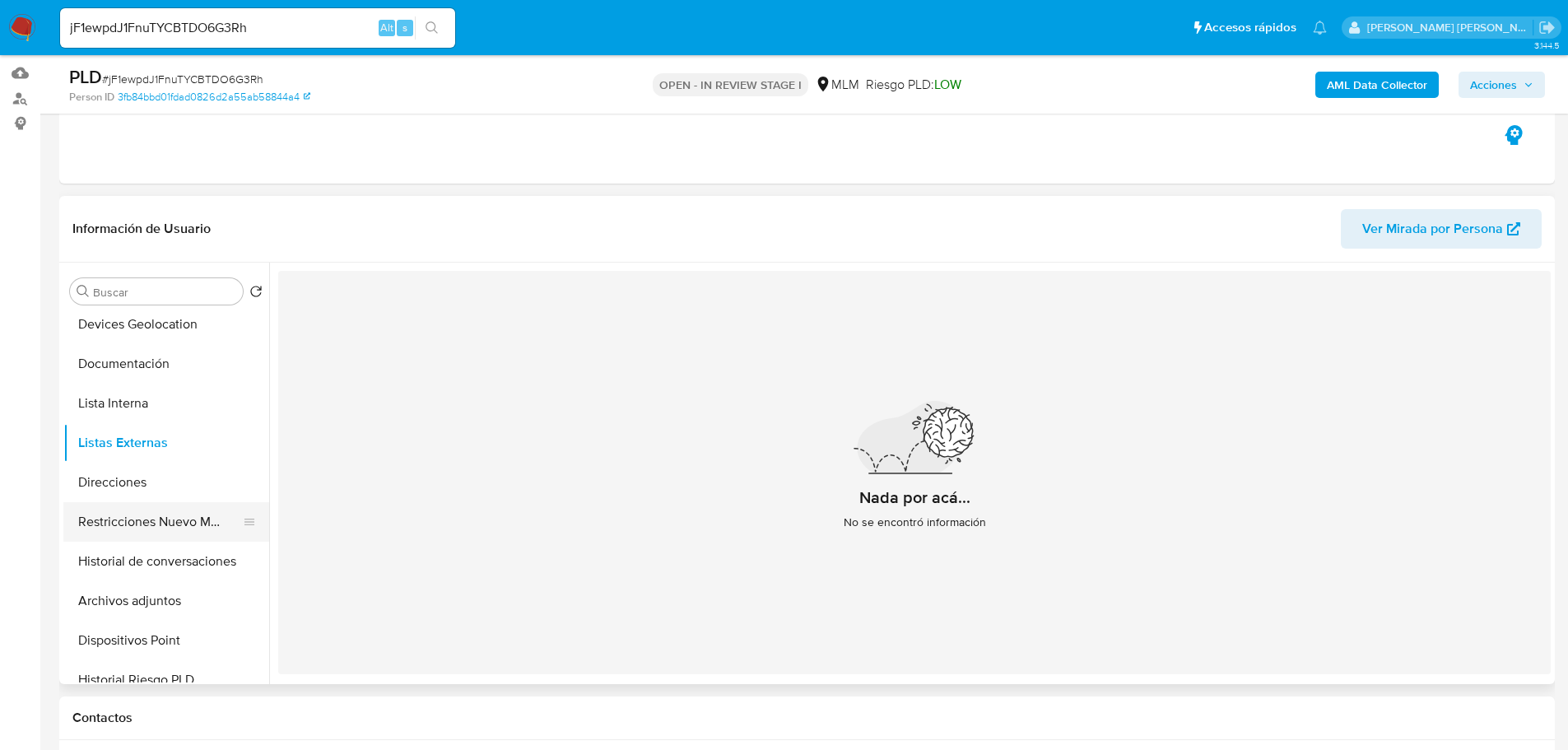 drag, startPoint x: 196, startPoint y: 524, endPoint x: 246, endPoint y: 515, distance: 50.803543 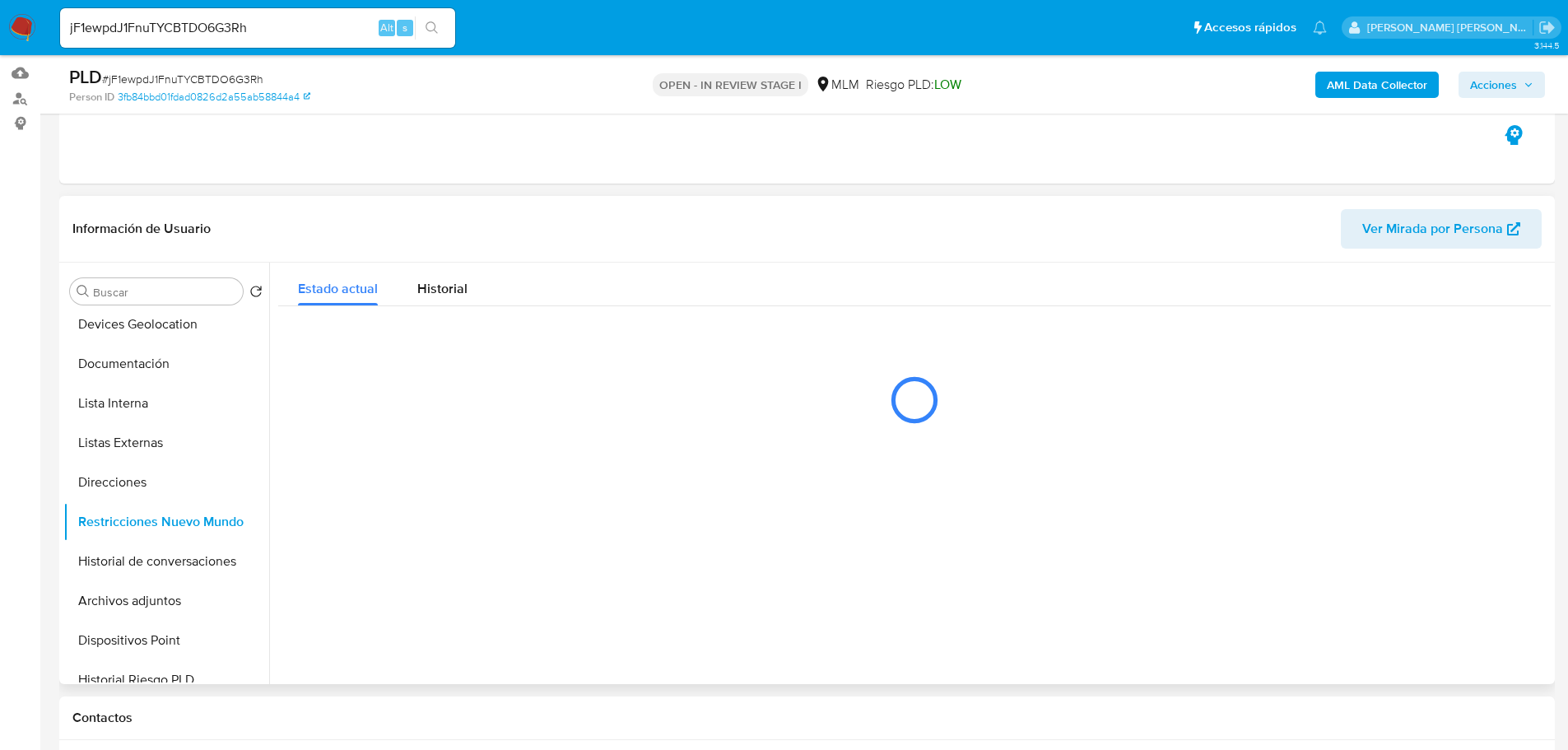 type 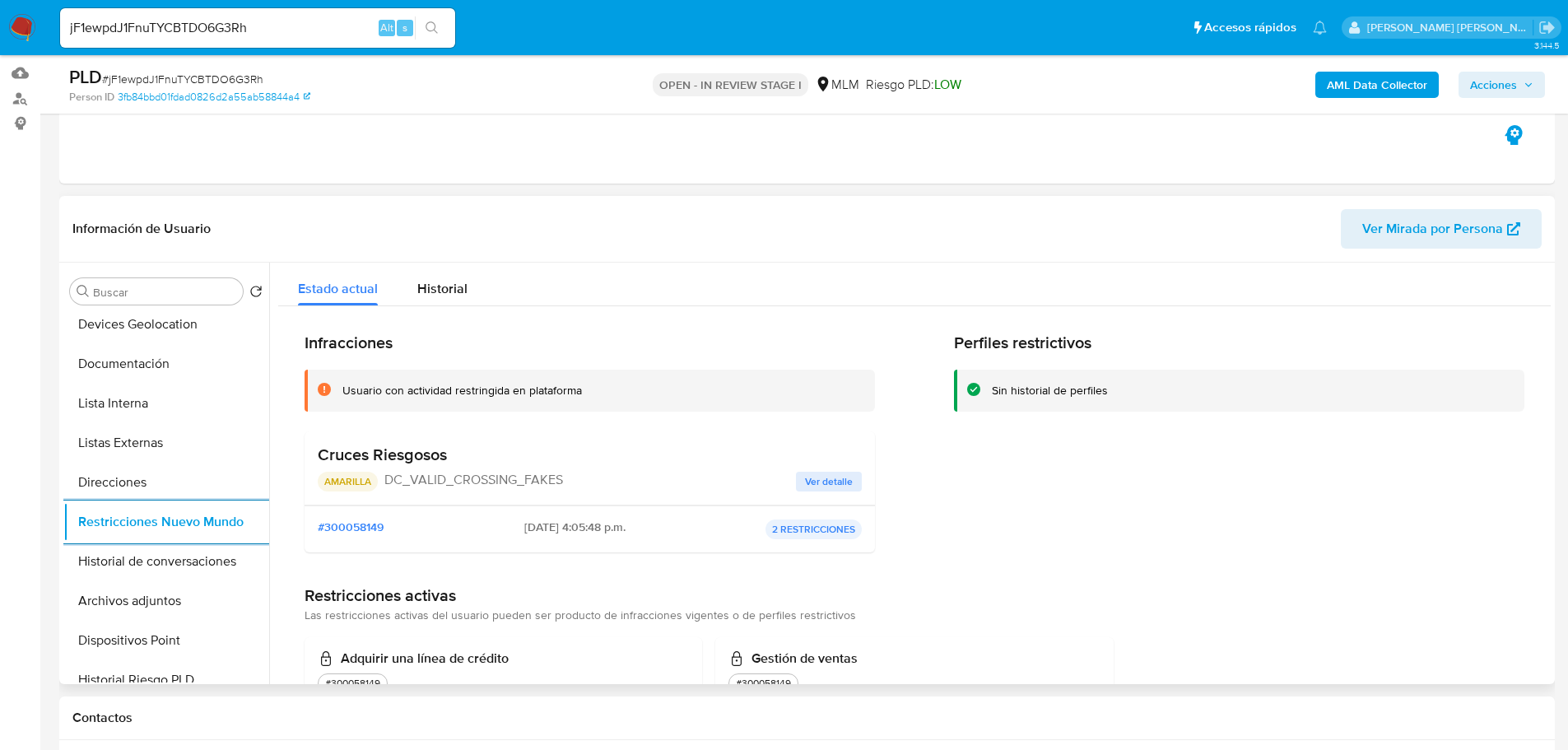 click on "Ver detalle" at bounding box center [829, 482] 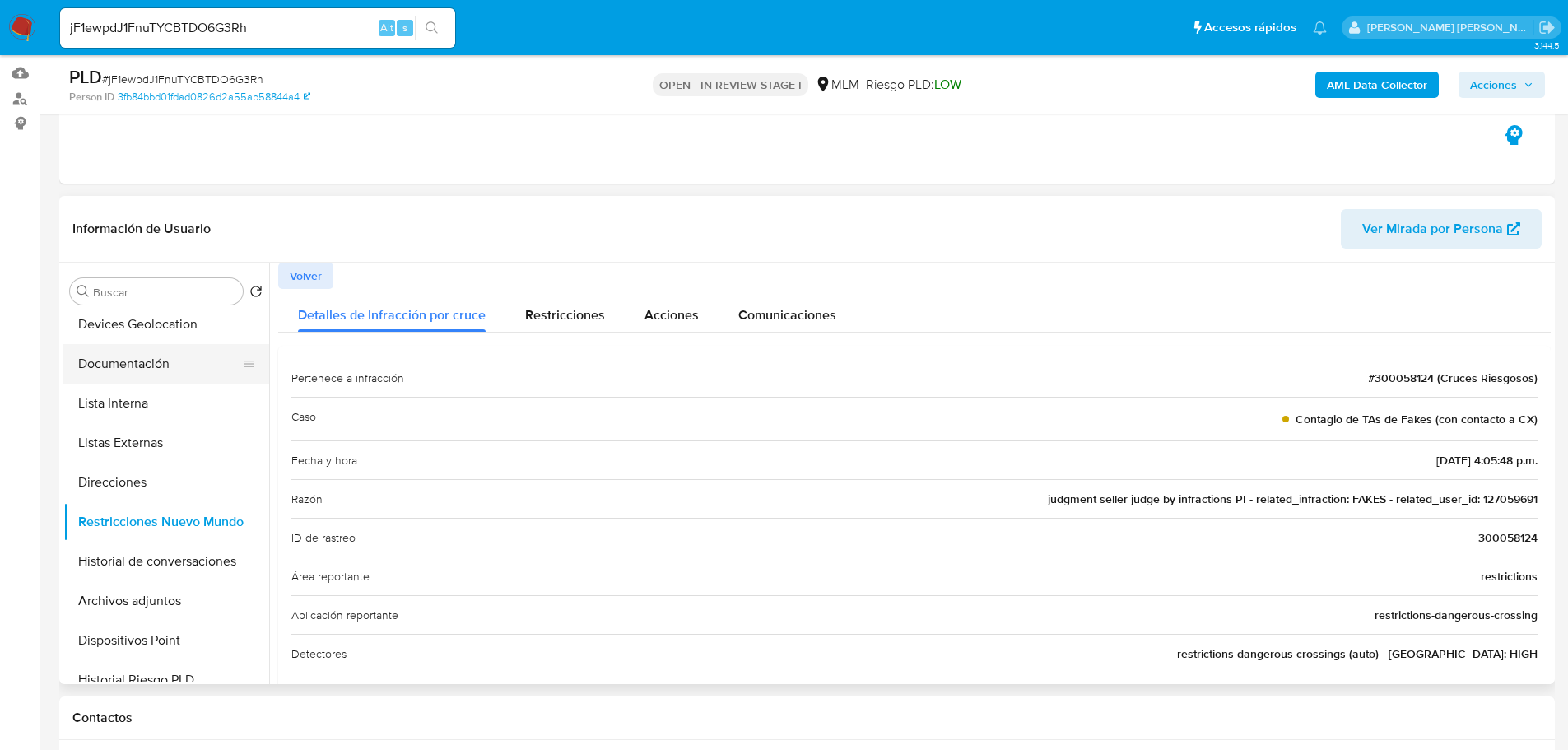 click on "Documentación" at bounding box center [160, 364] 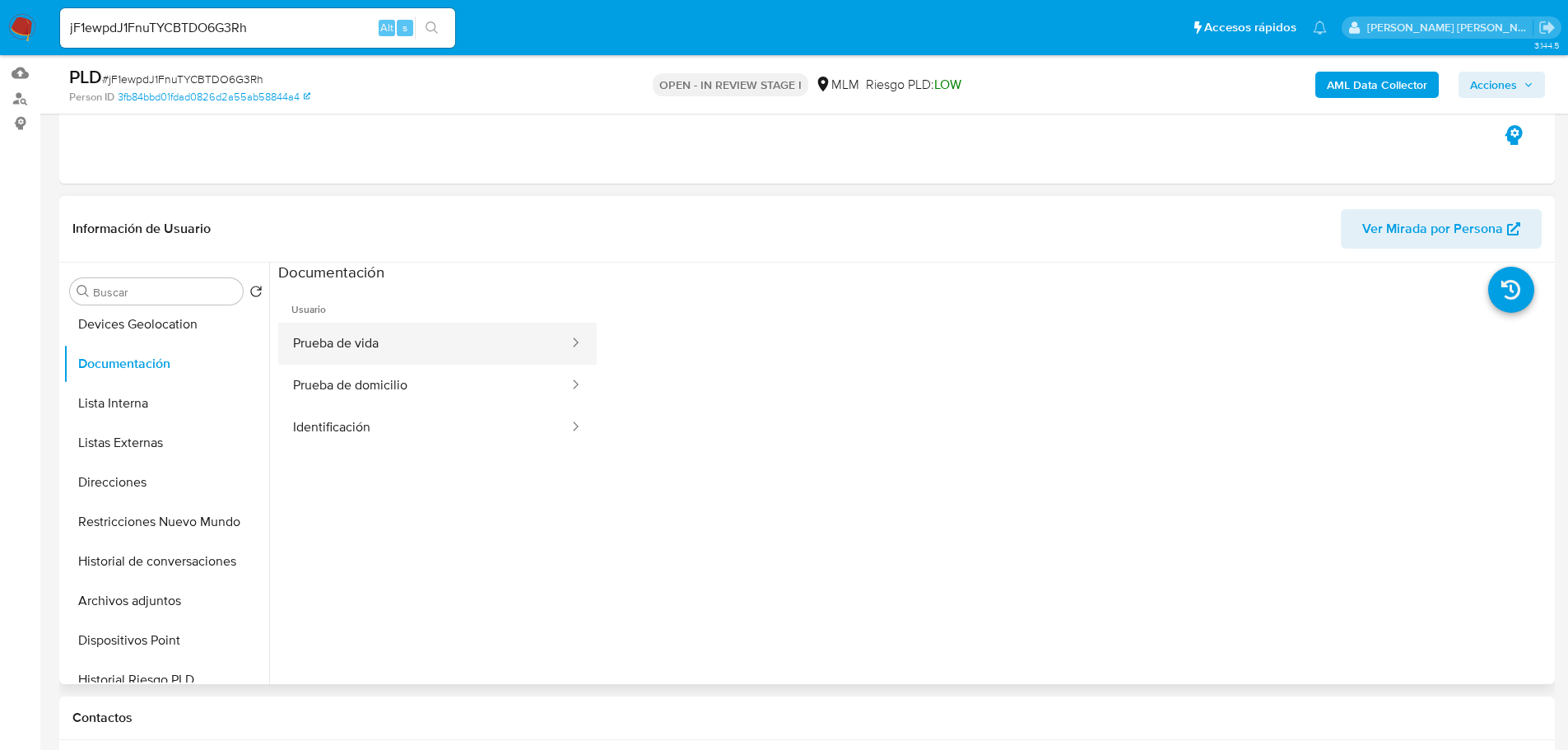 drag, startPoint x: 438, startPoint y: 338, endPoint x: 471, endPoint y: 339, distance: 33.01515 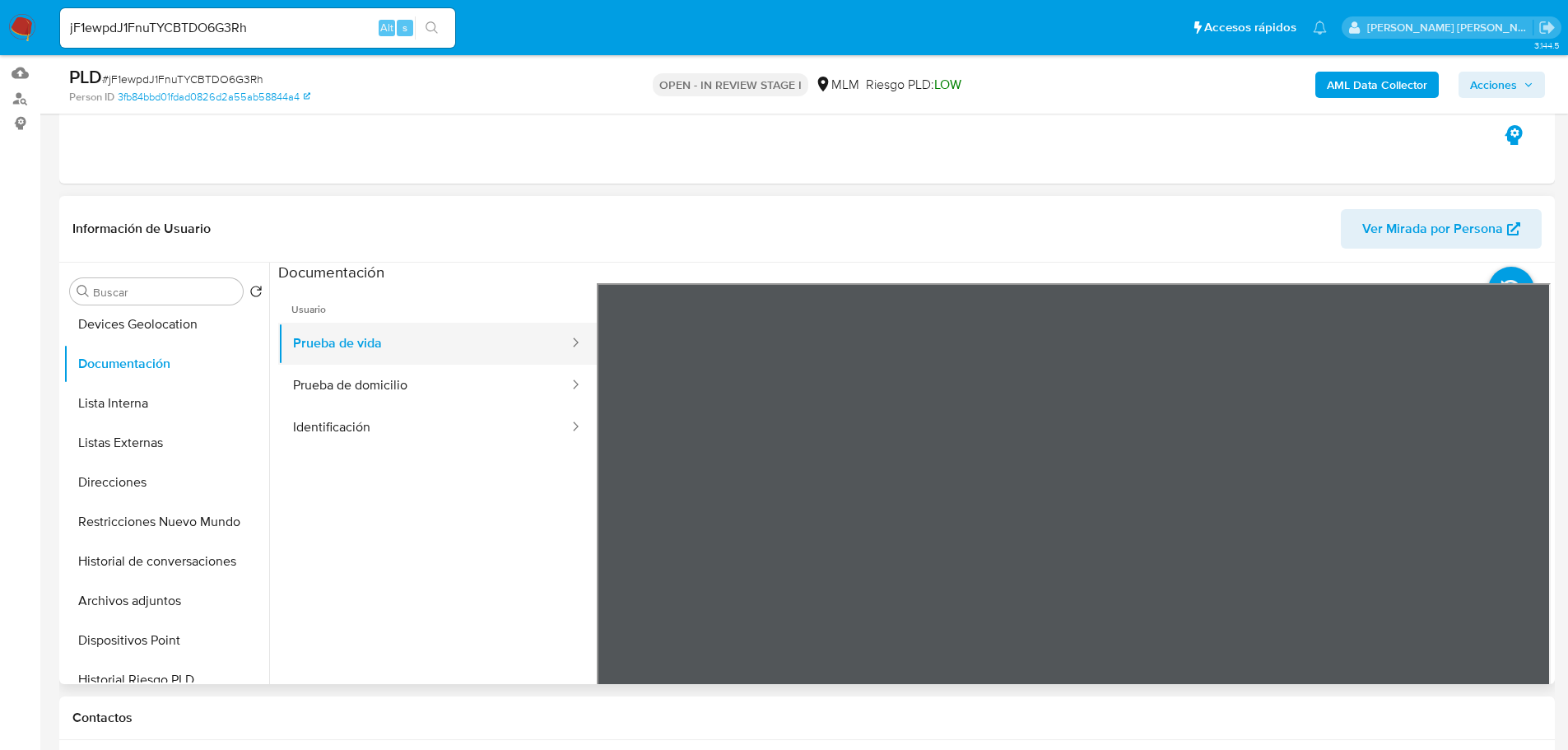 scroll, scrollTop: 0, scrollLeft: 0, axis: both 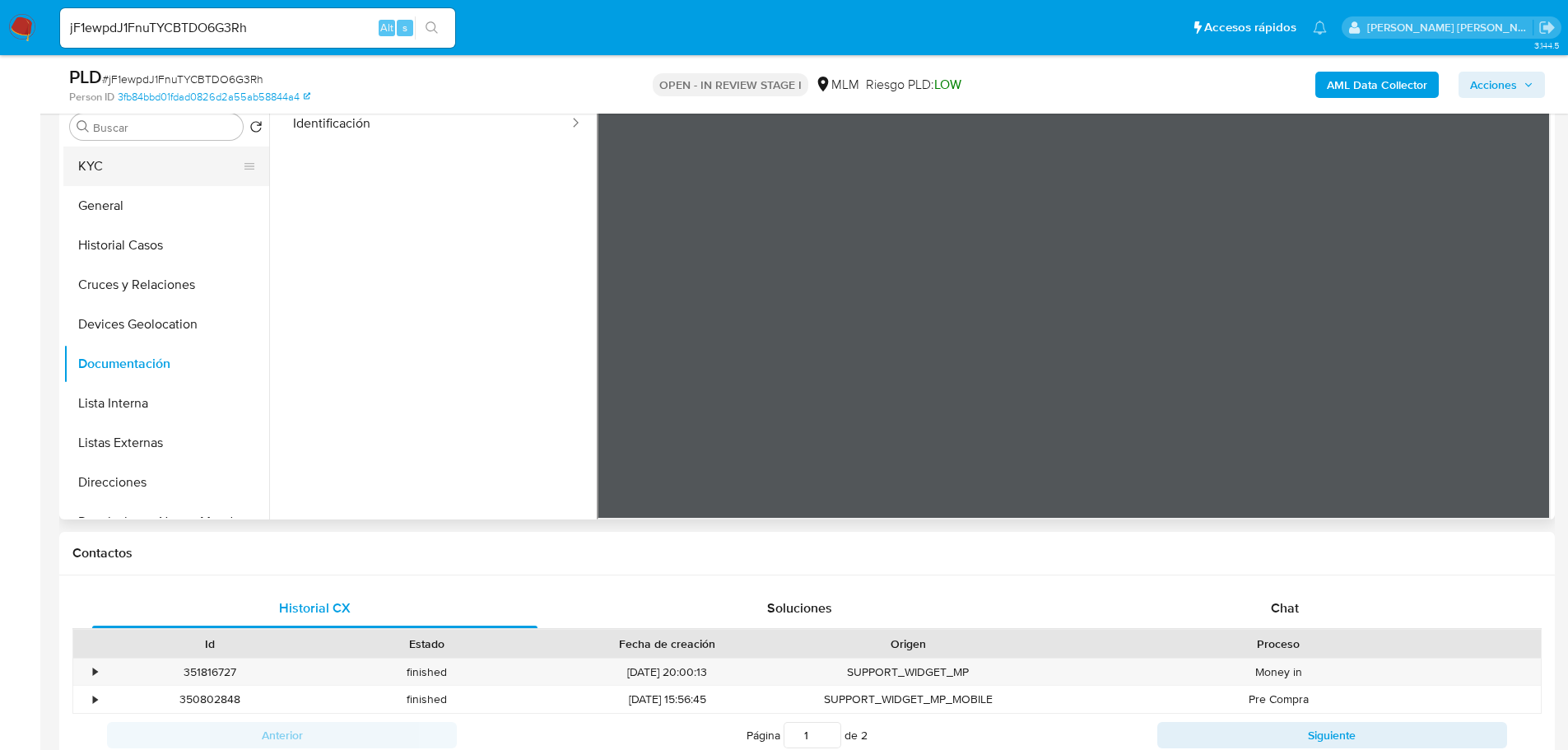 click on "KYC" at bounding box center (160, 166) 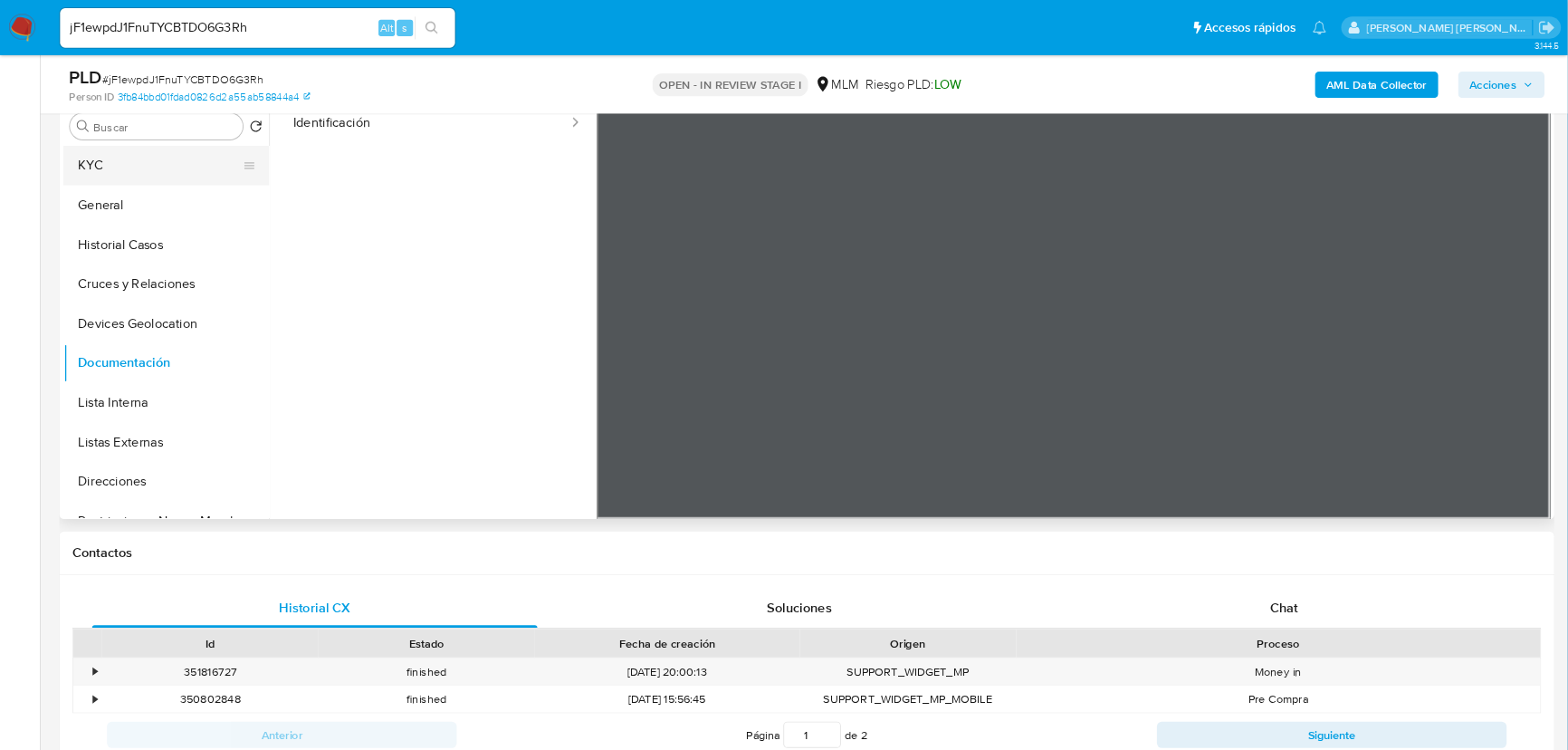 scroll, scrollTop: 0, scrollLeft: 0, axis: both 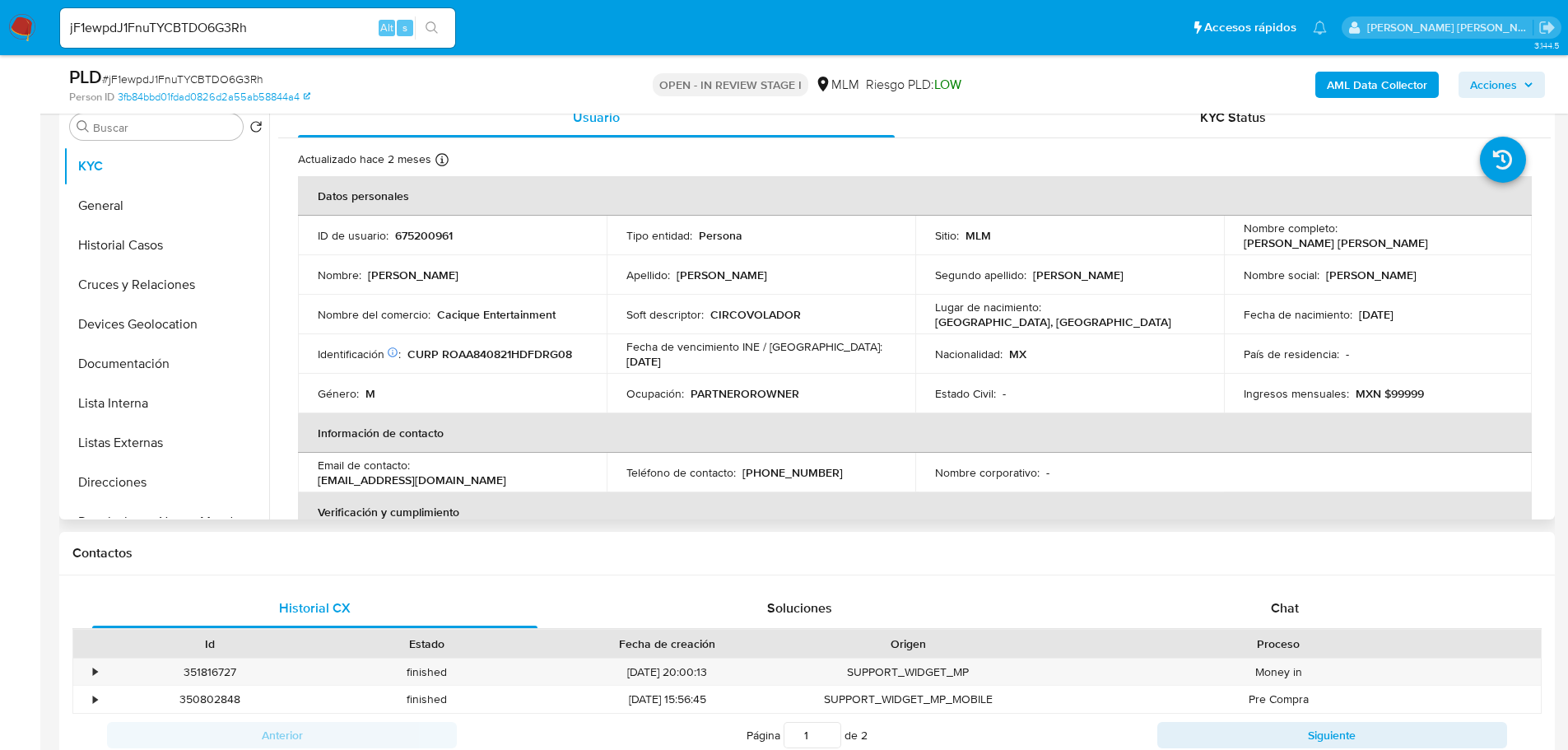 drag, startPoint x: 461, startPoint y: 366, endPoint x: 460, endPoint y: 352, distance: 14.035669 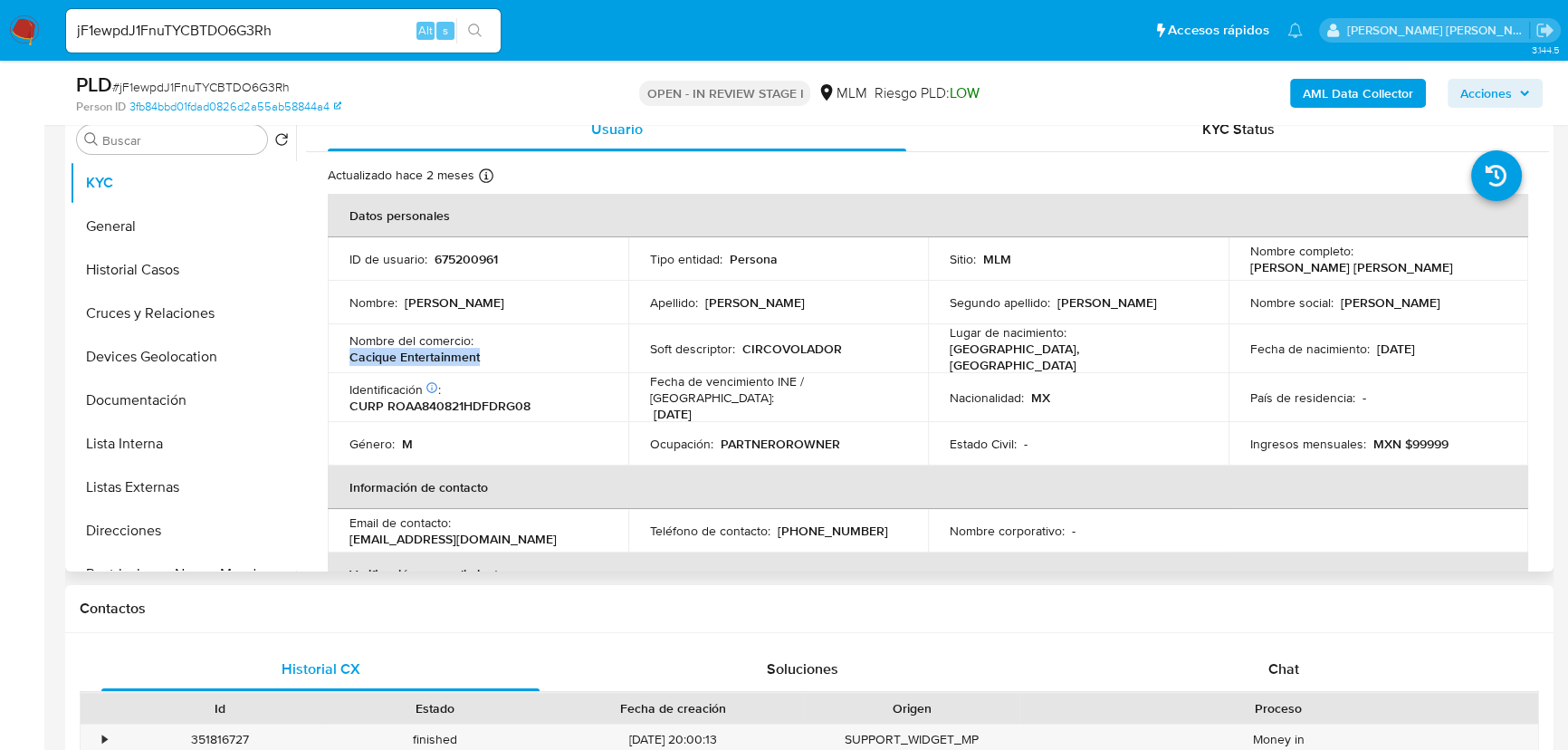 drag, startPoint x: 350, startPoint y: 353, endPoint x: 514, endPoint y: 352, distance: 164.00305 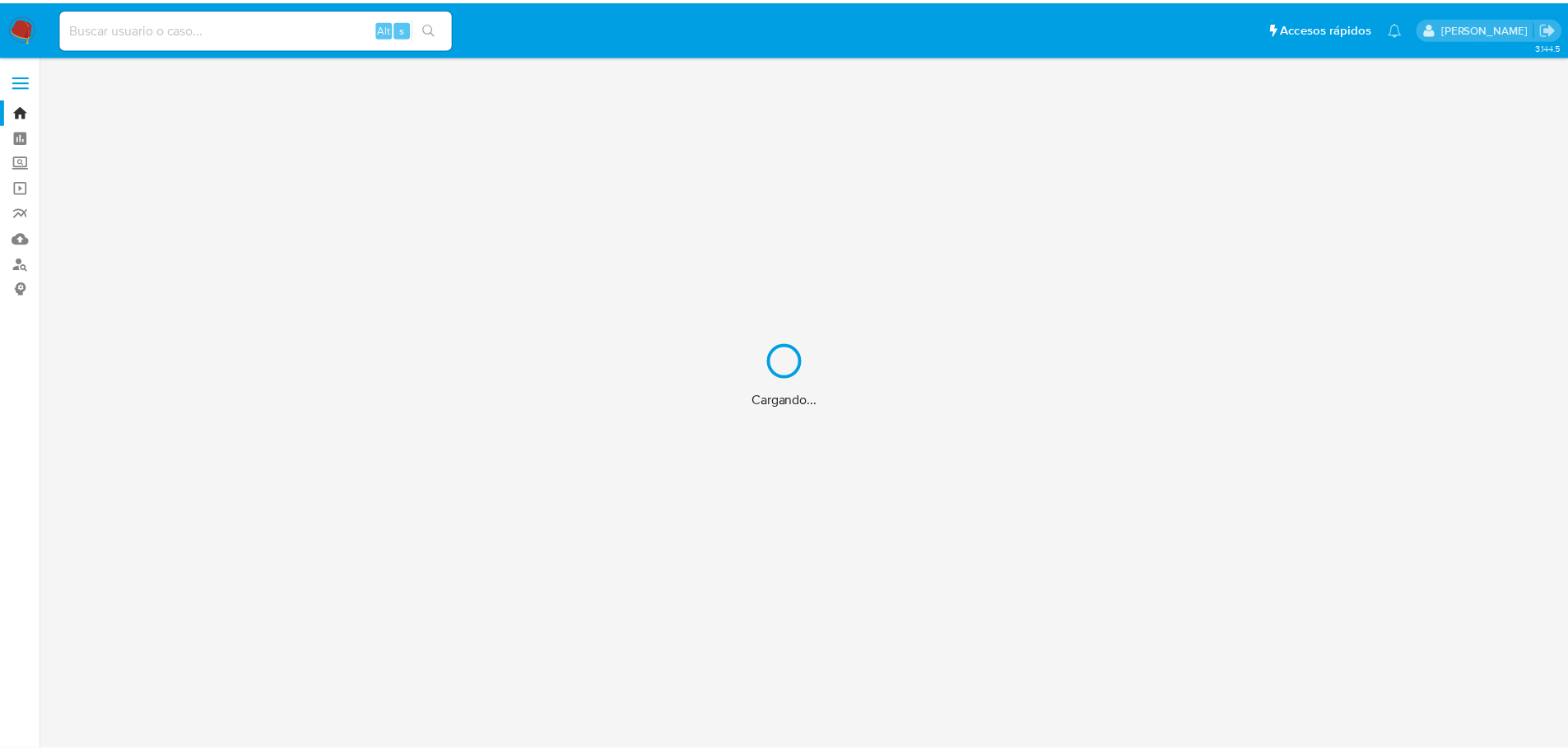 scroll, scrollTop: 0, scrollLeft: 0, axis: both 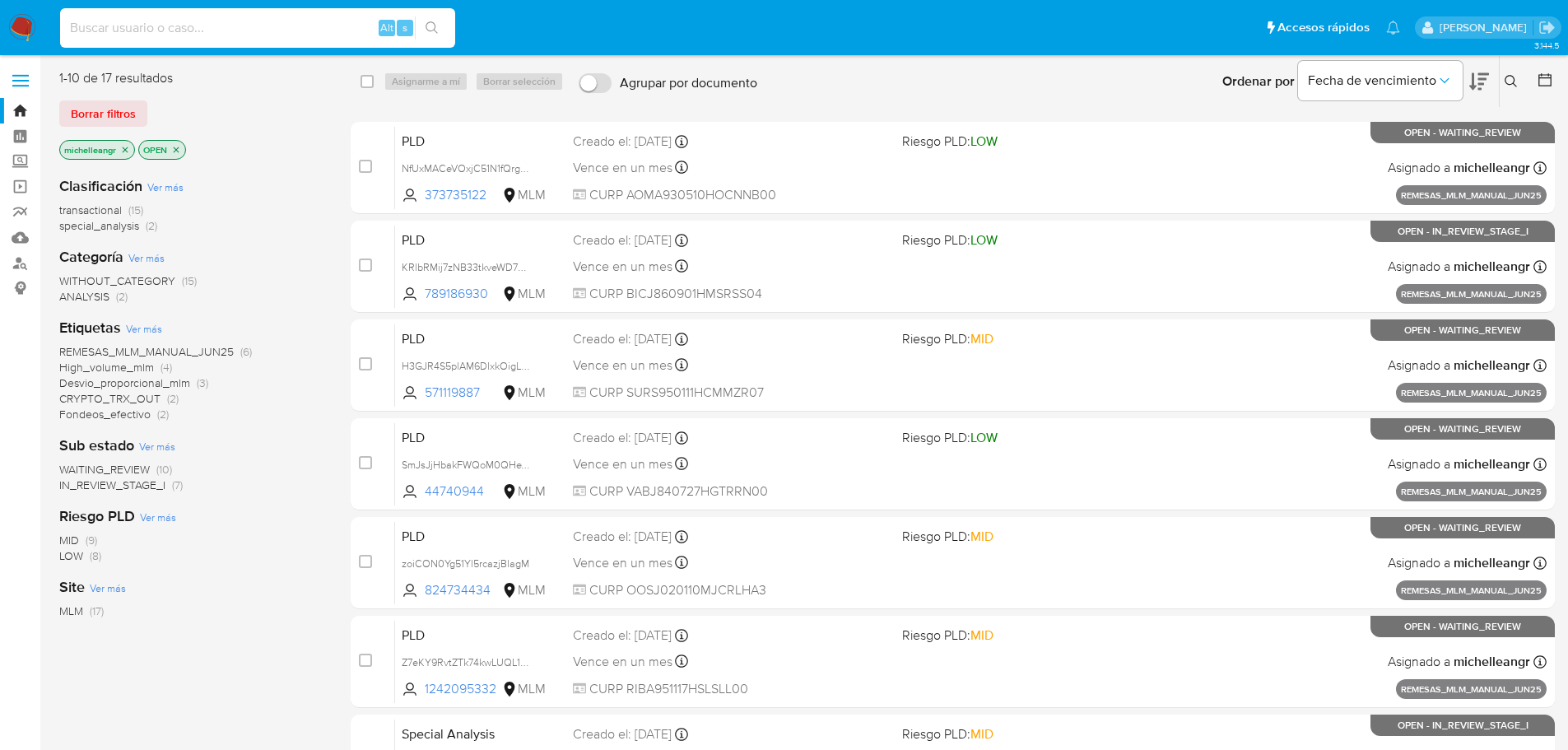 click at bounding box center [258, 28] 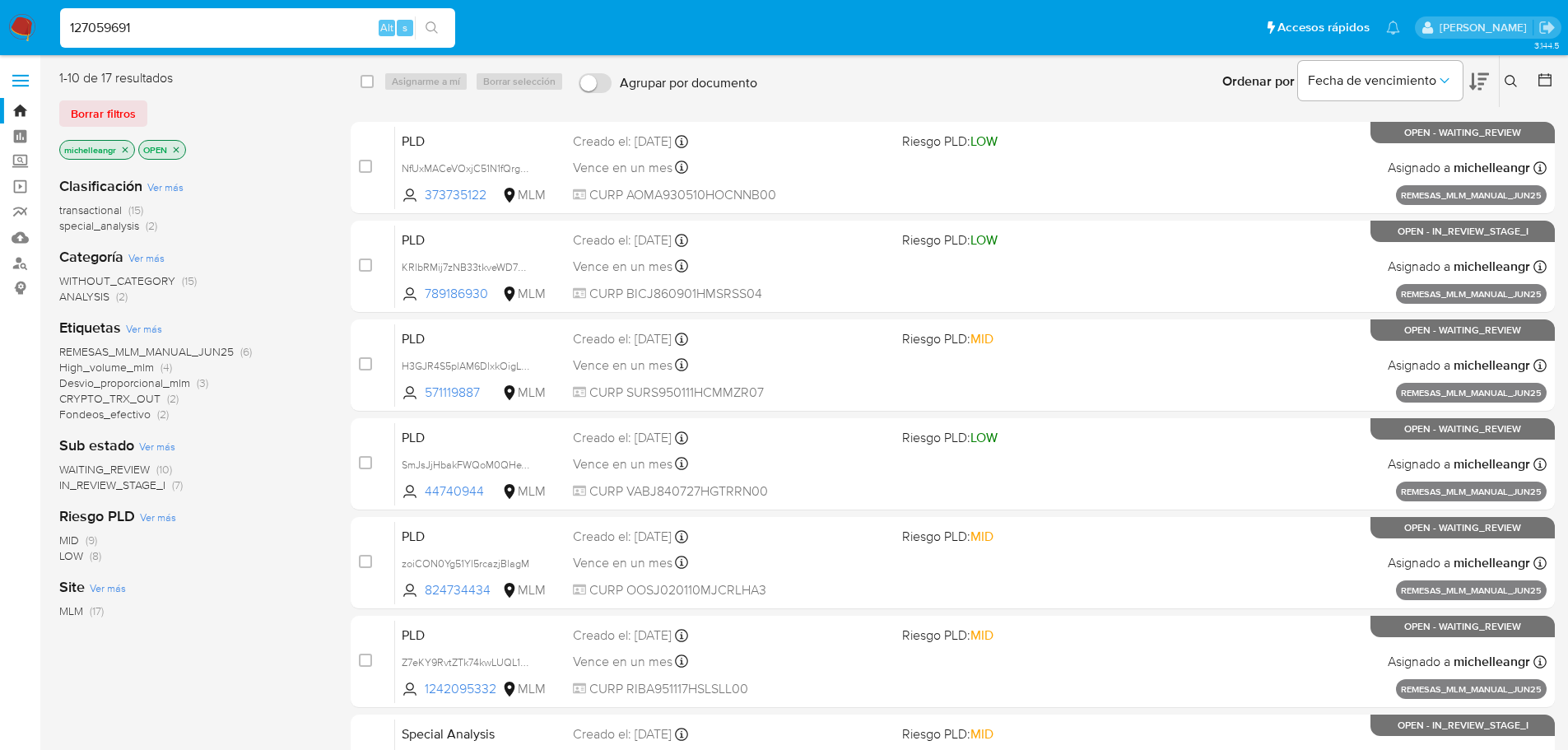 type on "127059691" 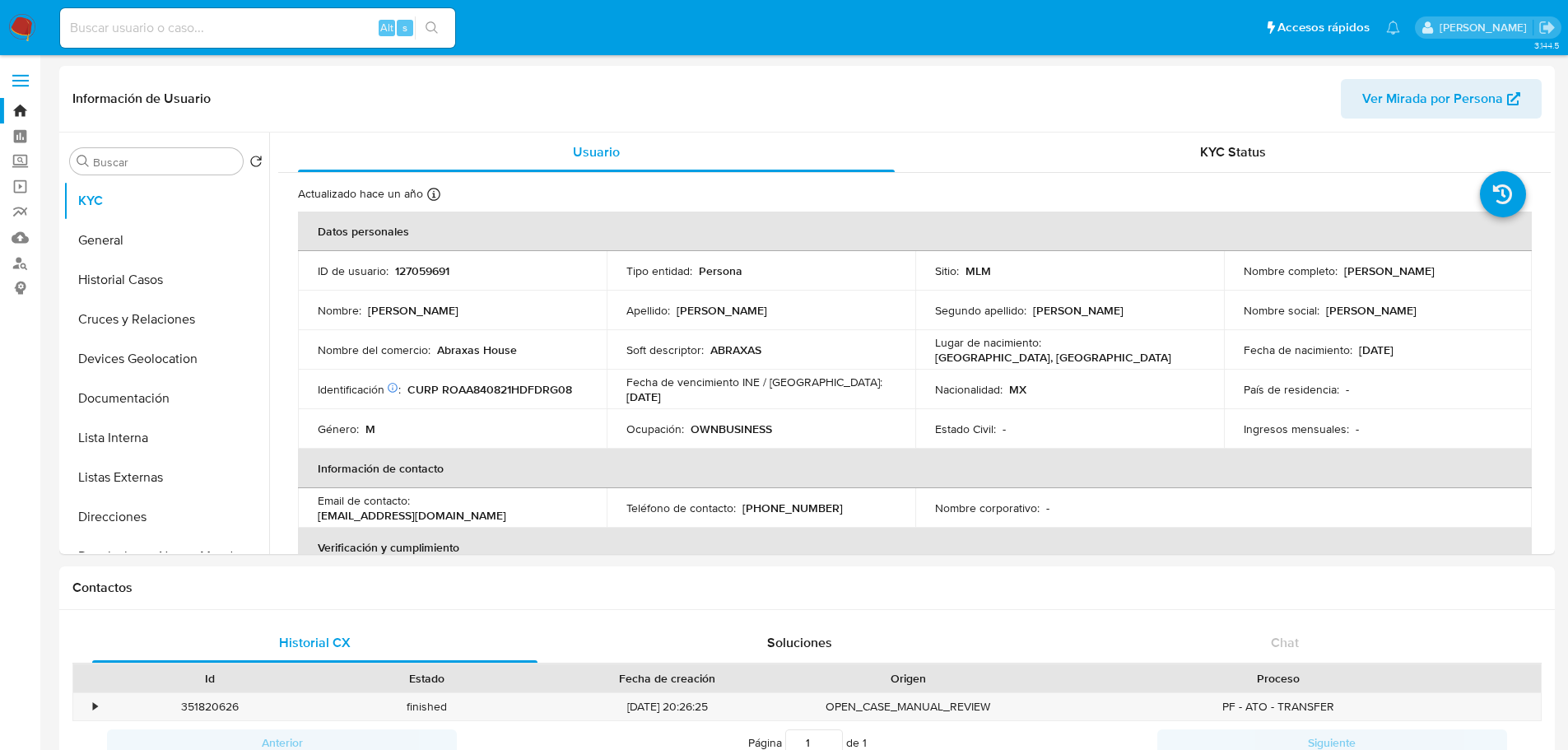 select on "10" 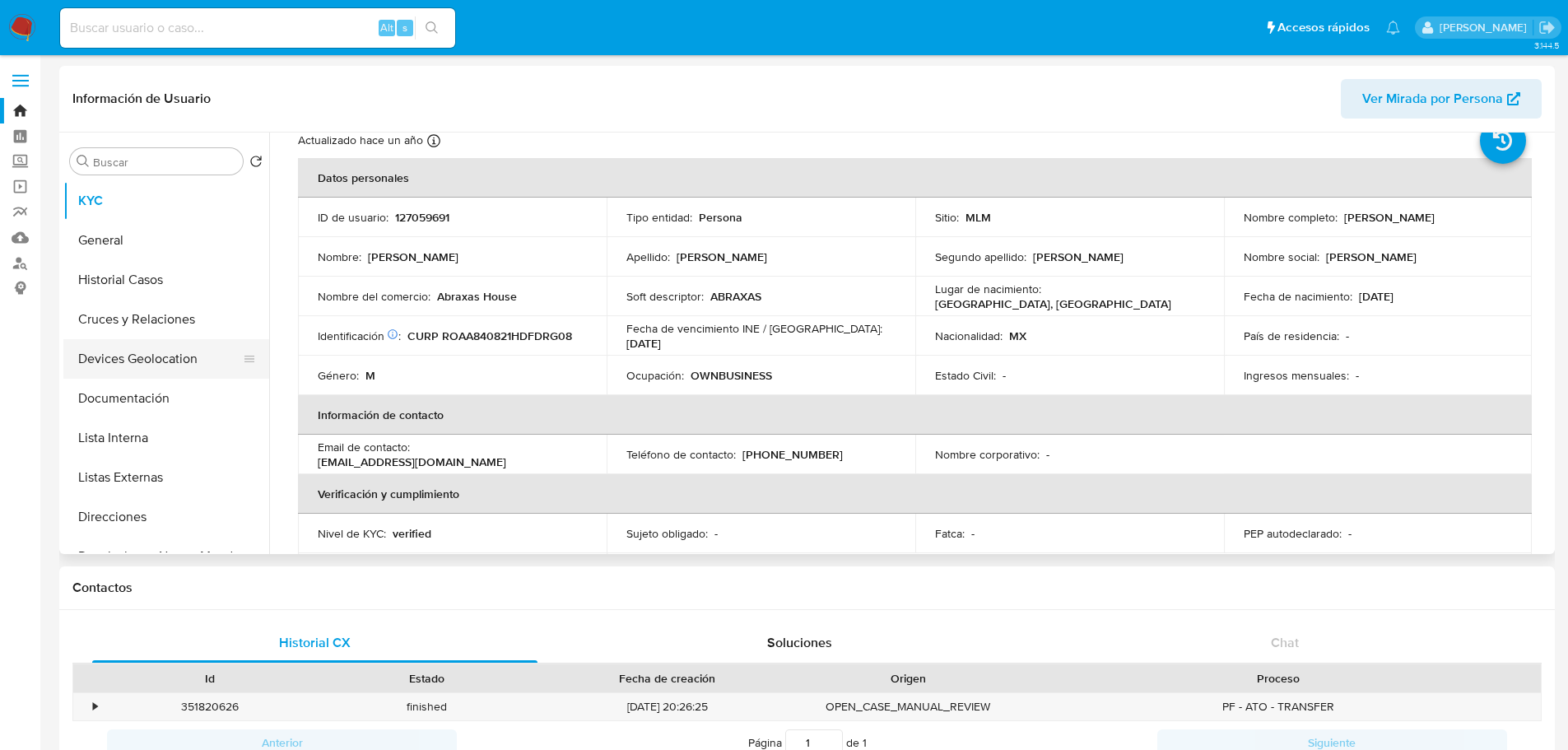 scroll, scrollTop: 82, scrollLeft: 0, axis: vertical 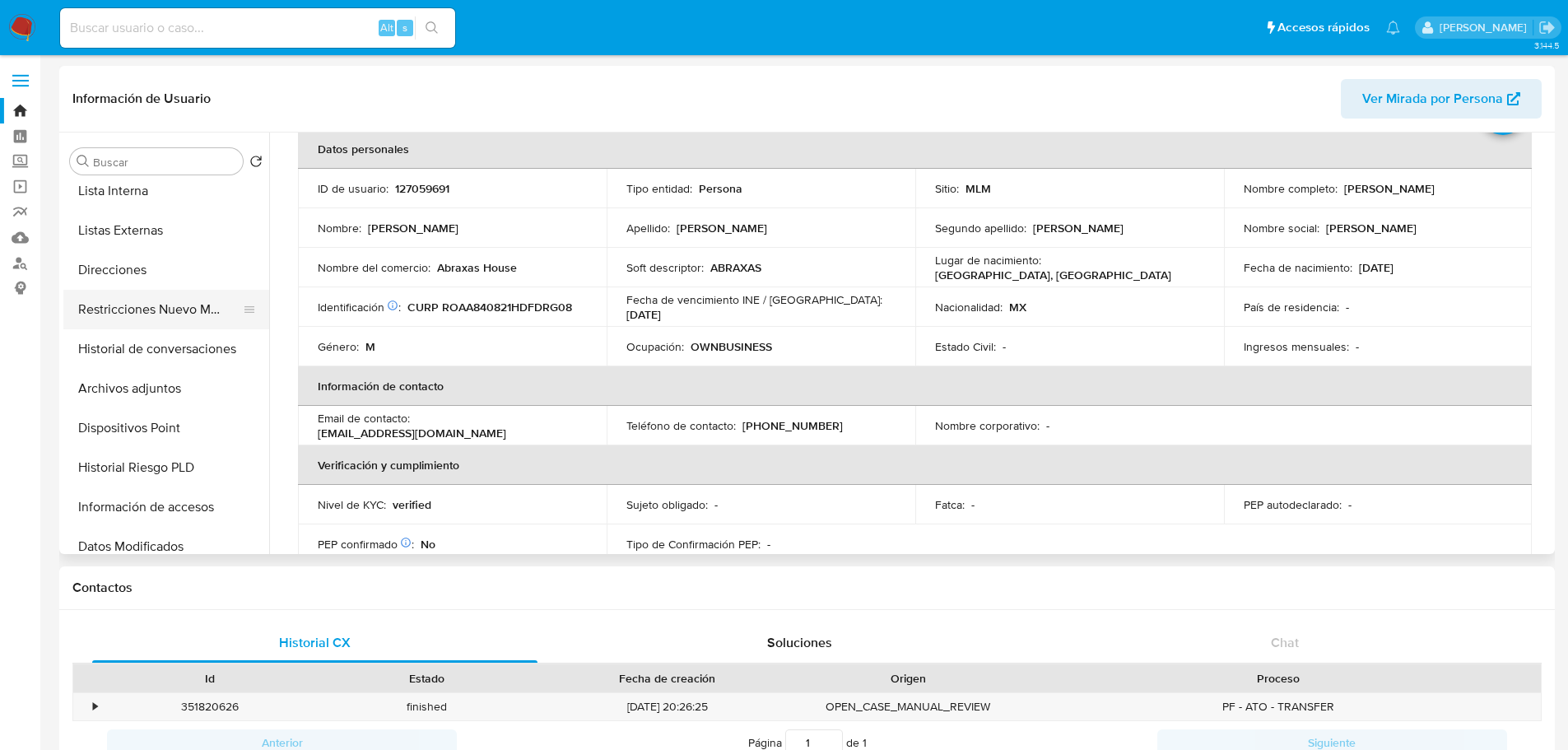 click on "KYC General Historial Casos Cruces y Relaciones Devices Geolocation Documentación Lista Interna Listas Externas Direcciones Restricciones Nuevo Mundo Historial de conversaciones Archivos adjuntos Dispositivos Point Historial Riesgo PLD Información de accesos Datos Modificados Fecha Compliant IV Challenges Marcas AML Créditos Anticipos de dinero Cuentas Bancarias Insurtech Items Perfiles Tarjetas" at bounding box center (166, 366) 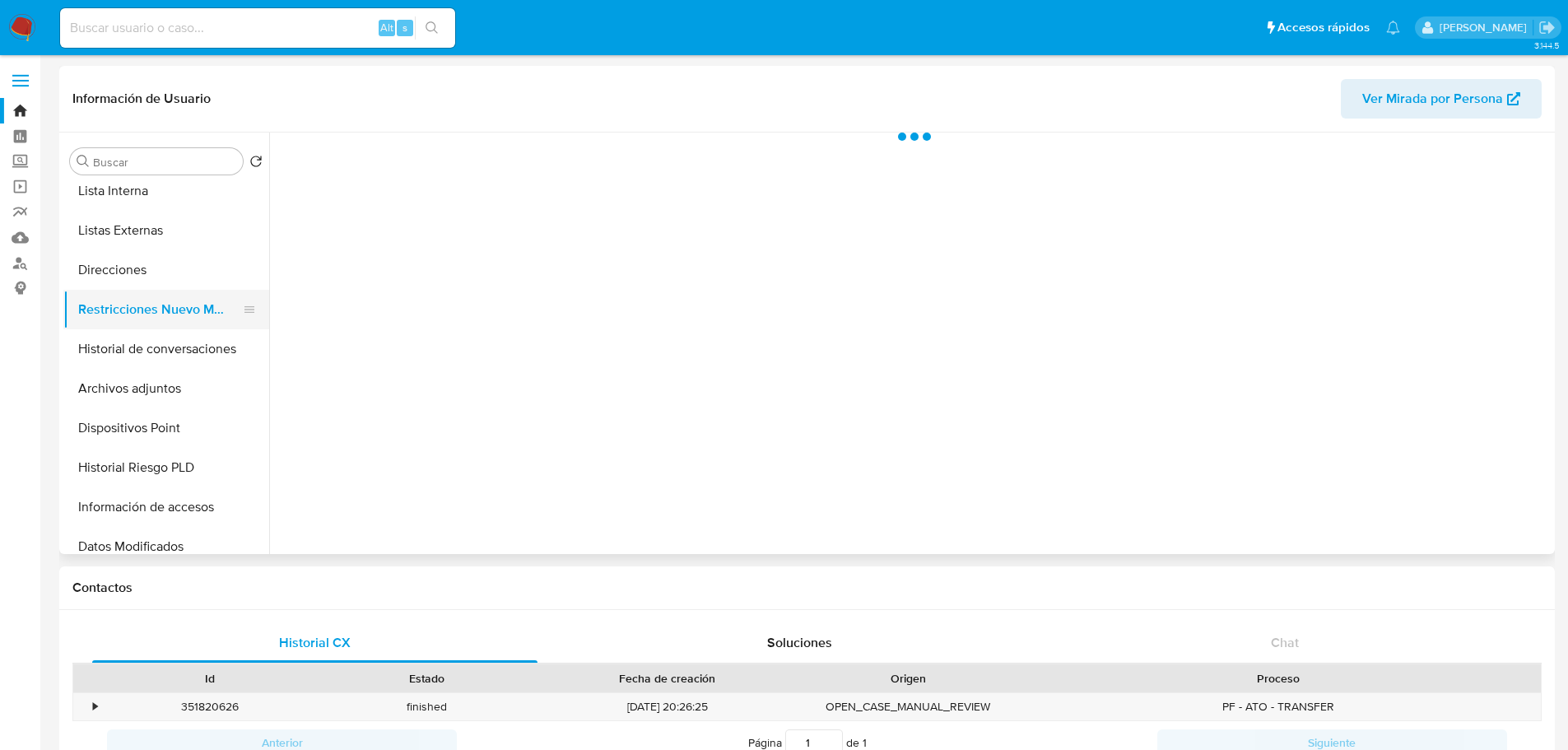 scroll, scrollTop: 0, scrollLeft: 0, axis: both 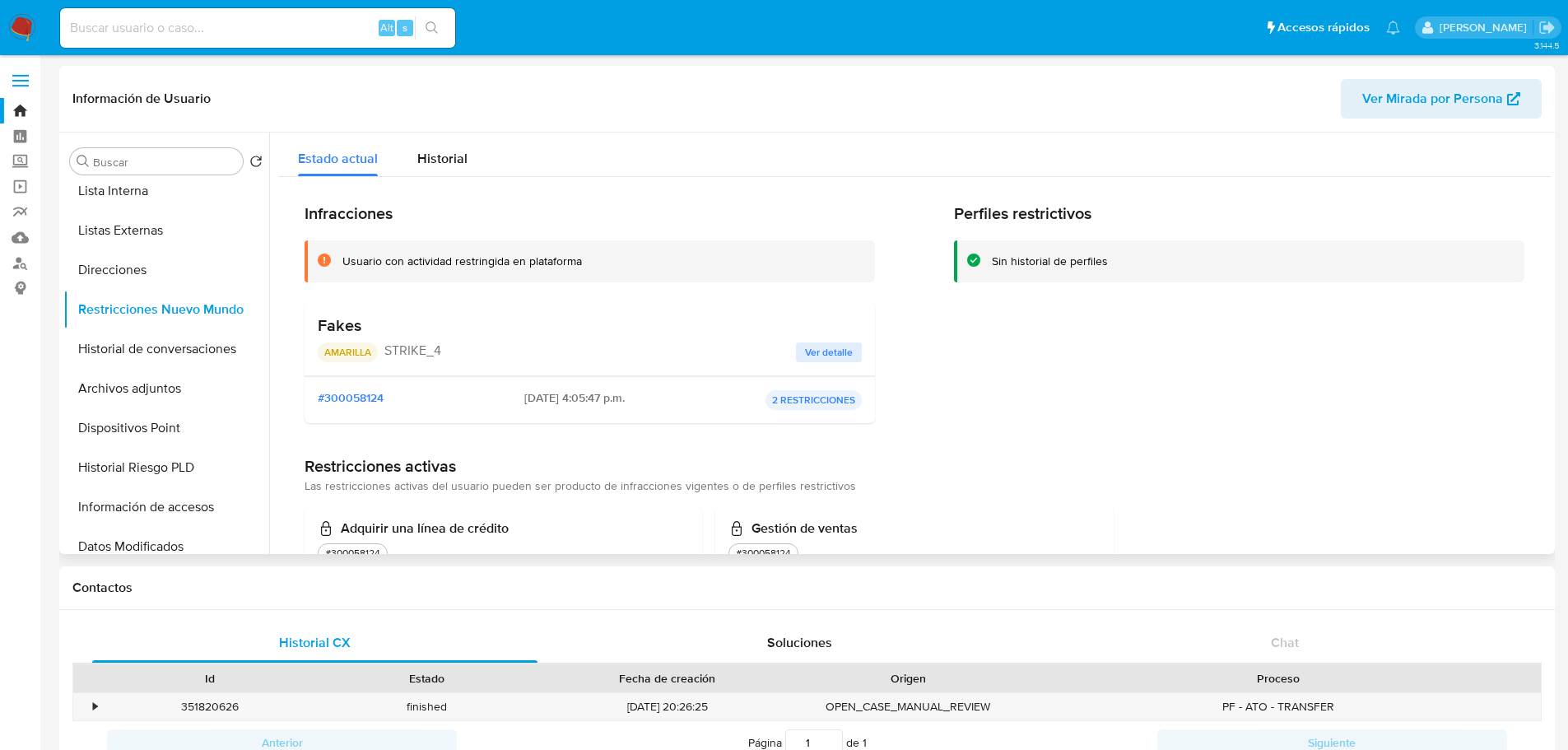 click on "Ver detalle" at bounding box center (829, 352) 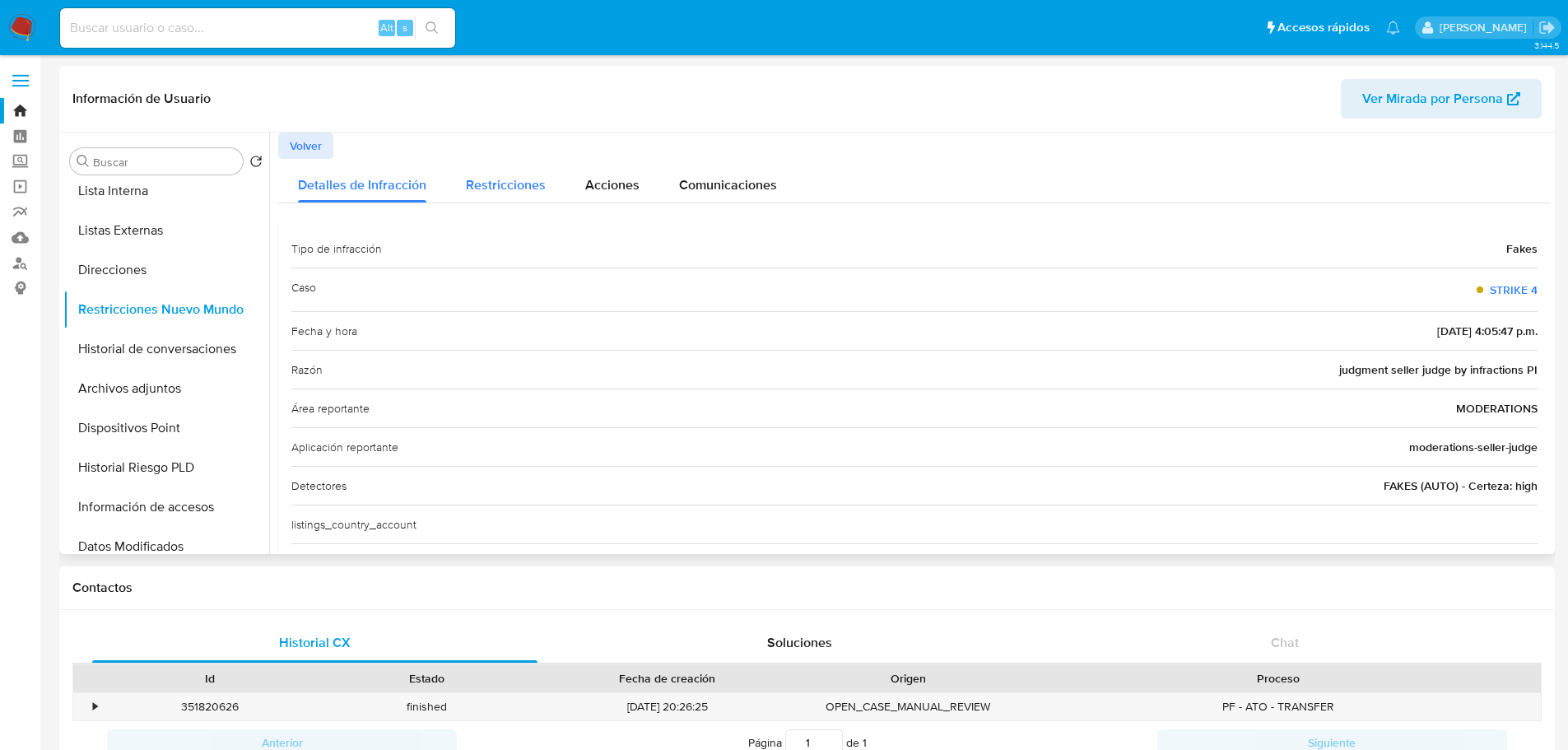 click on "Restricciones" at bounding box center [505, 184] 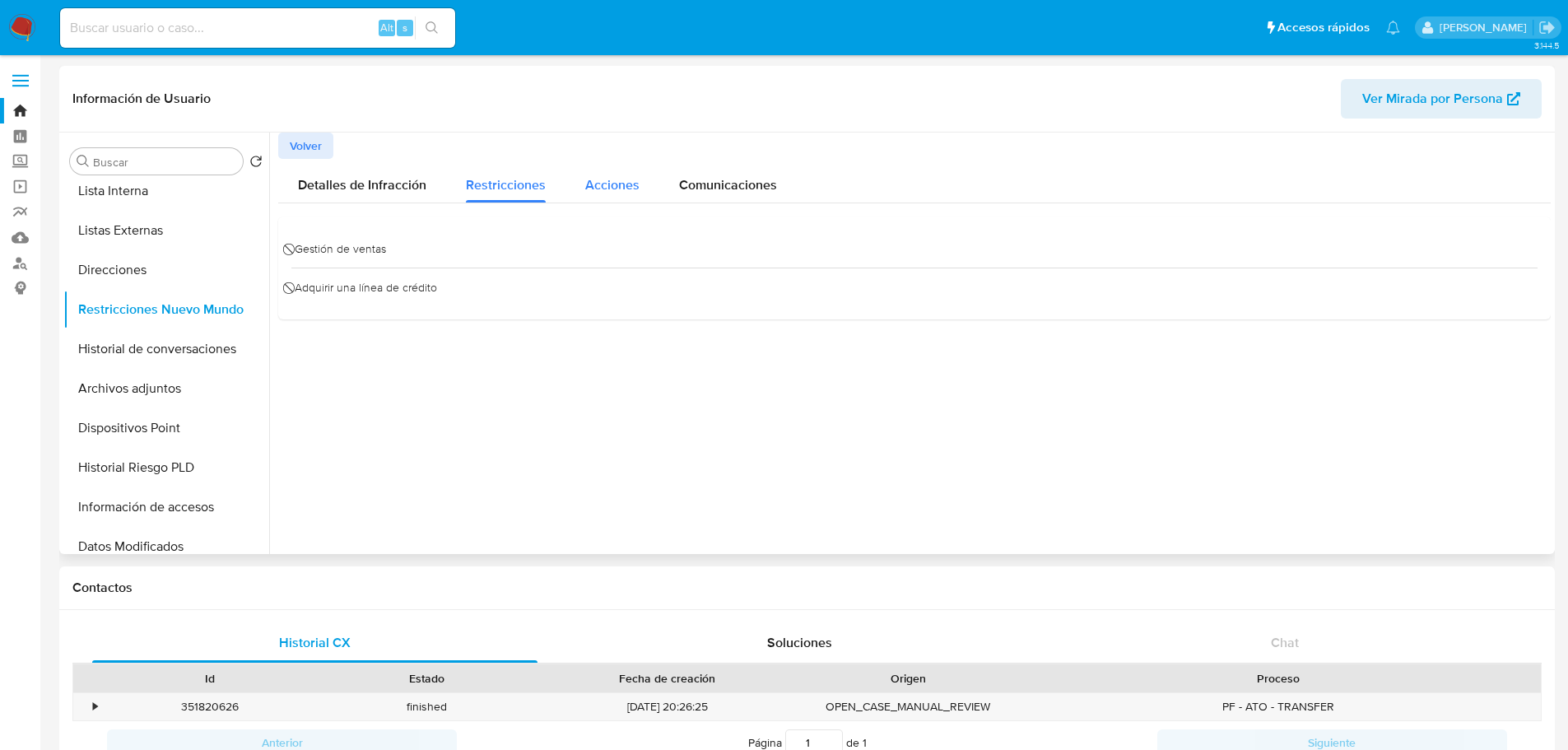 drag, startPoint x: 603, startPoint y: 190, endPoint x: 621, endPoint y: 188, distance: 18.11077 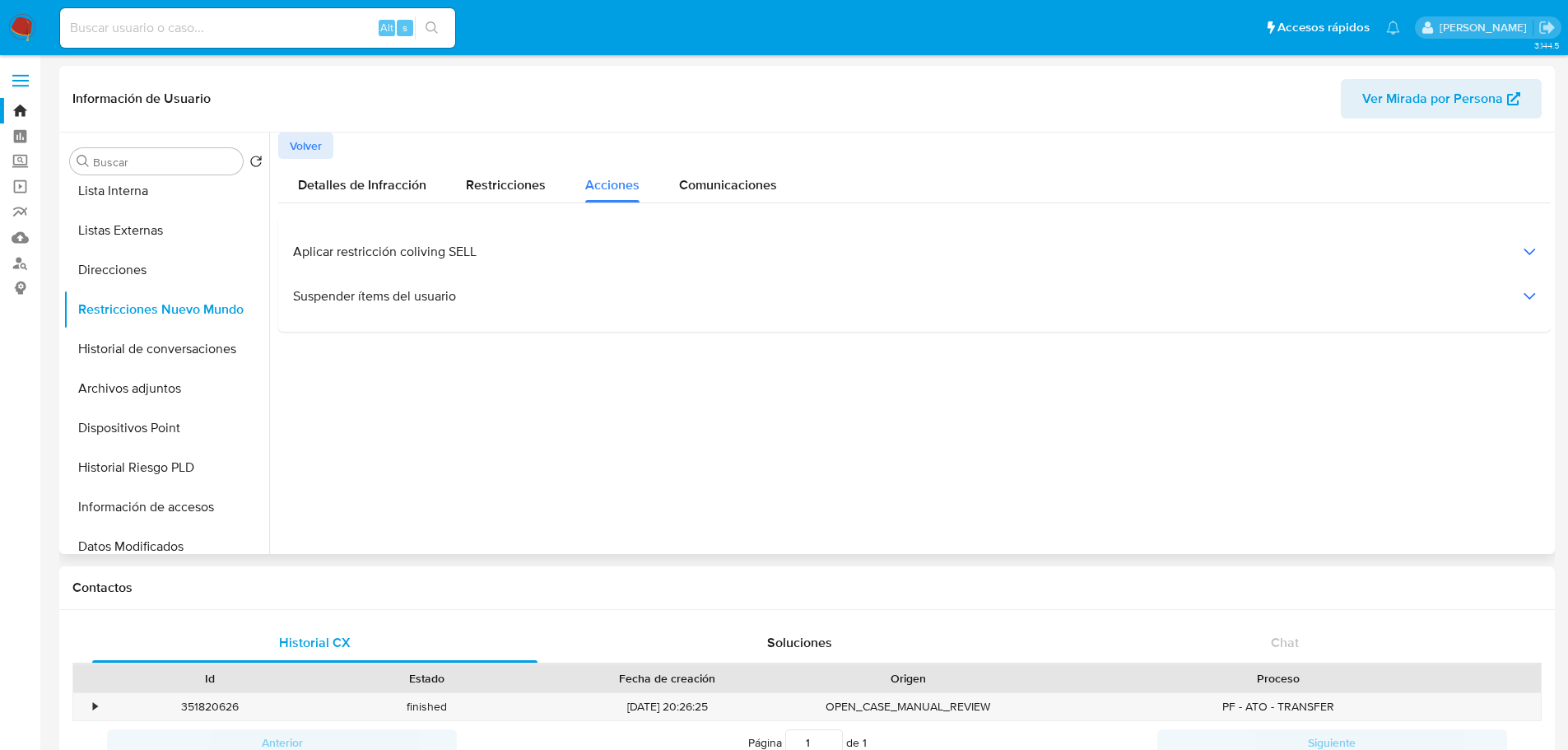 click on "Detalles de Infracción Restricciones Acciones Comunicaciones" at bounding box center [914, 180] 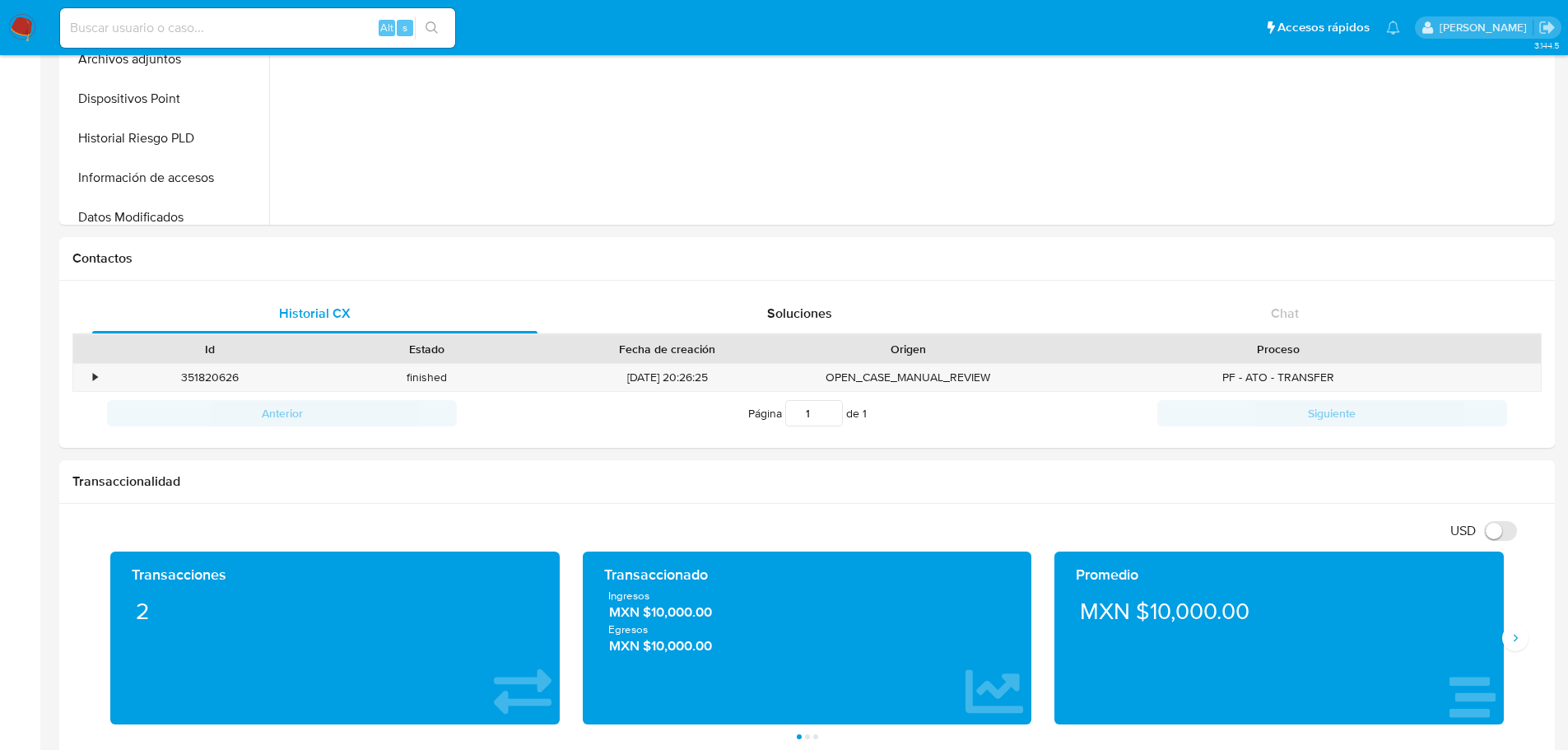 scroll, scrollTop: 0, scrollLeft: 0, axis: both 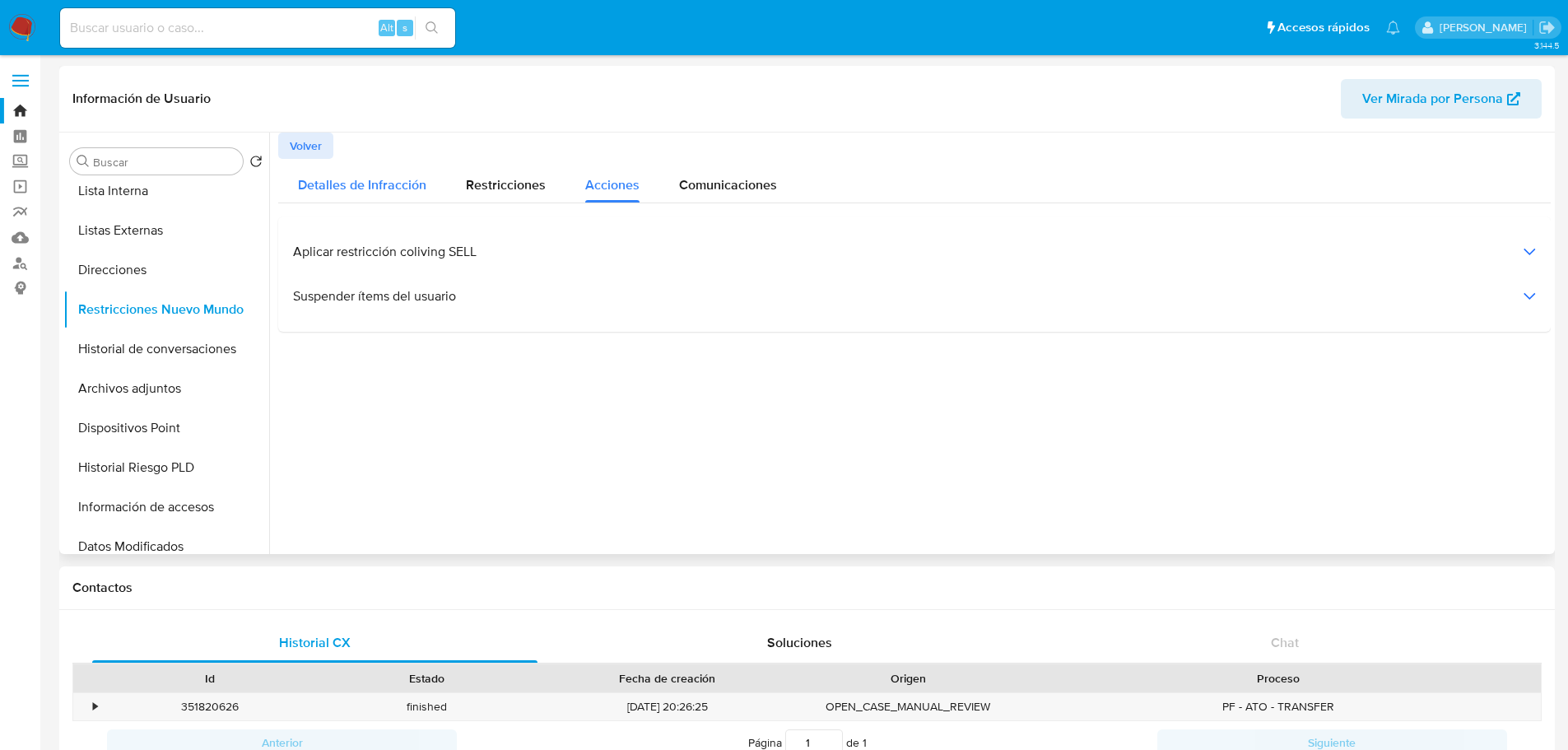 click on "Detalles de Infracción" at bounding box center [362, 184] 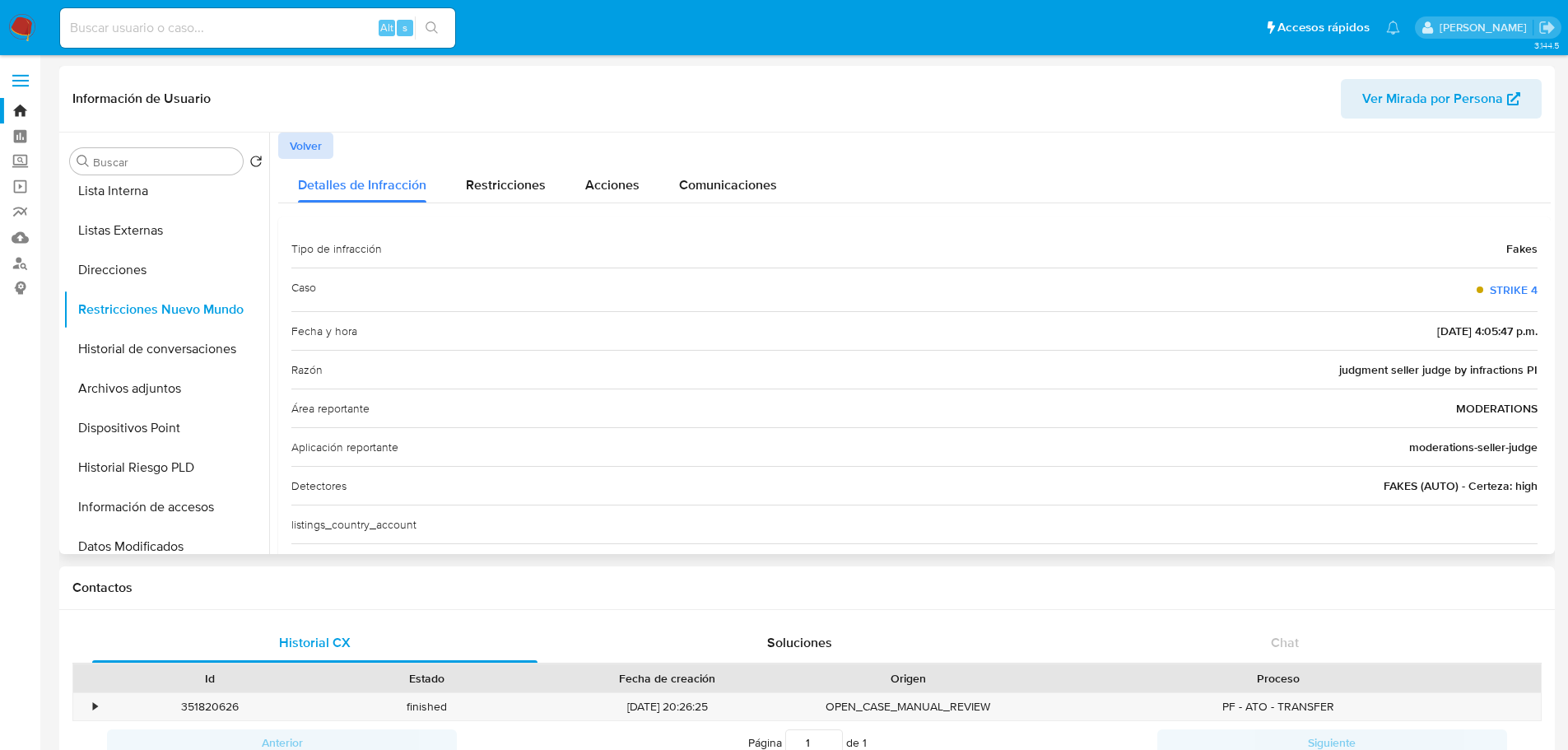 click on "Volver" at bounding box center (305, 146) 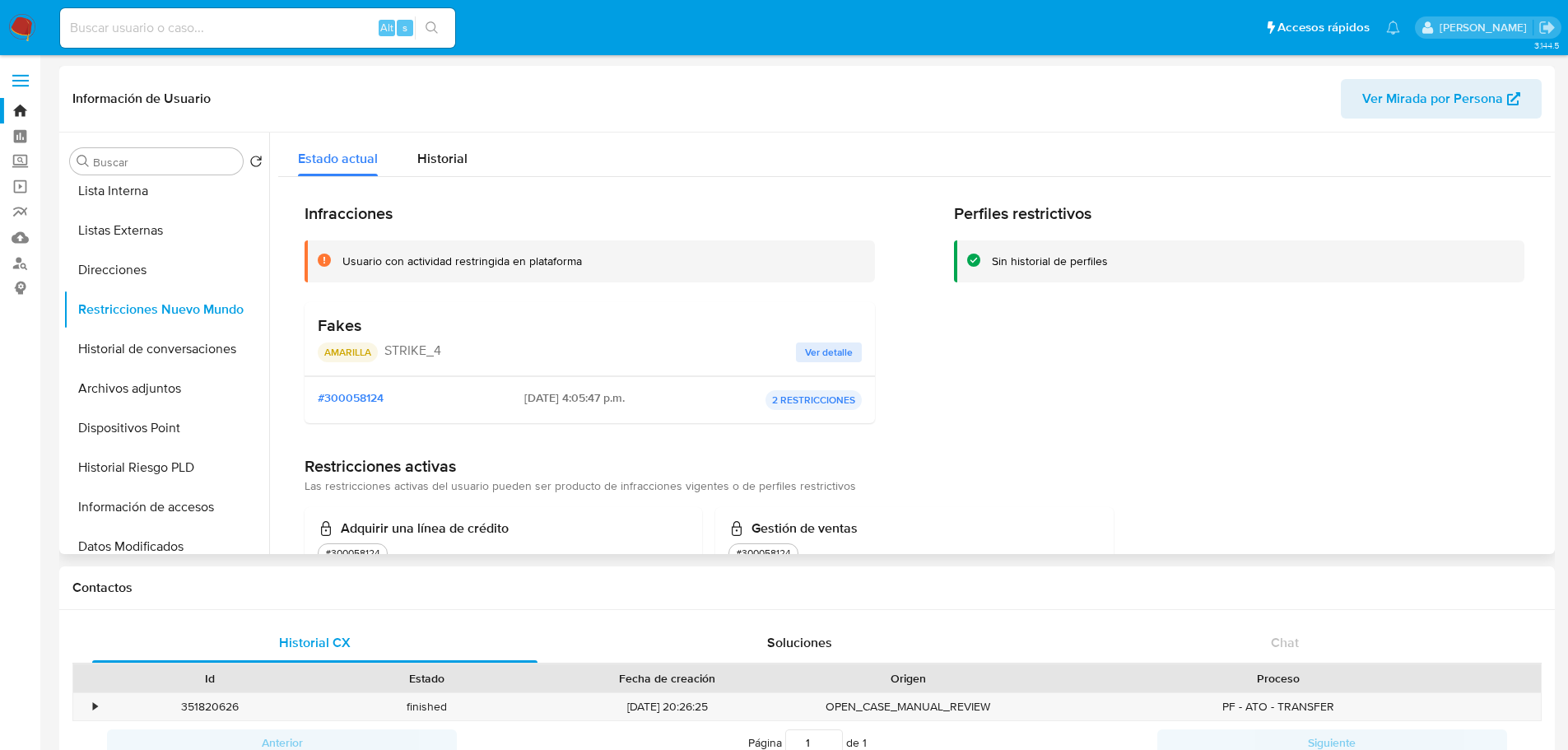 drag, startPoint x: 481, startPoint y: 393, endPoint x: 625, endPoint y: 389, distance: 144.05554 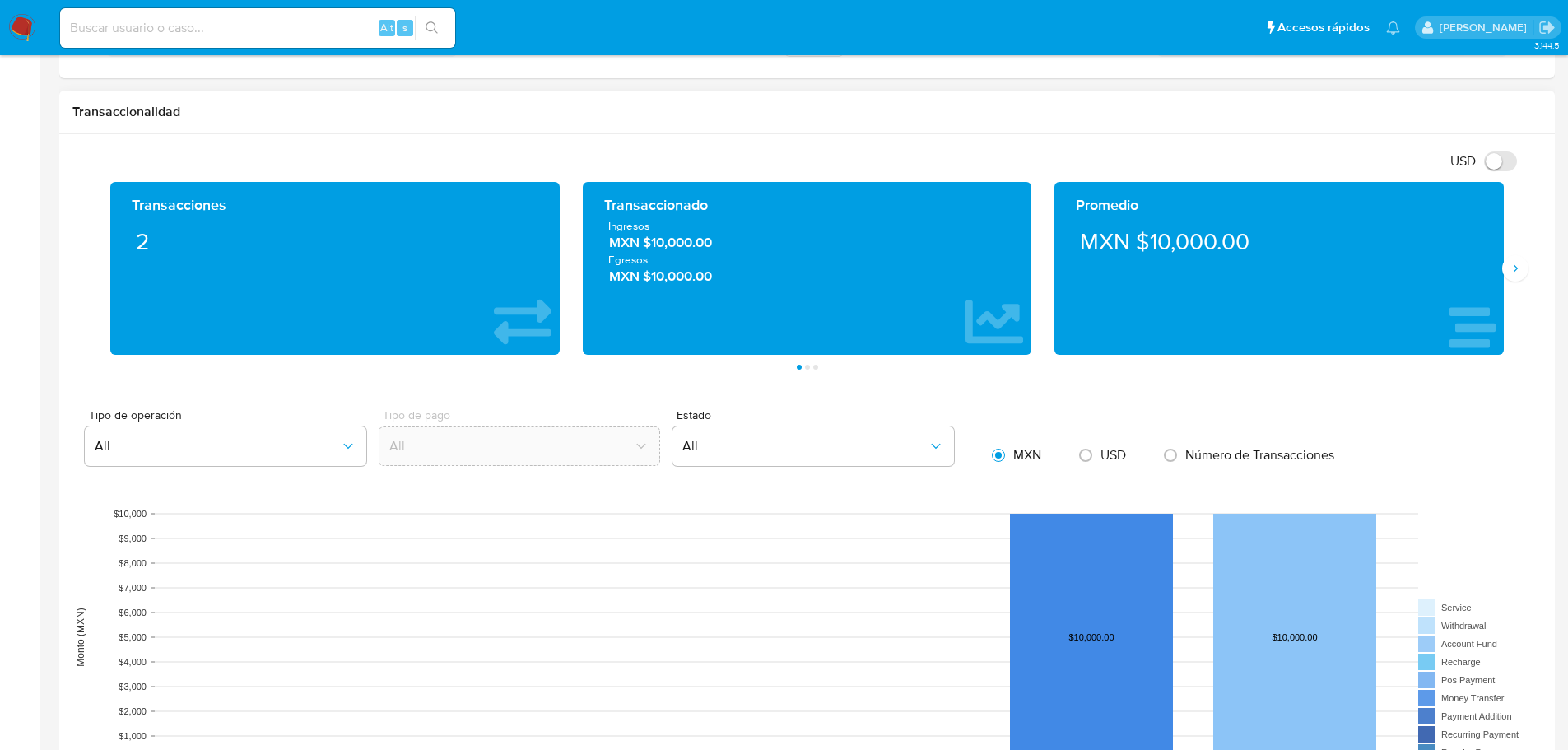 scroll, scrollTop: 494, scrollLeft: 0, axis: vertical 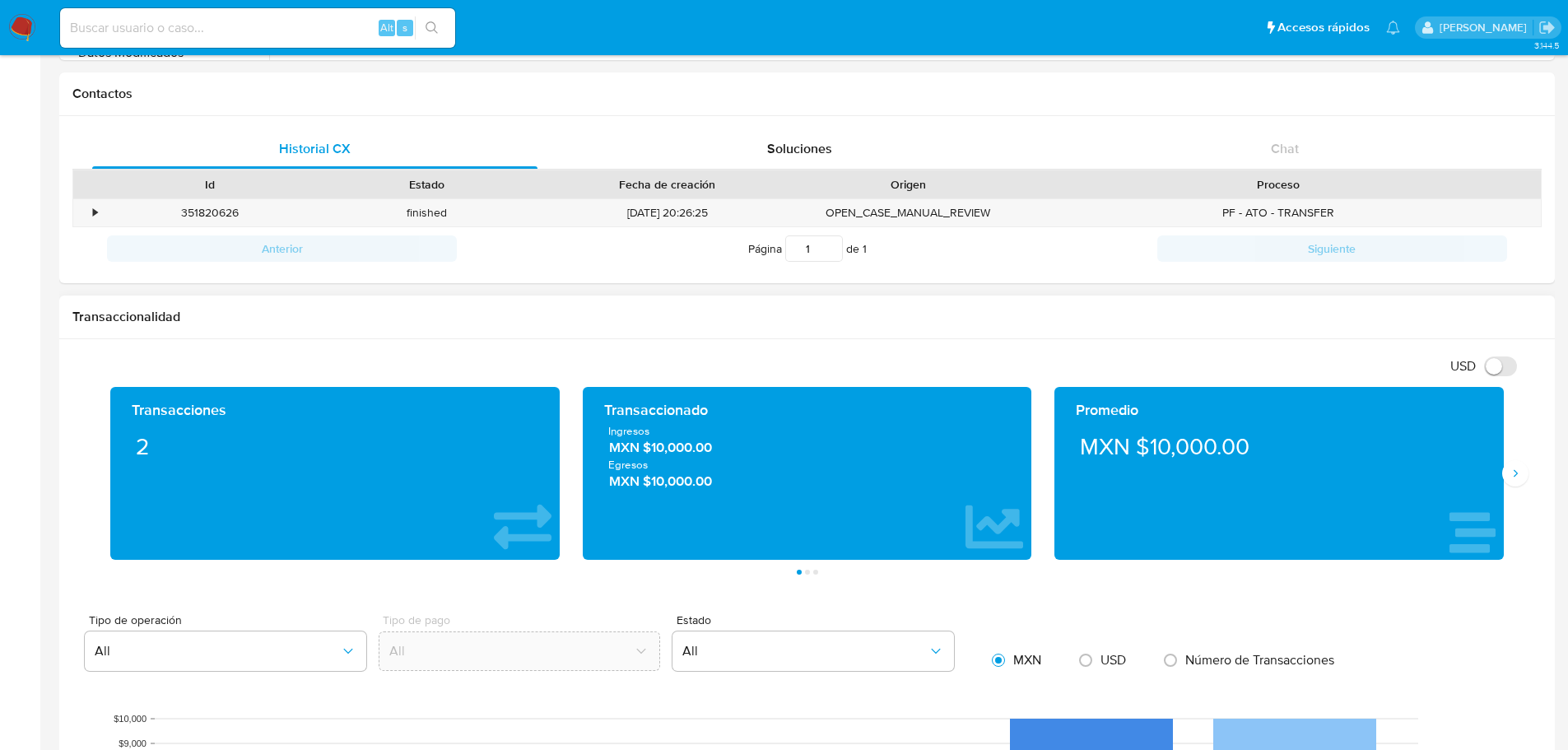 drag, startPoint x: 765, startPoint y: 463, endPoint x: 503, endPoint y: 379, distance: 275.13633 